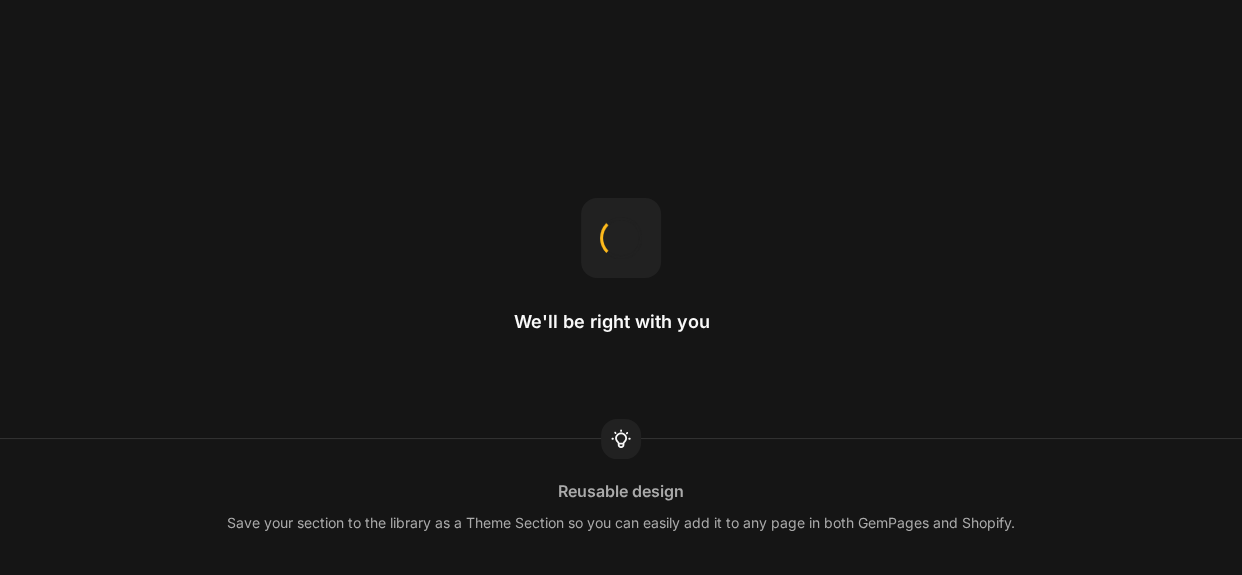 scroll, scrollTop: 0, scrollLeft: 0, axis: both 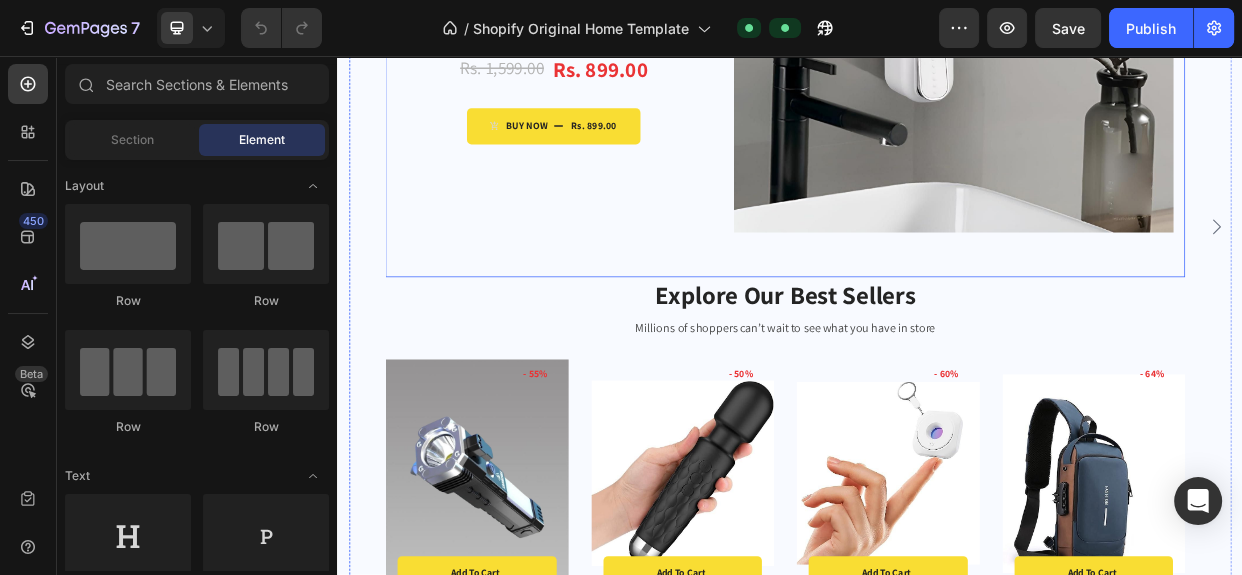 click at bounding box center [1154, -1] 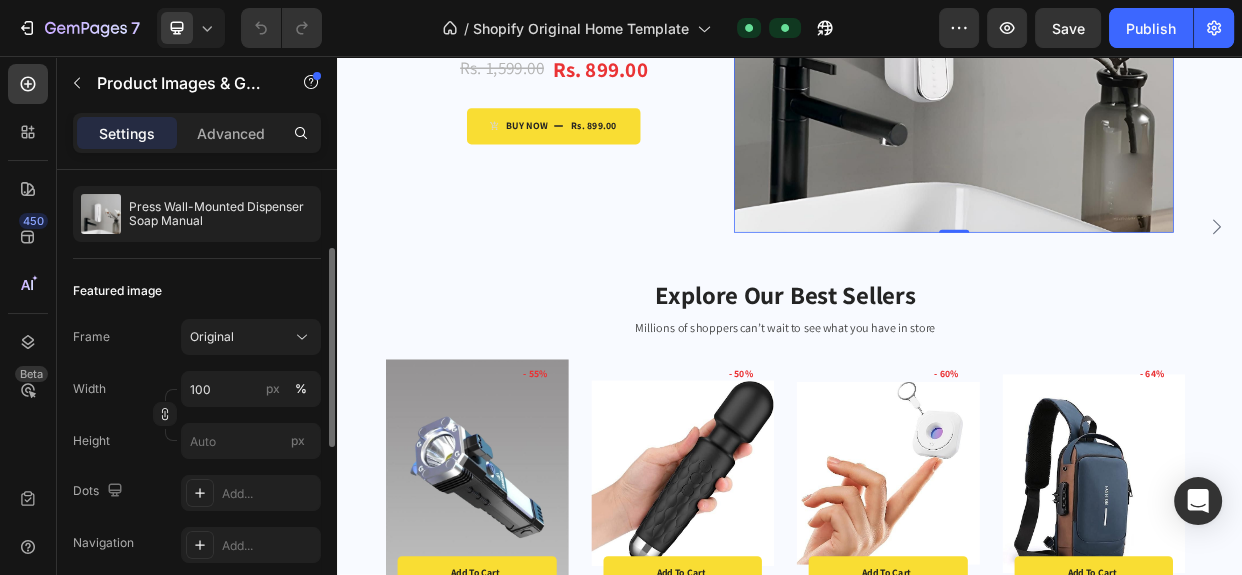 scroll, scrollTop: 90, scrollLeft: 0, axis: vertical 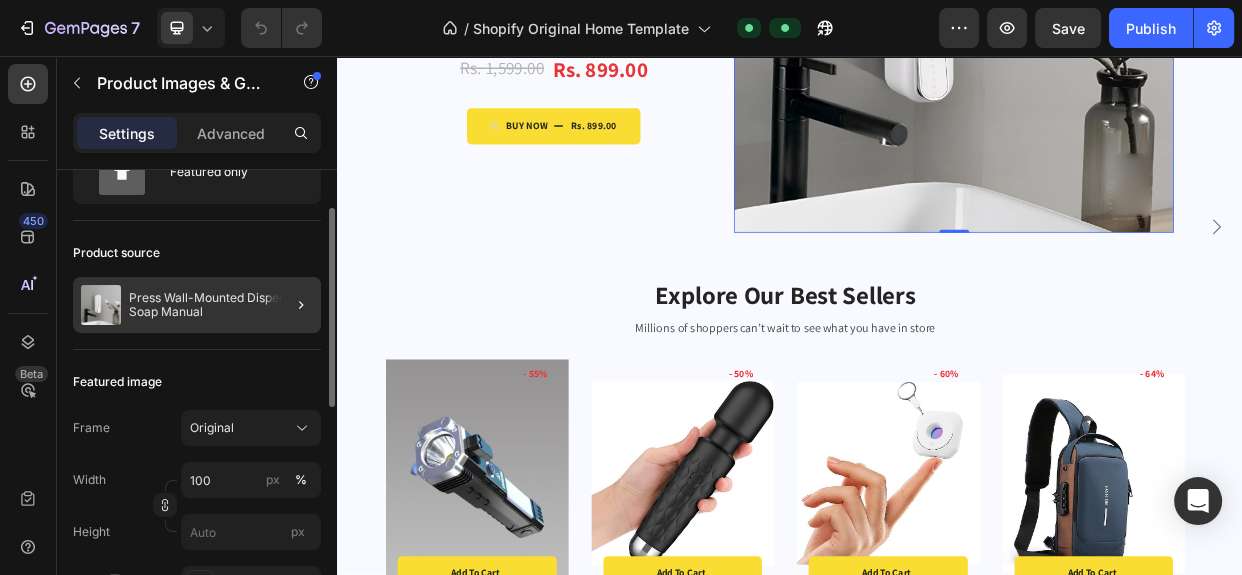 click 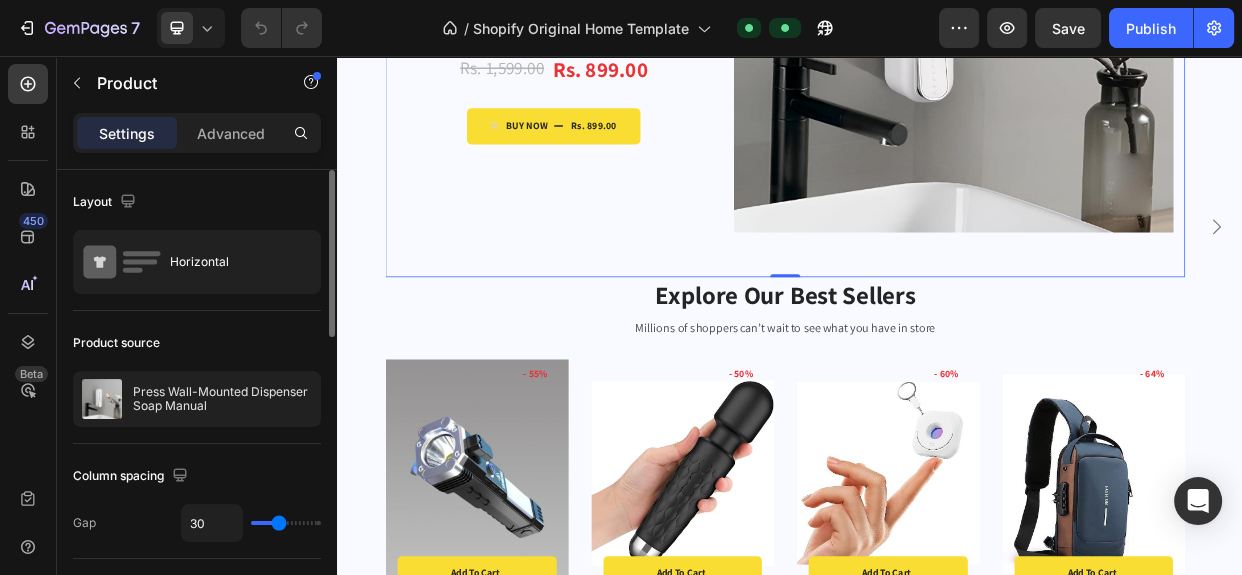 scroll, scrollTop: 90, scrollLeft: 0, axis: vertical 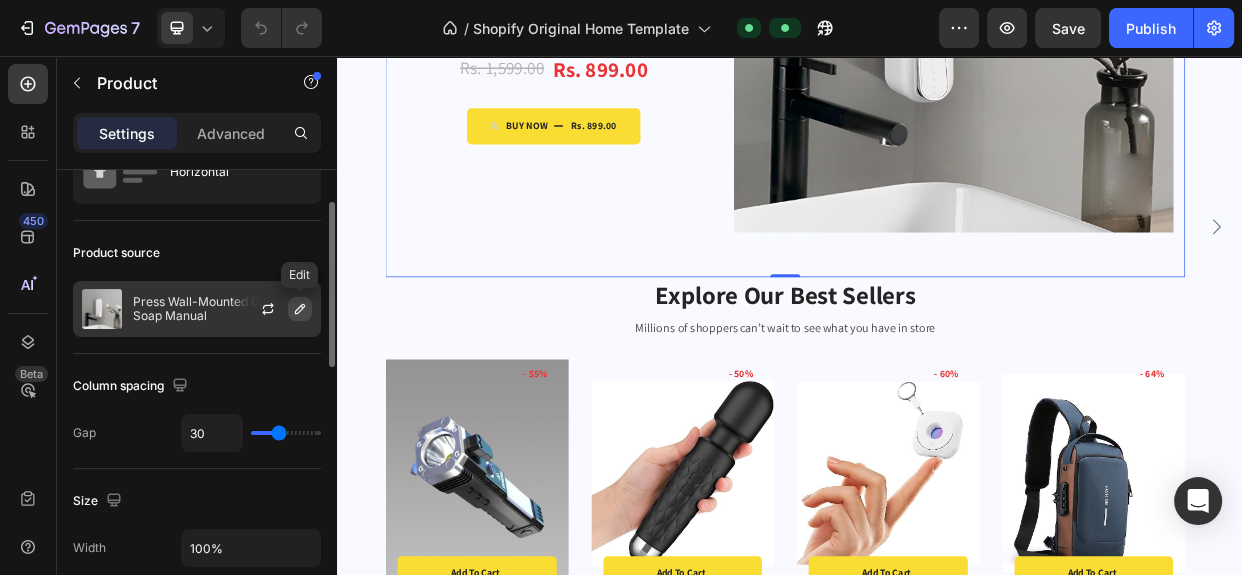 click 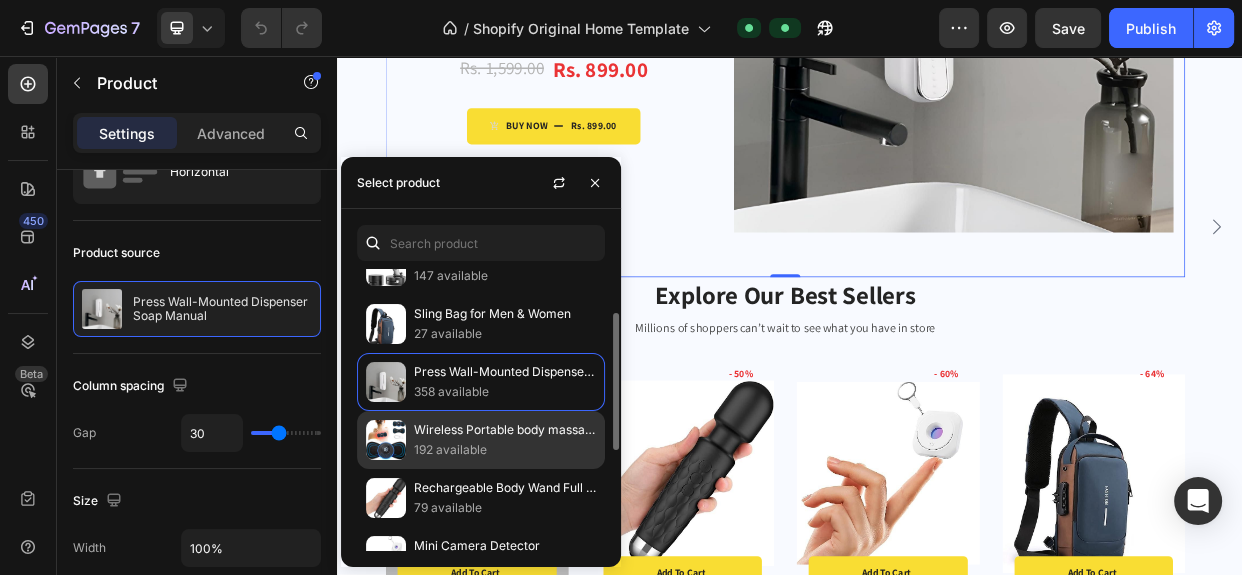 scroll, scrollTop: 0, scrollLeft: 0, axis: both 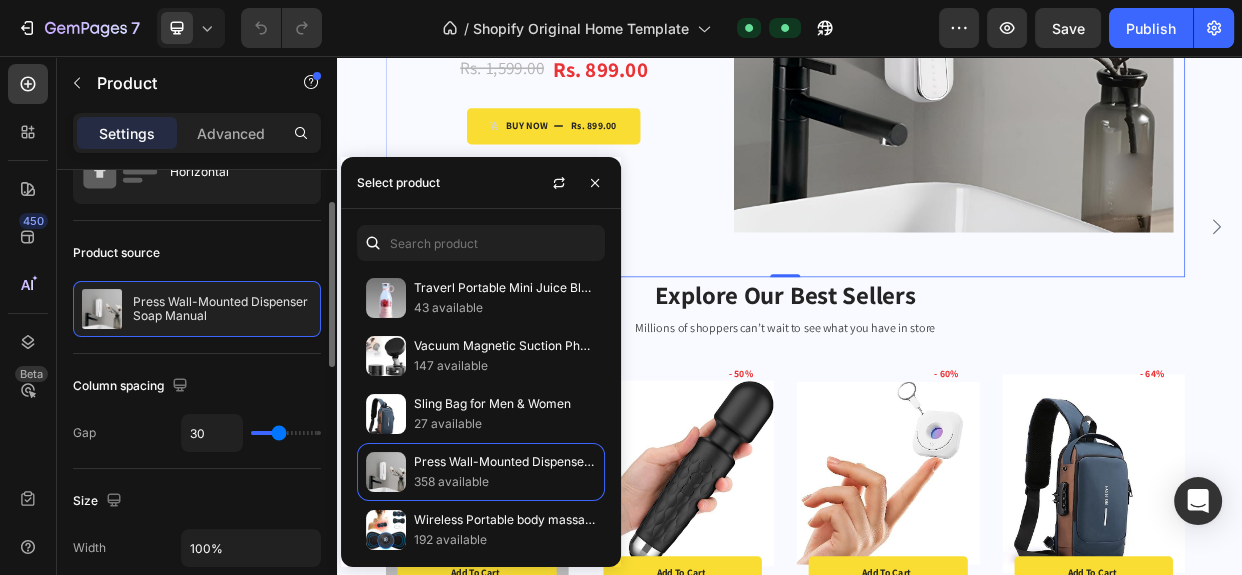 click on "Column spacing" at bounding box center [197, 386] 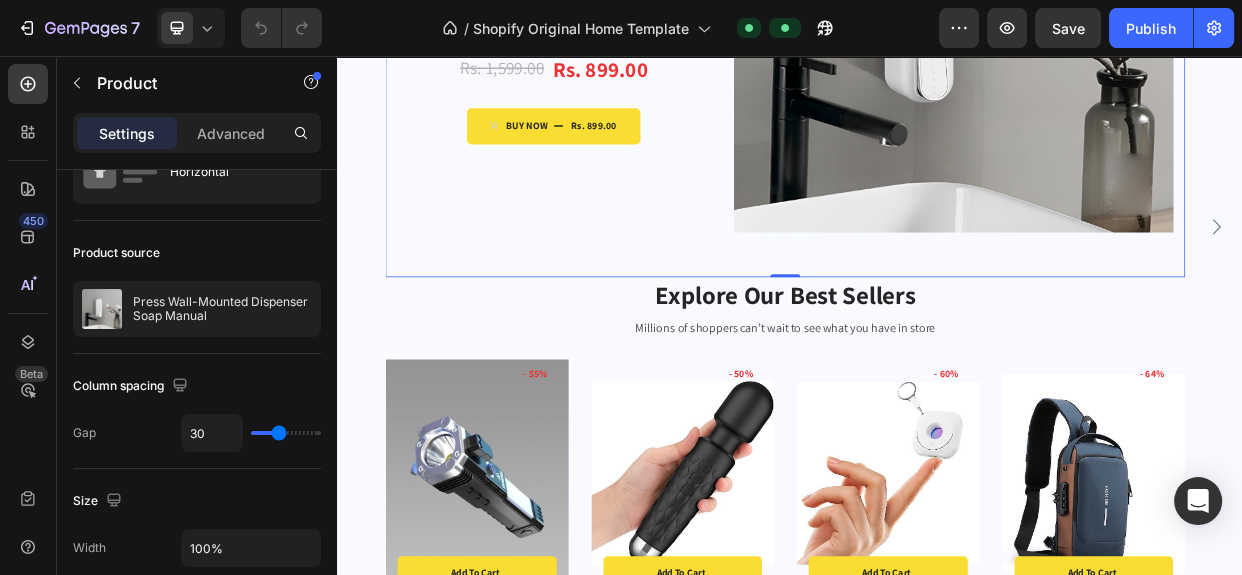 scroll, scrollTop: 454, scrollLeft: 0, axis: vertical 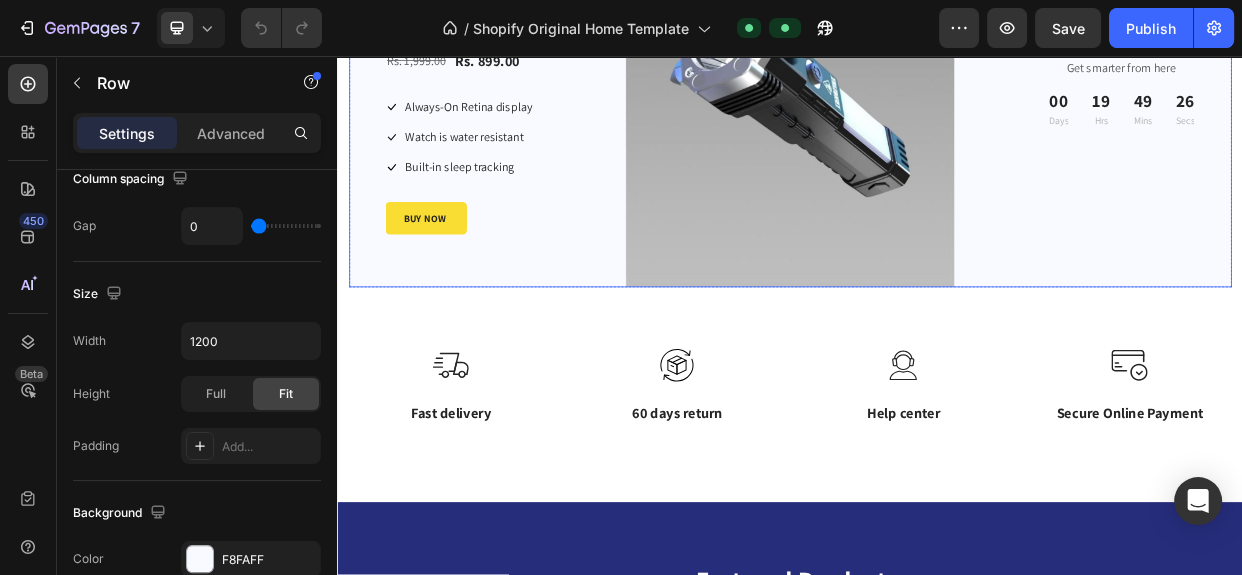 click on "55% off Product Badge Get smarter from here Text block 00 Days 19 Hrs 49 Mins 26 Secs Countdown Timer" at bounding box center [1376, 90] 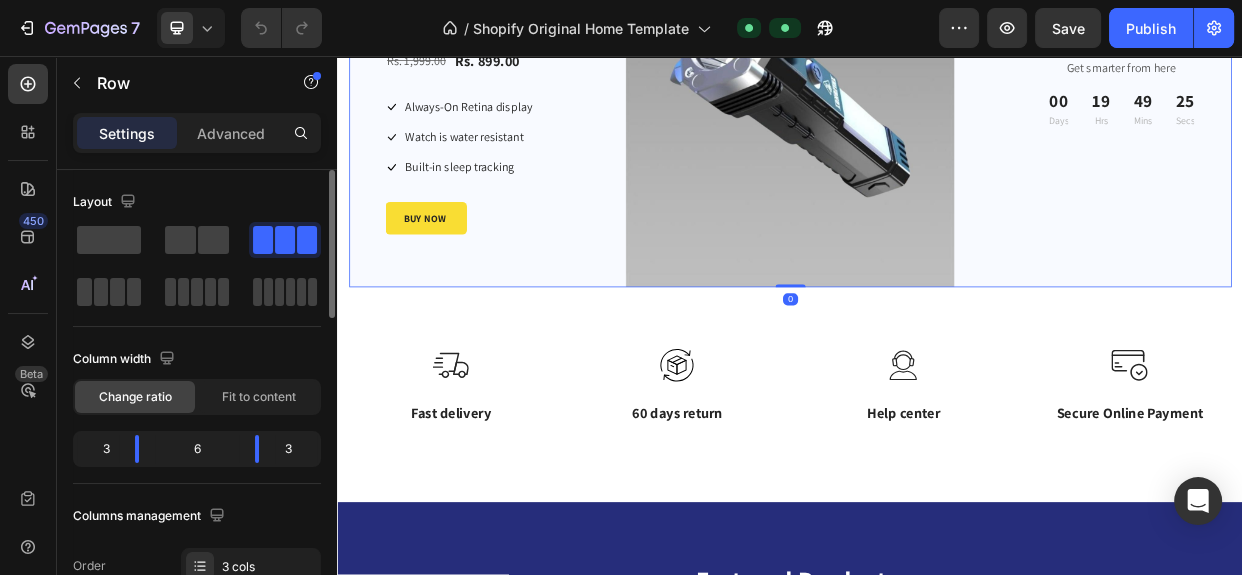 scroll, scrollTop: 181, scrollLeft: 0, axis: vertical 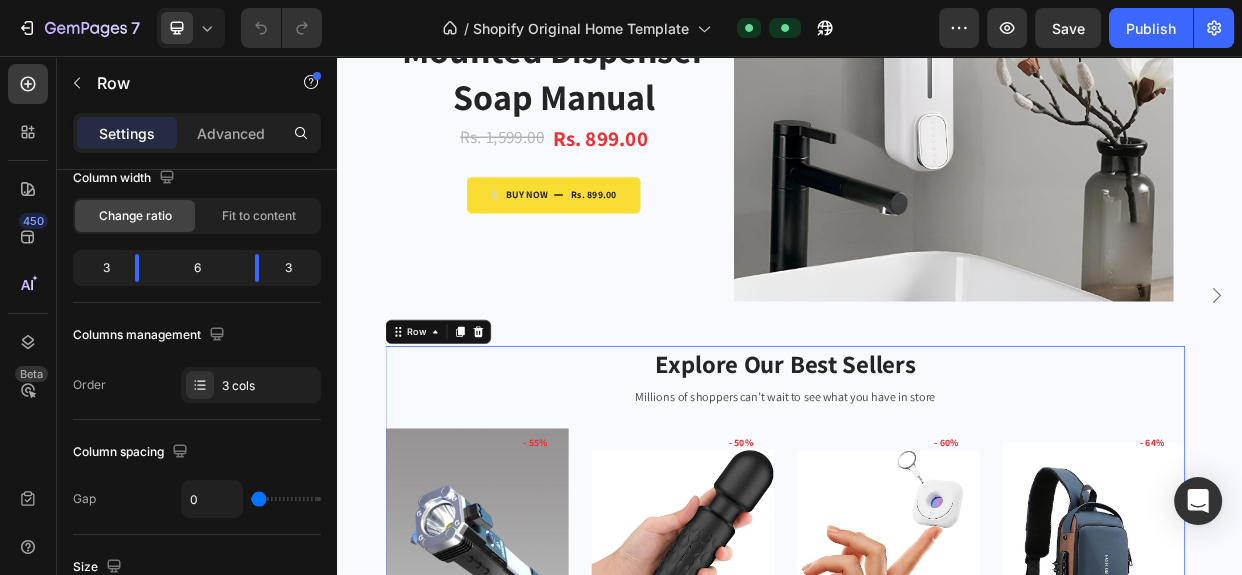 click on "Explore Our Best Sellers Heading Millions of shoppers can’t wait to see what you have in store Text block Product Images & Gallery - 55% Product Badge Add to cart Product Cart Button Row Row Portable Rechargeable Torch LED Flashlight Product Title Rs. 899.00 Product Price Product Price Rs. 1,999.00 Product Price Product Price Row                Icon                Icon                Icon                Icon
Icon Icon List Hoz Row Product List Product Images & Gallery - 50% Product Badge Add to cart Product Cart Button Row Row Rechargeable Body Wand Full Body Massager Product Title Rs. 1,099.00 Product Price Product Price Rs. 2,199.00 Product Price Product Price Row                Icon                Icon                Icon                Icon
Icon Icon List Hoz Row Product List Product Images & Gallery - 60% Product Badge Add to cart Product Cart Button Row Row Mini Camera Detector Product Title Rs. 798.00 Product Price Product Price Rs. 1,999.00 Product Price Product Price" at bounding box center (930, 712) 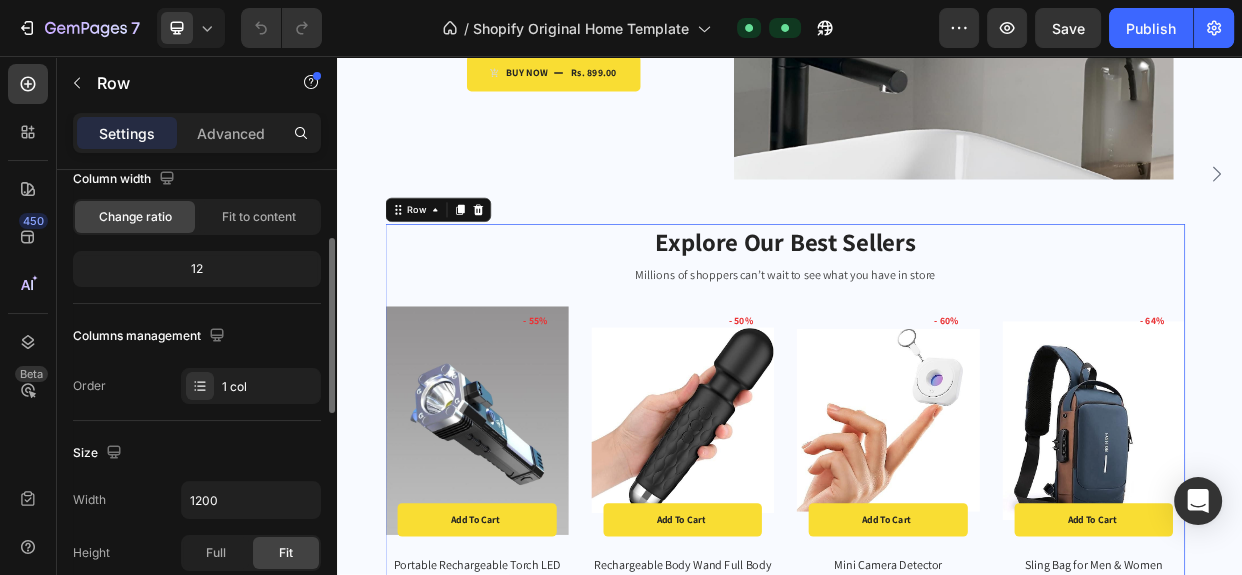 scroll, scrollTop: 909, scrollLeft: 0, axis: vertical 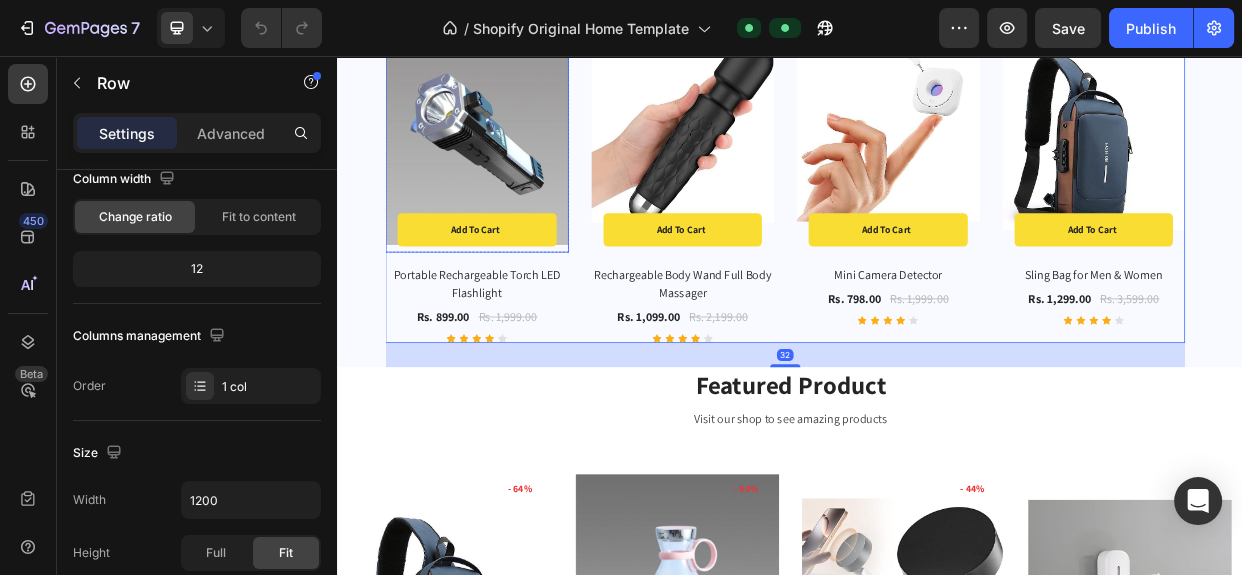 click at bounding box center [521, 154] 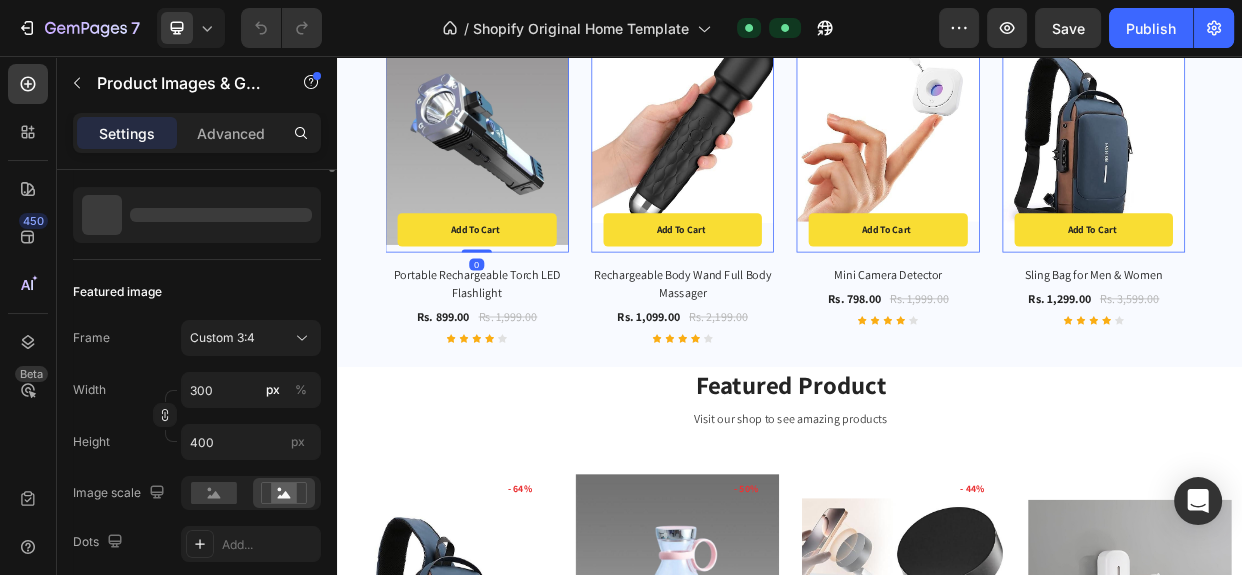scroll, scrollTop: 0, scrollLeft: 0, axis: both 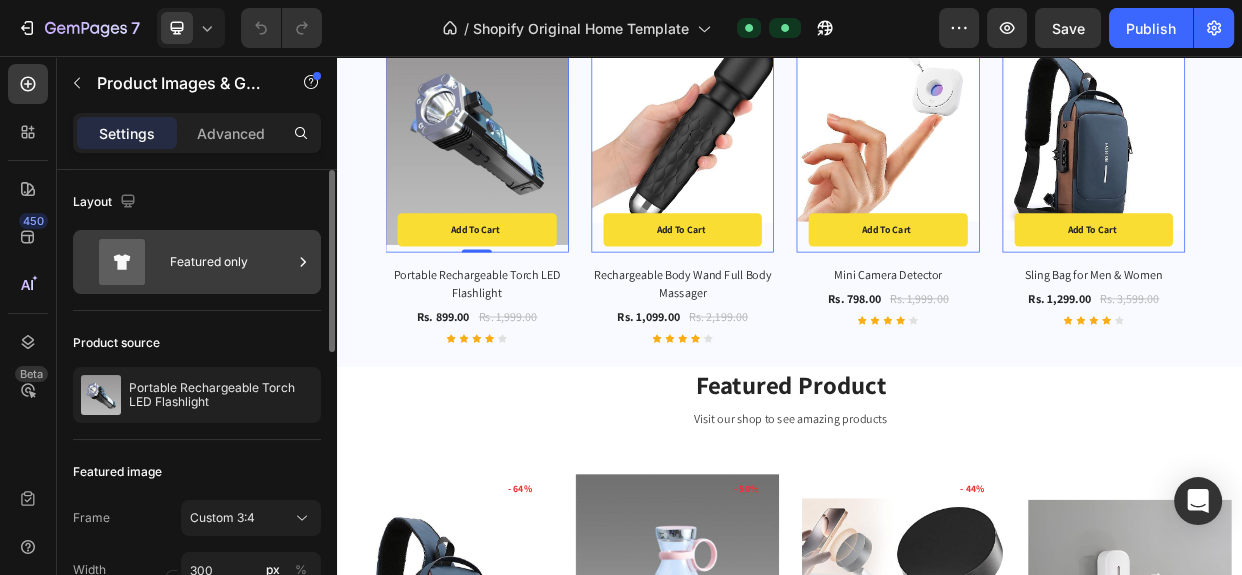 click on "Featured only" at bounding box center [231, 262] 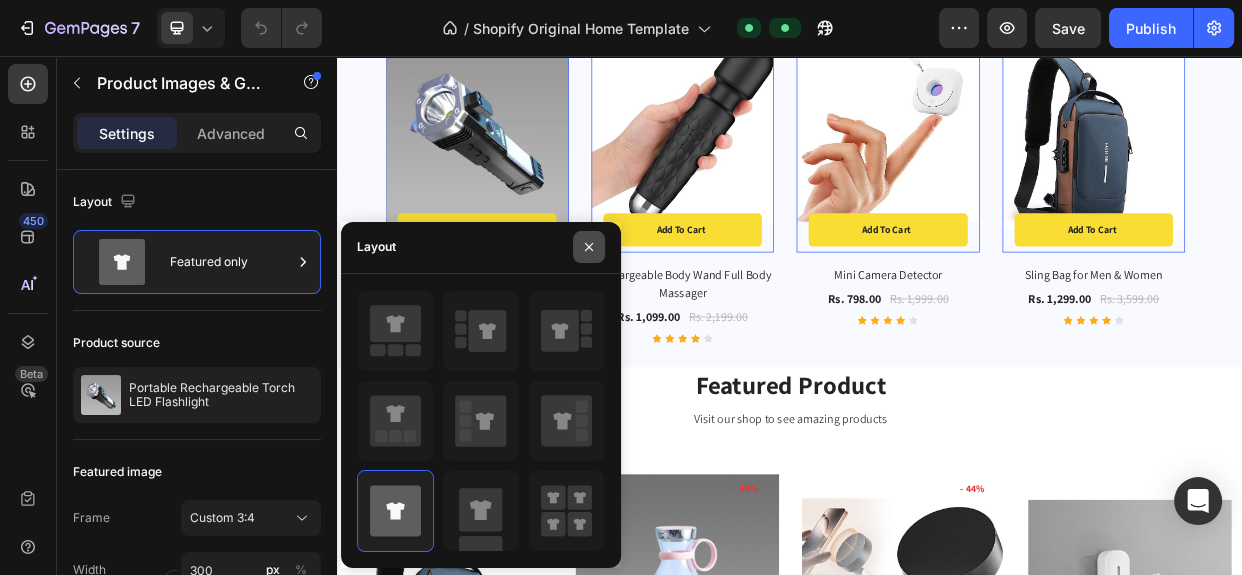 click at bounding box center (589, 247) 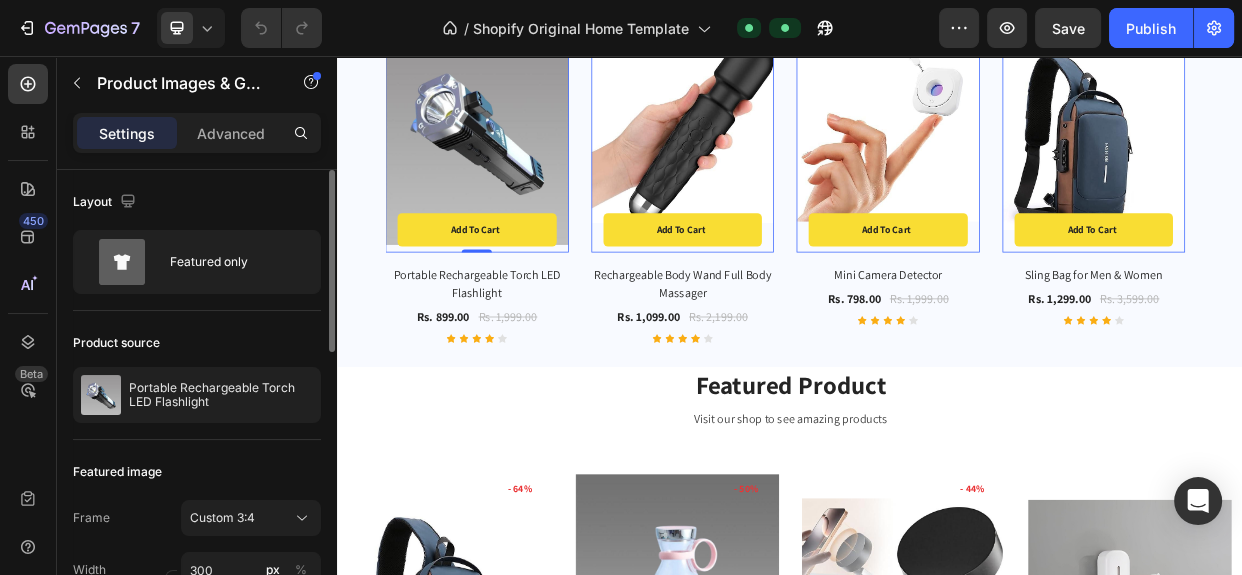 scroll, scrollTop: 181, scrollLeft: 0, axis: vertical 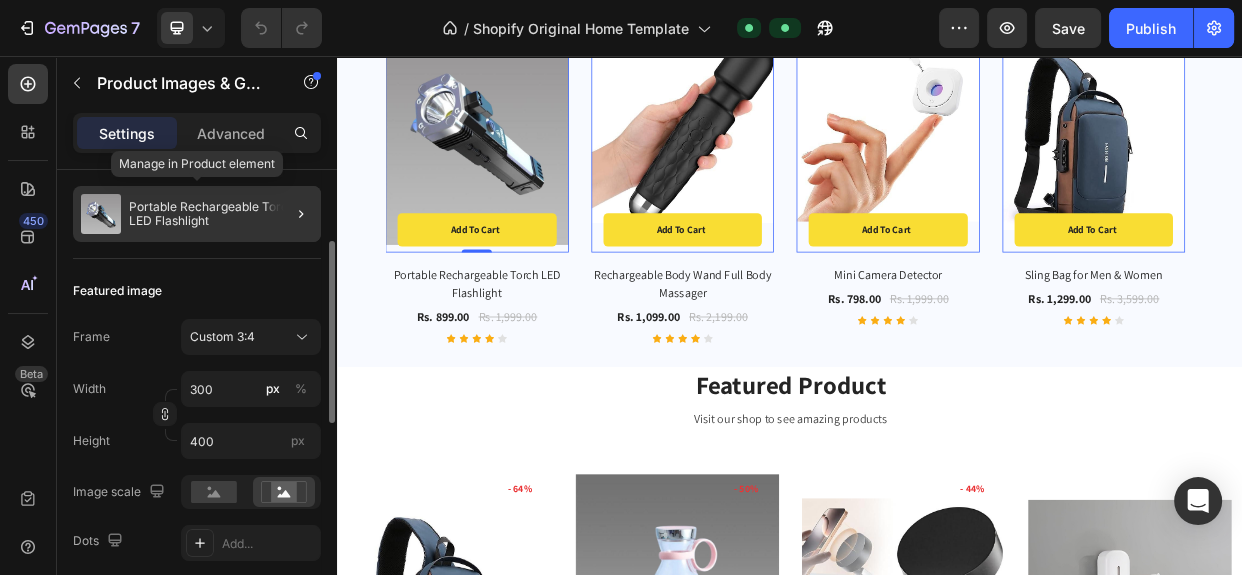click 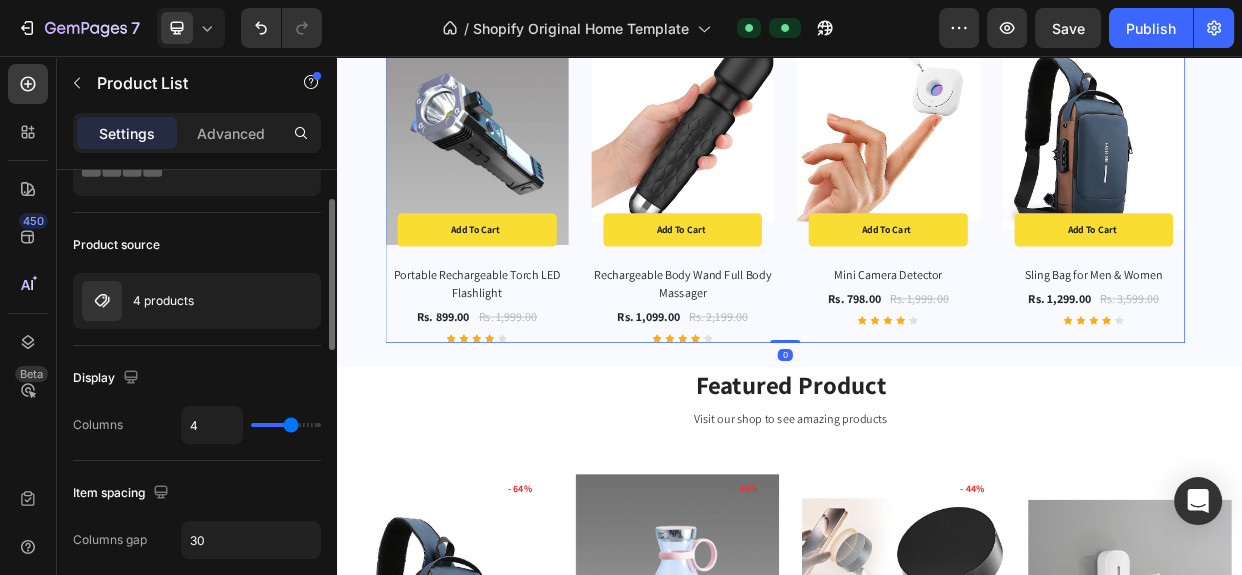scroll, scrollTop: 0, scrollLeft: 0, axis: both 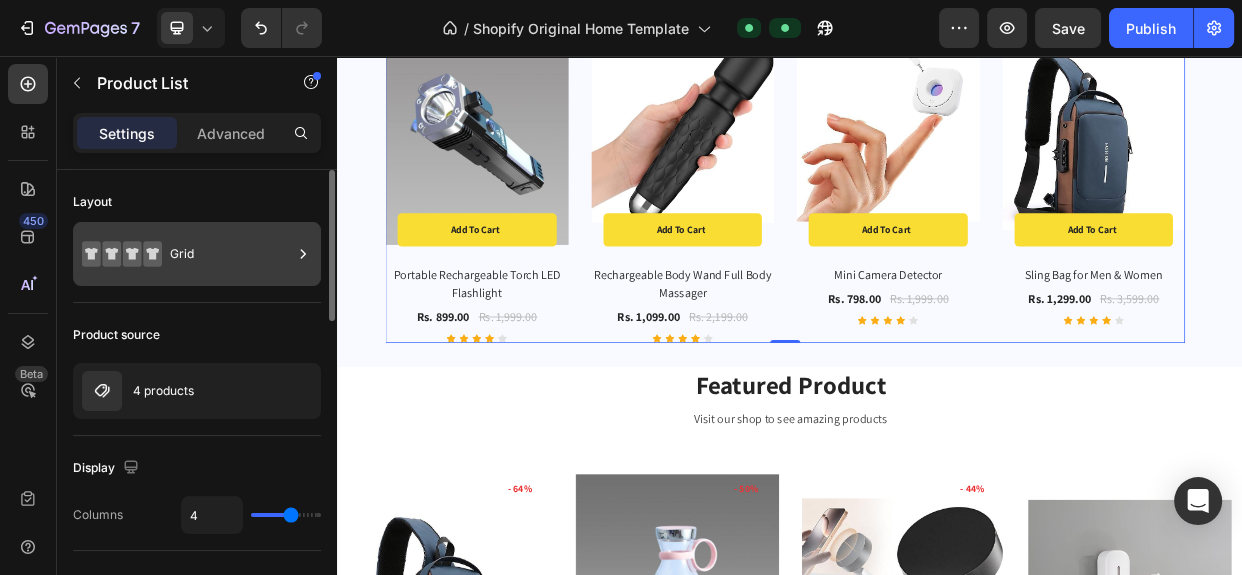 click on "Grid" at bounding box center [231, 254] 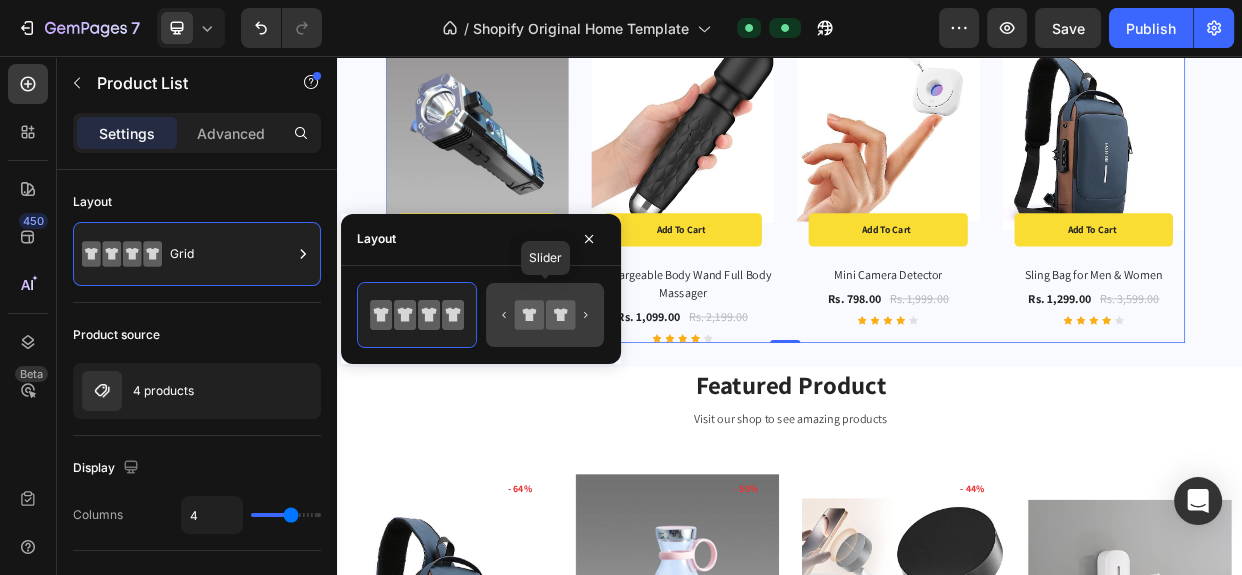click 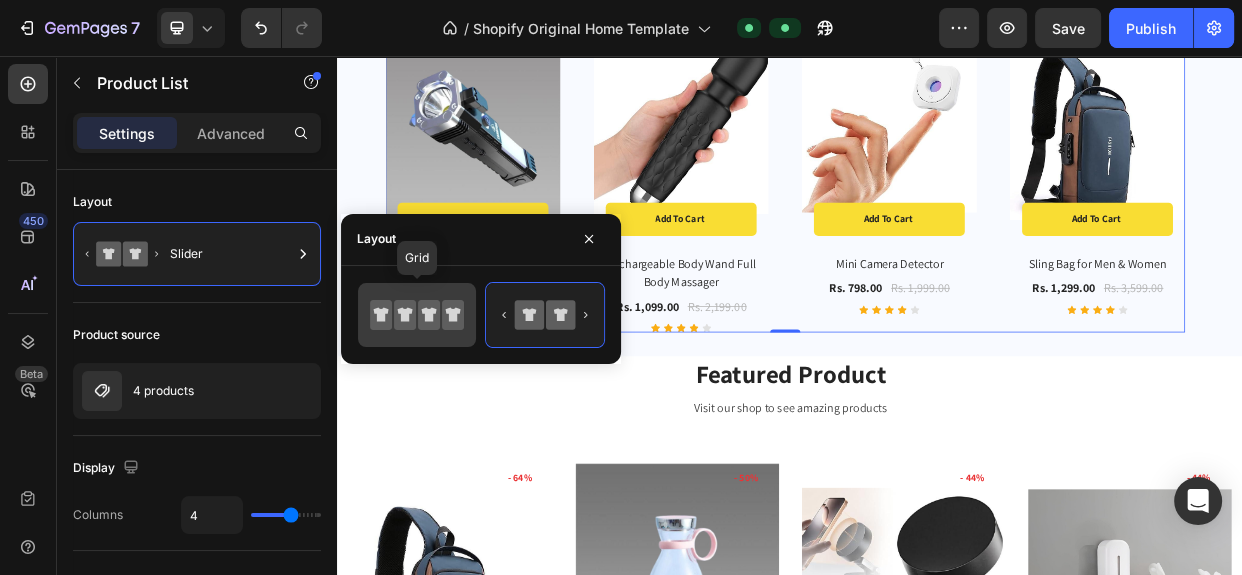 click 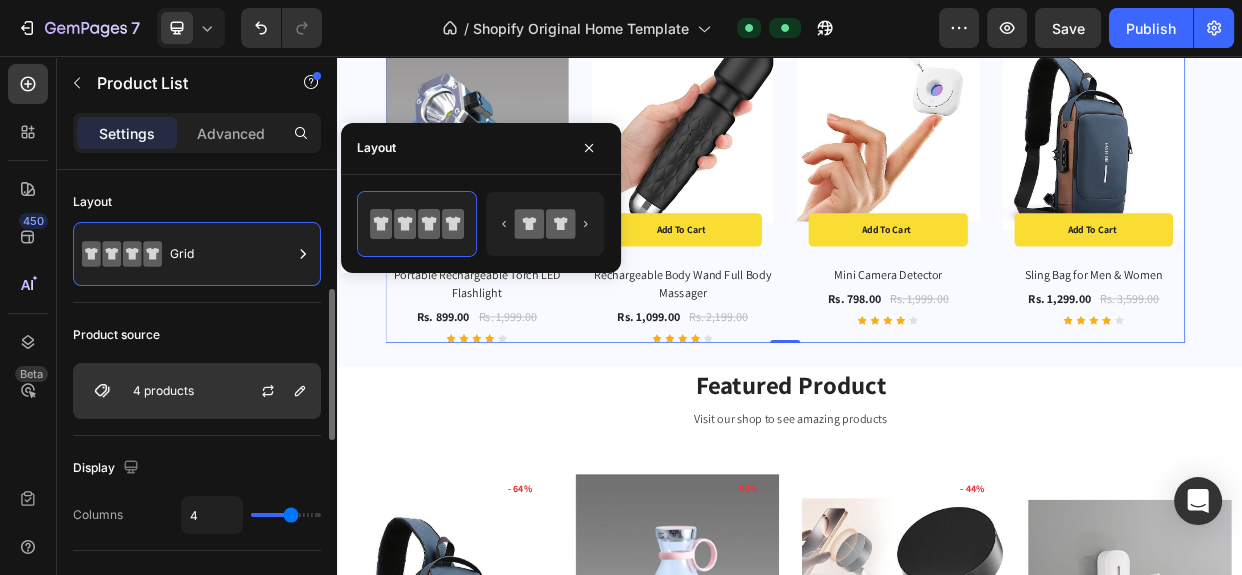 scroll, scrollTop: 90, scrollLeft: 0, axis: vertical 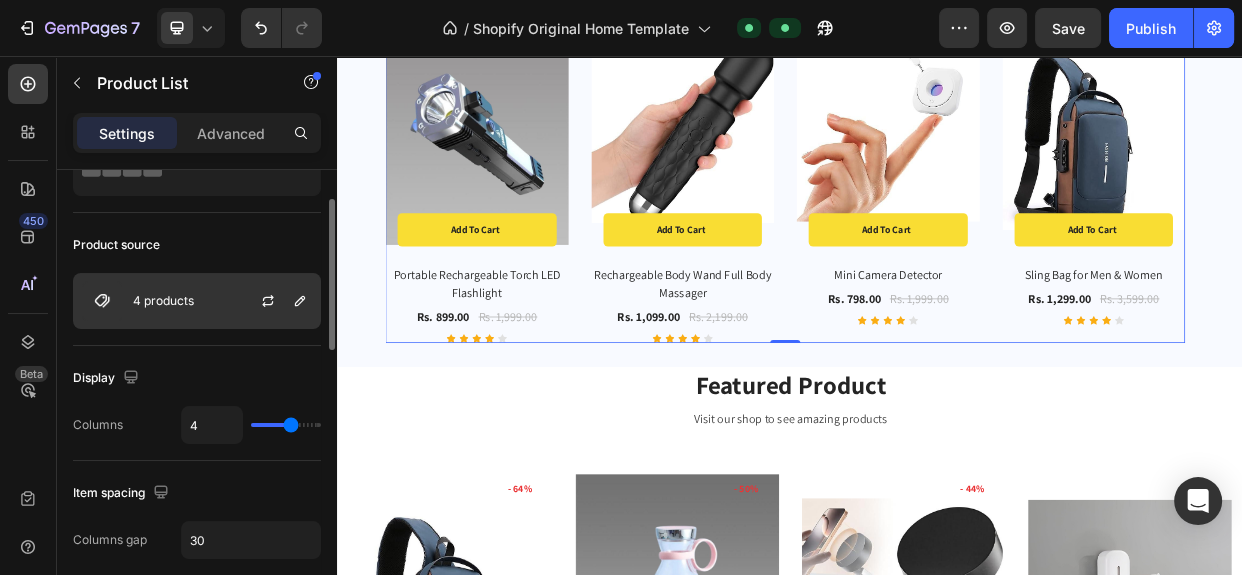 click on "4 products" at bounding box center [163, 301] 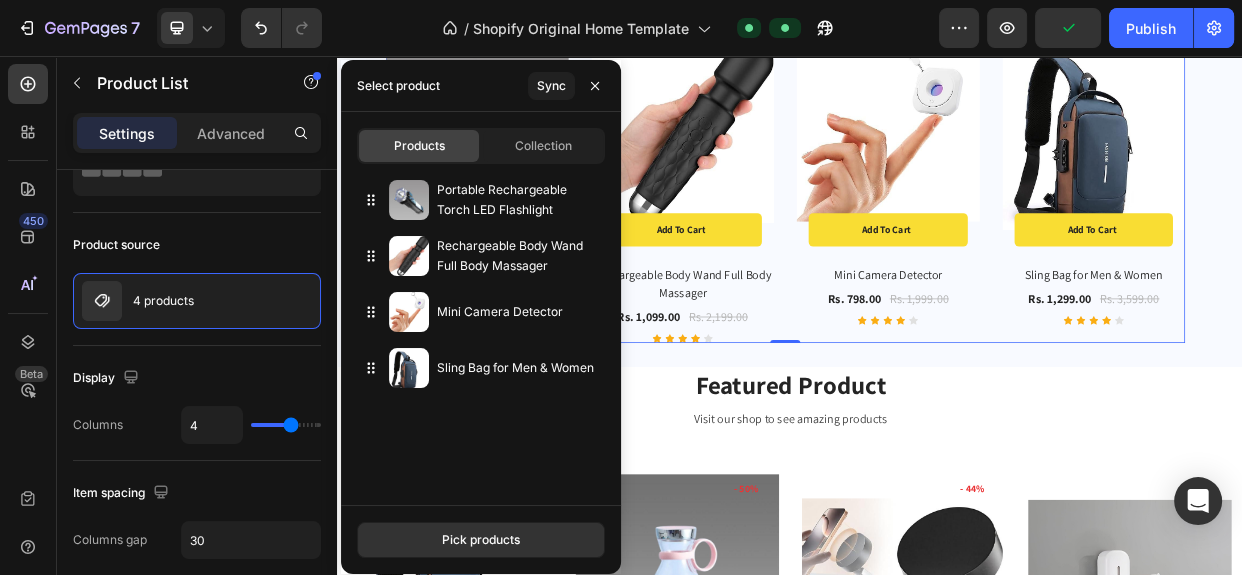click on "Collection" 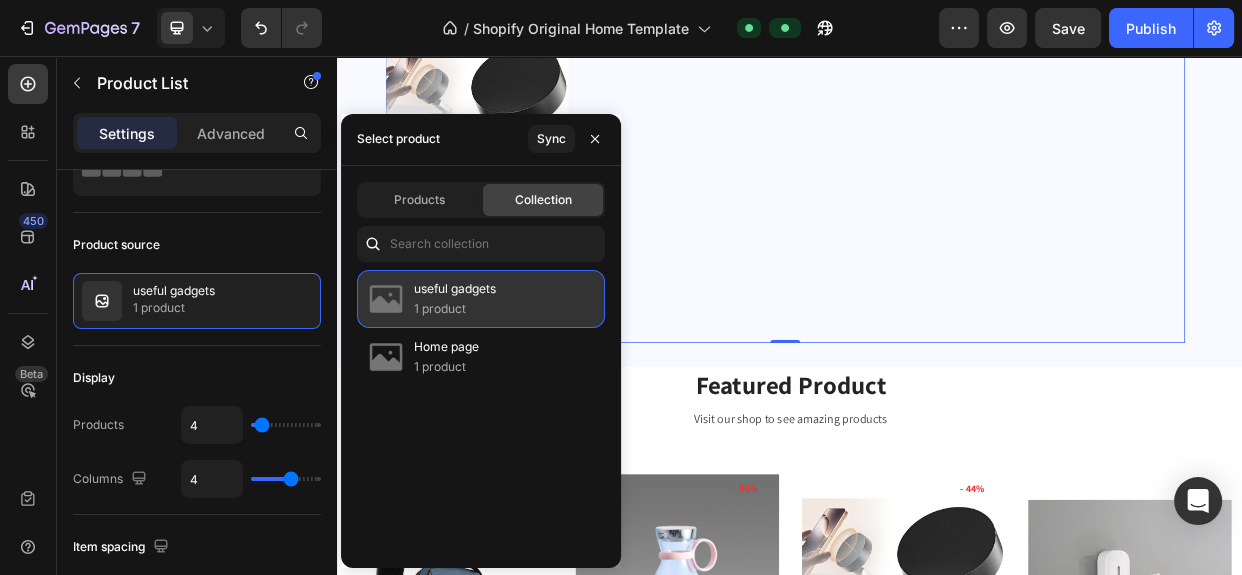 click on "1 product" at bounding box center [455, 309] 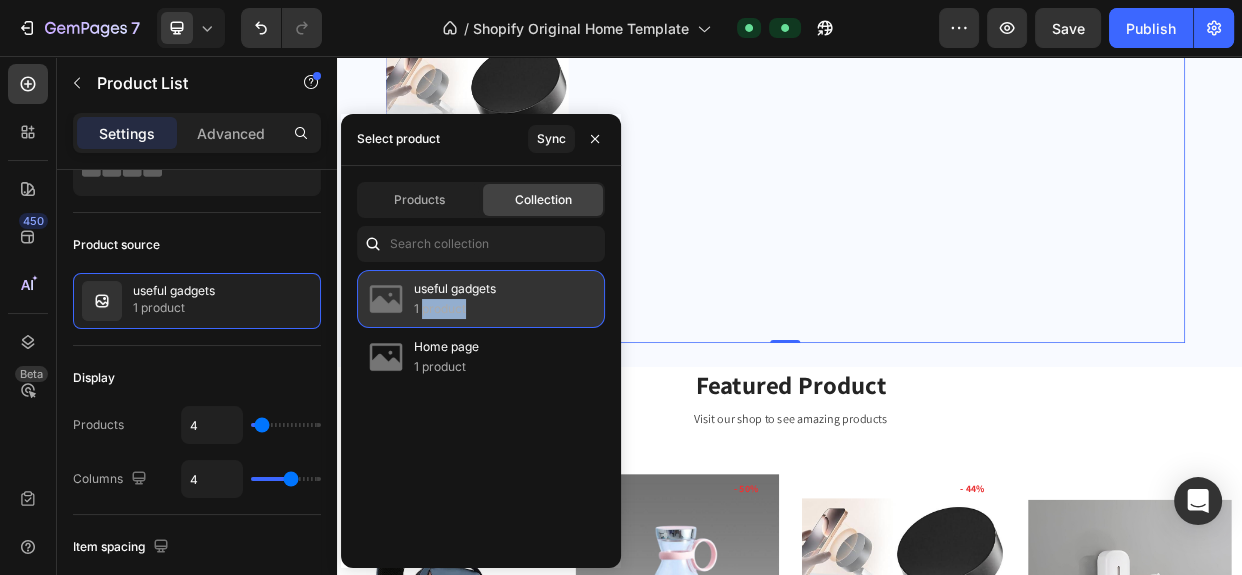 click on "1 product" at bounding box center (455, 309) 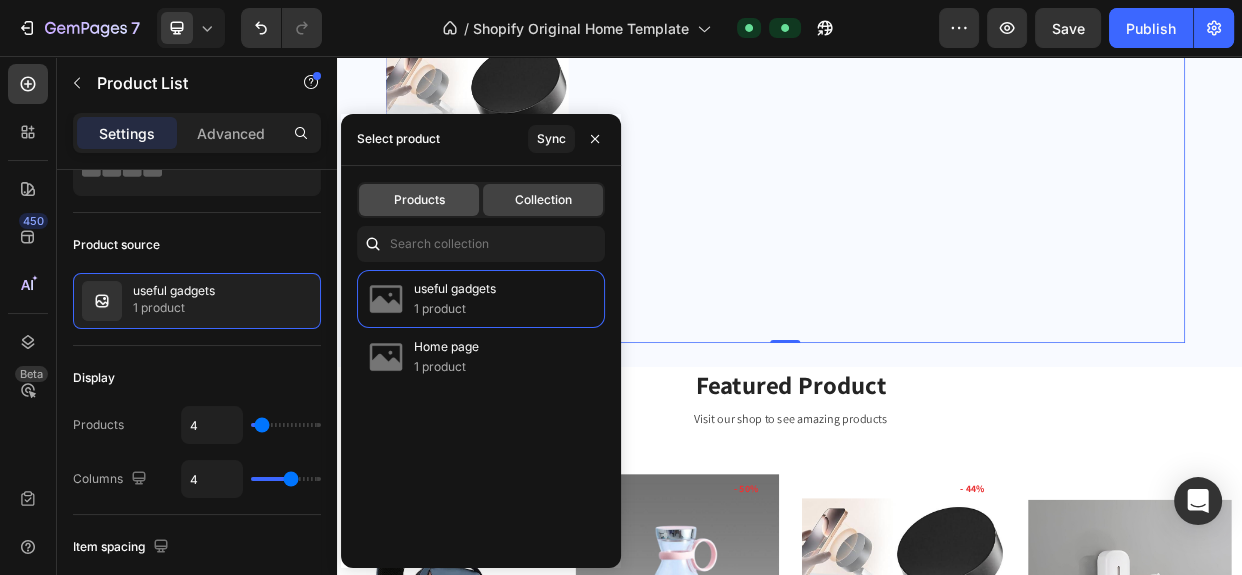 click on "Products" 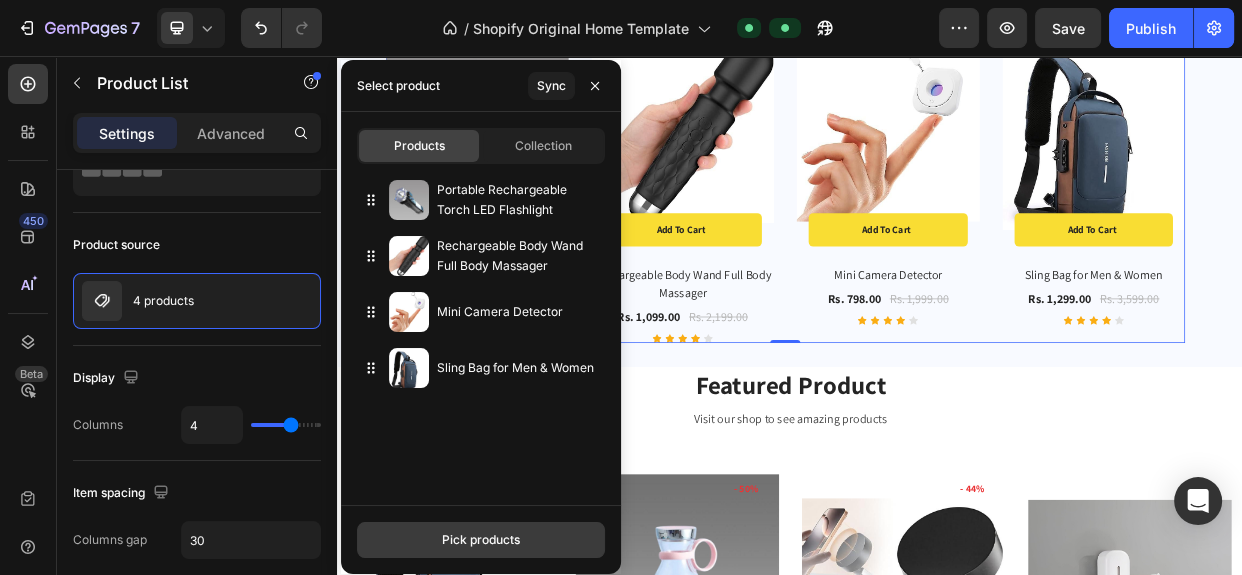 click on "Pick products" at bounding box center [481, 540] 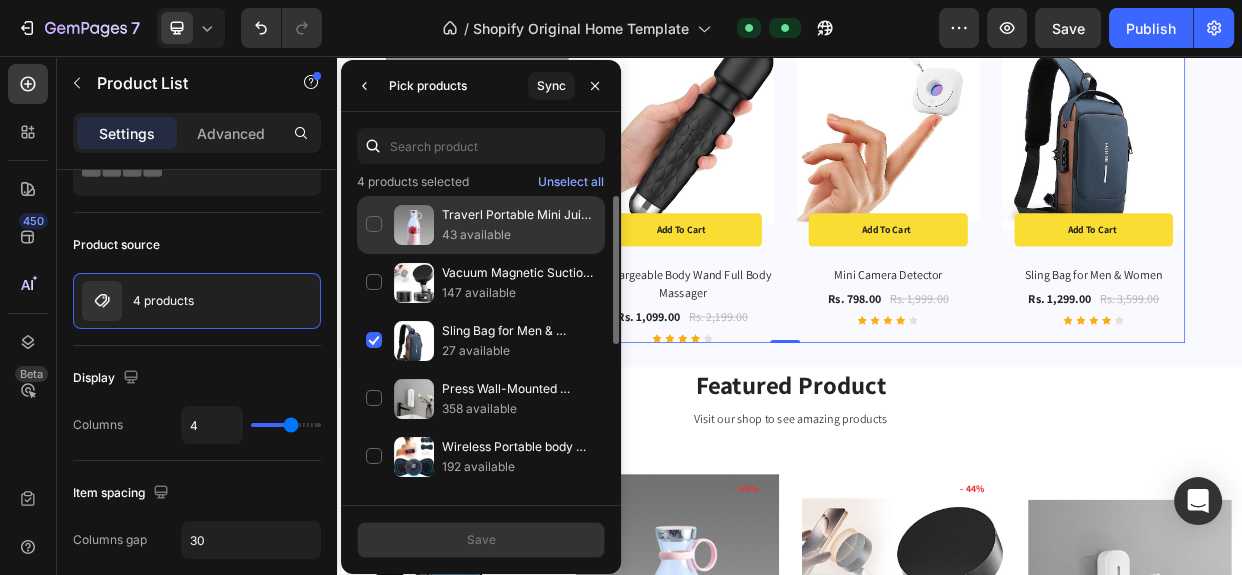 click on "Traverl Portable Mini Juice Blender 43 available" 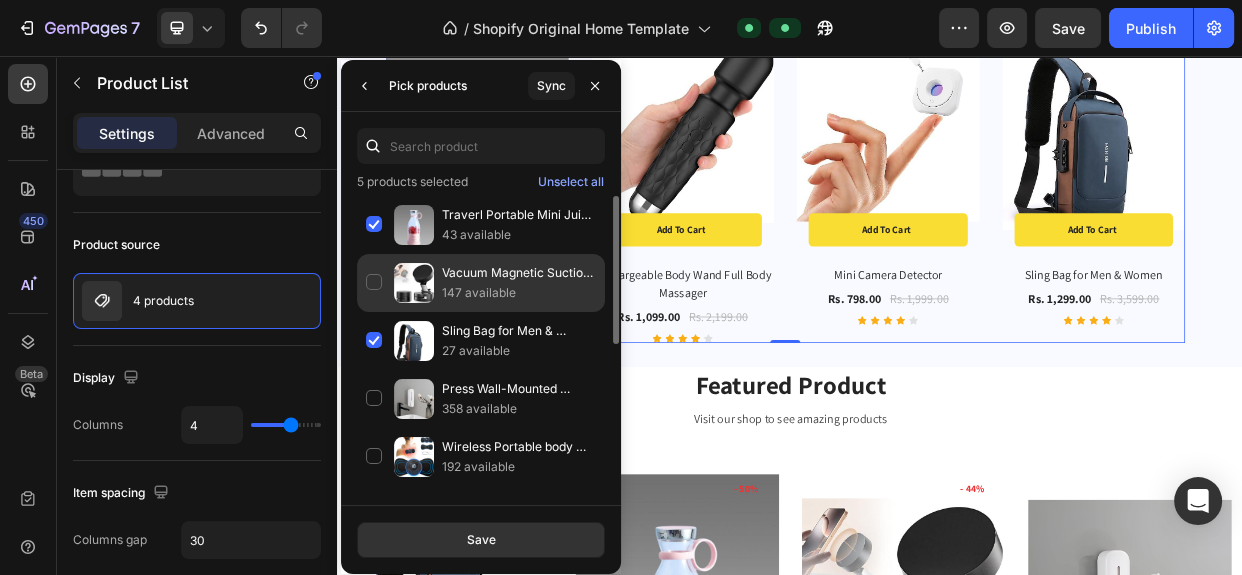 click on "Vacuum Magnetic Suction Phone Holder 147 available" 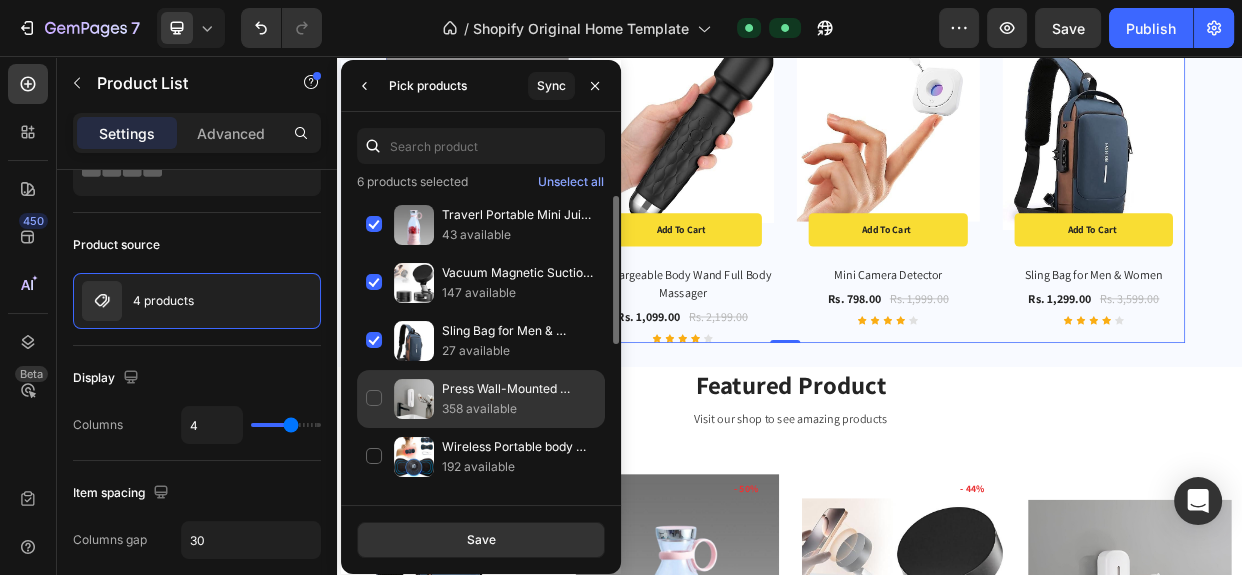 click on "Press Wall-Mounted Dispenser Soap Manual 358 available" 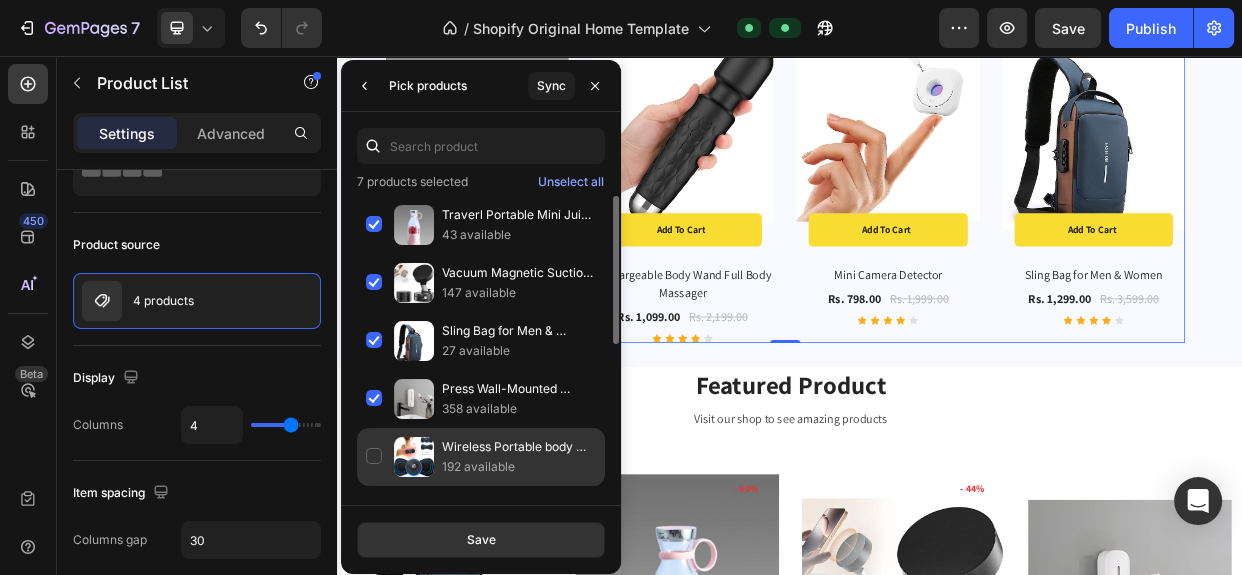 click on "Wireless Portable body massager 192 available" 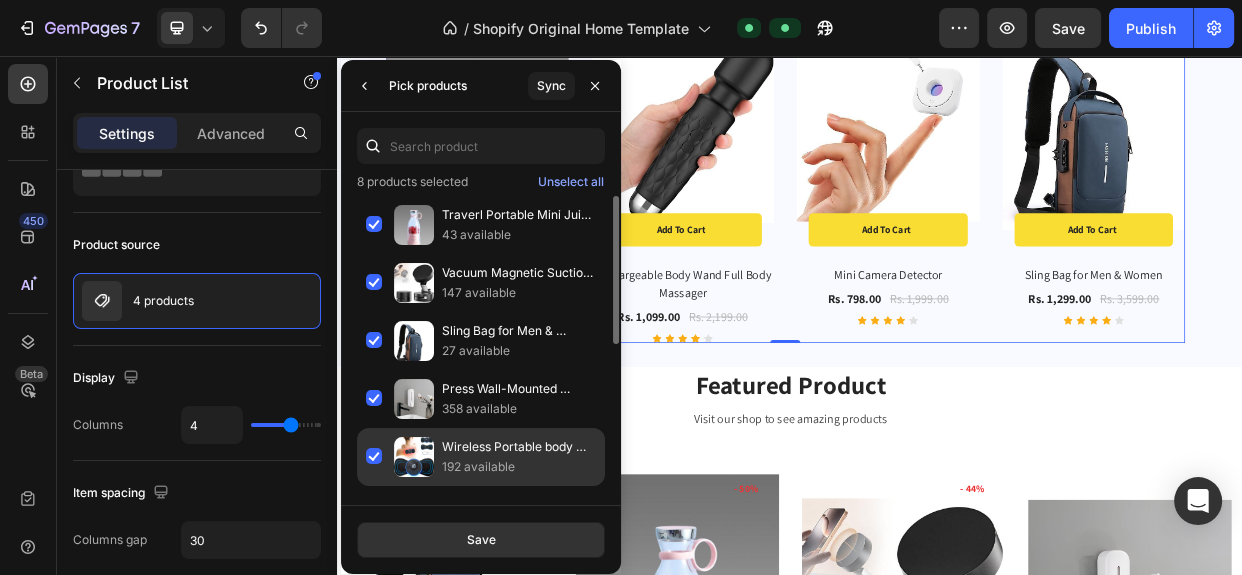 scroll, scrollTop: 181, scrollLeft: 0, axis: vertical 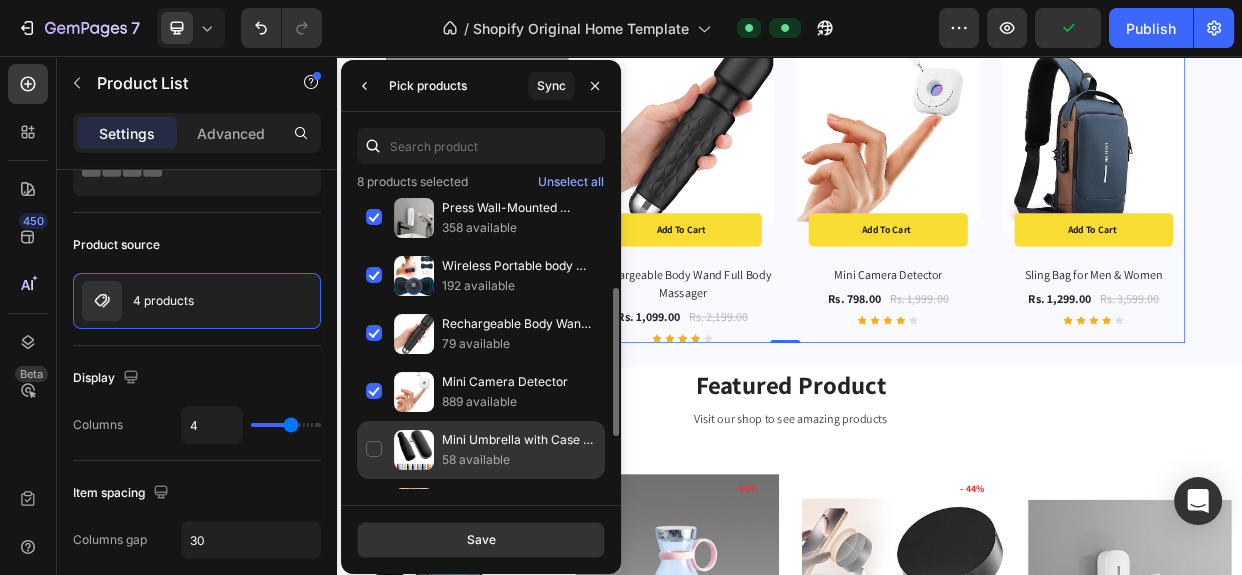 click on "Mini Umbrella with Case for Men & Women (Manual Open) 58 available" 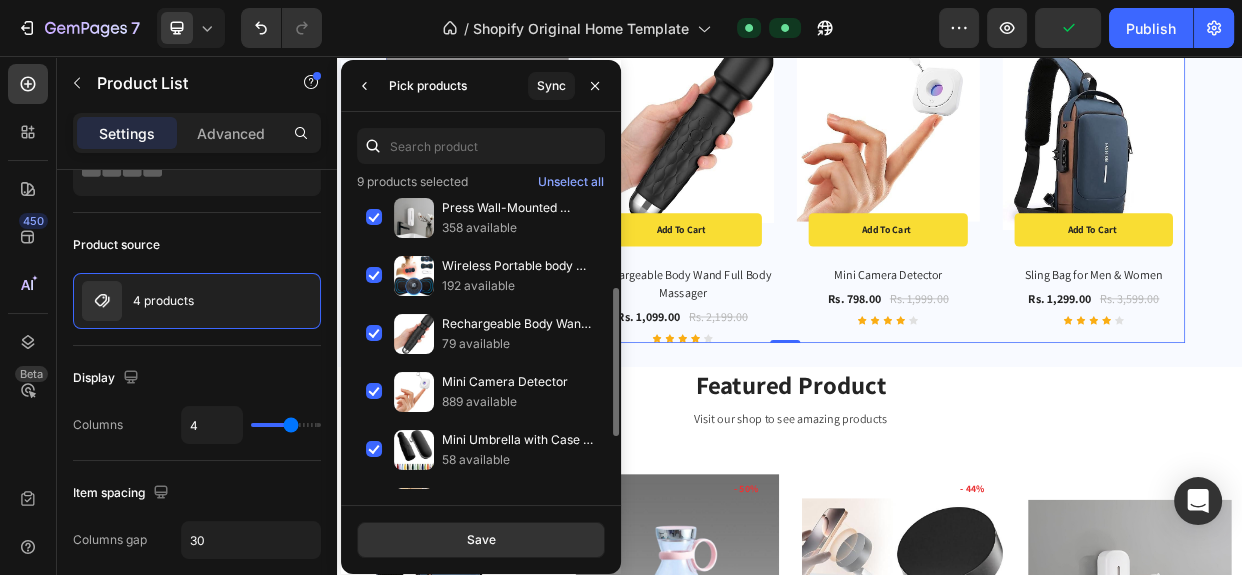scroll, scrollTop: 272, scrollLeft: 0, axis: vertical 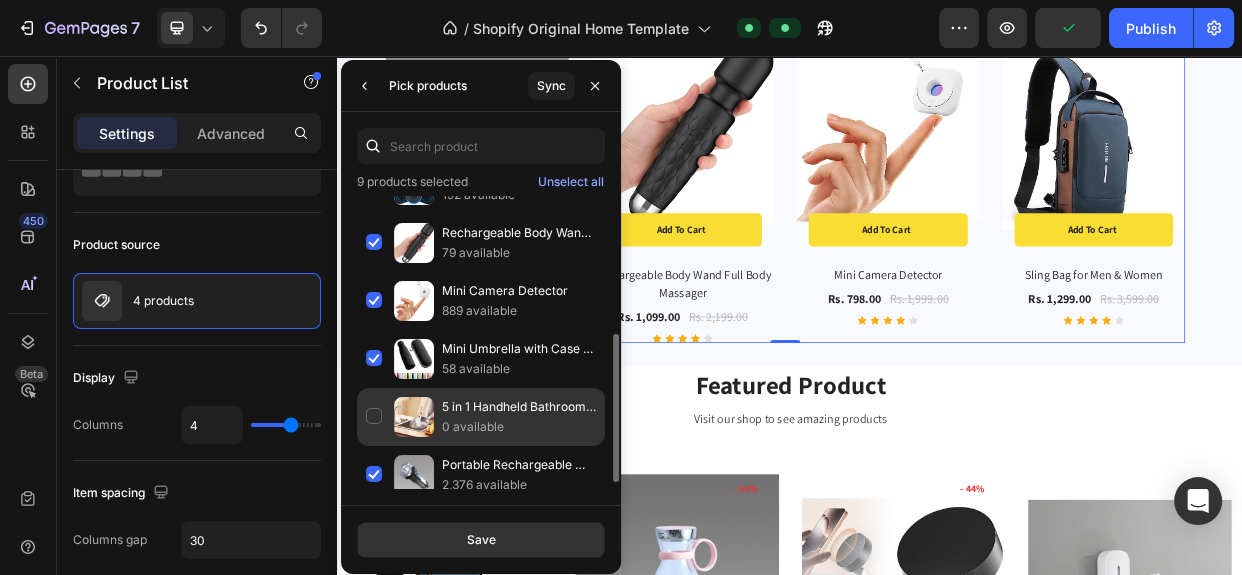 click on "5 in 1 Handheld Bathroom Cleaning Brush 0 available" 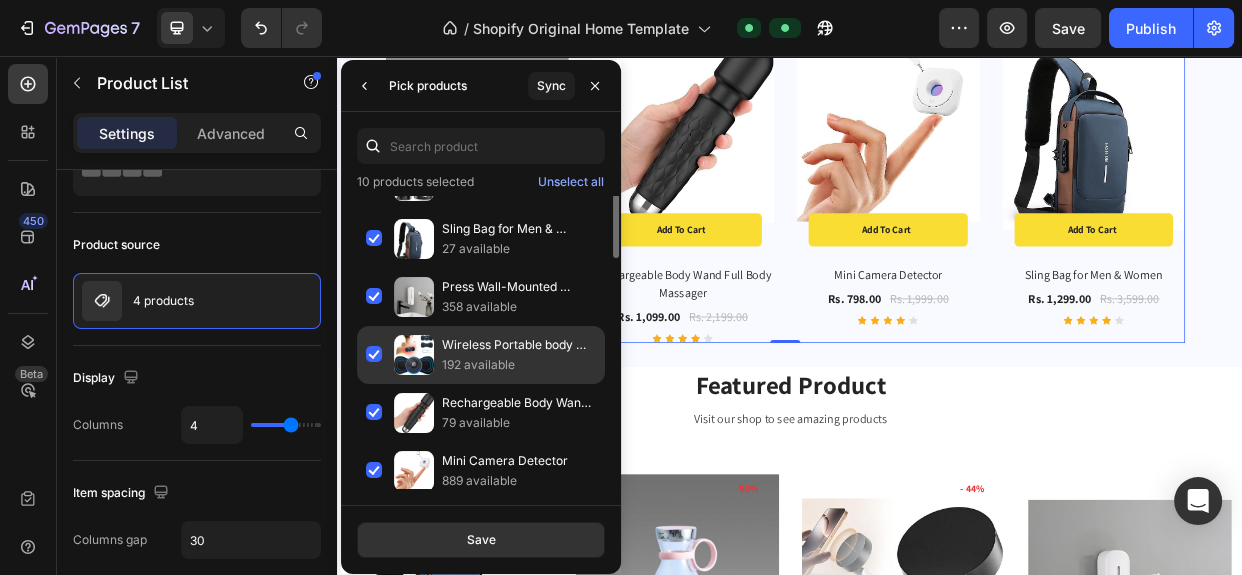 scroll, scrollTop: 0, scrollLeft: 0, axis: both 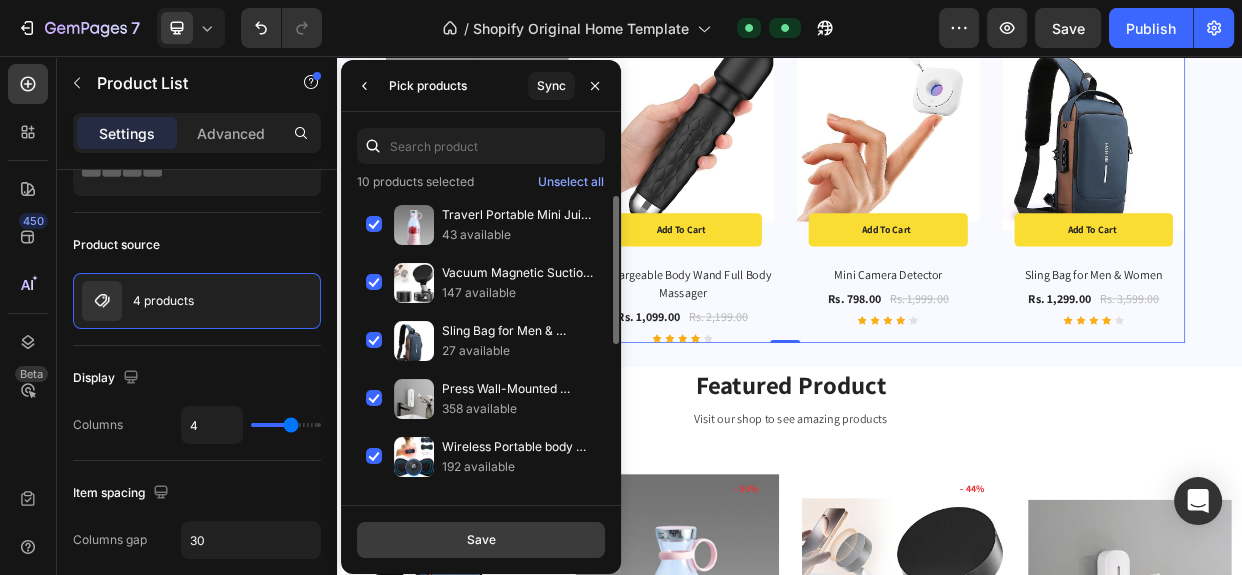 click on "Save" at bounding box center (480, 540) 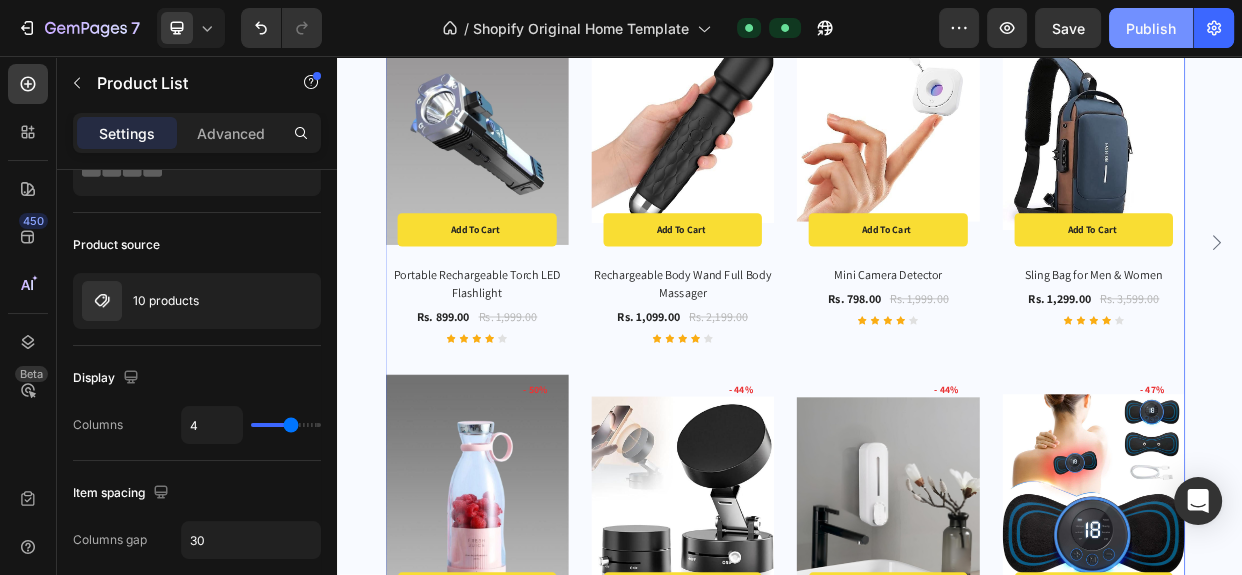 click on "Publish" at bounding box center (1151, 28) 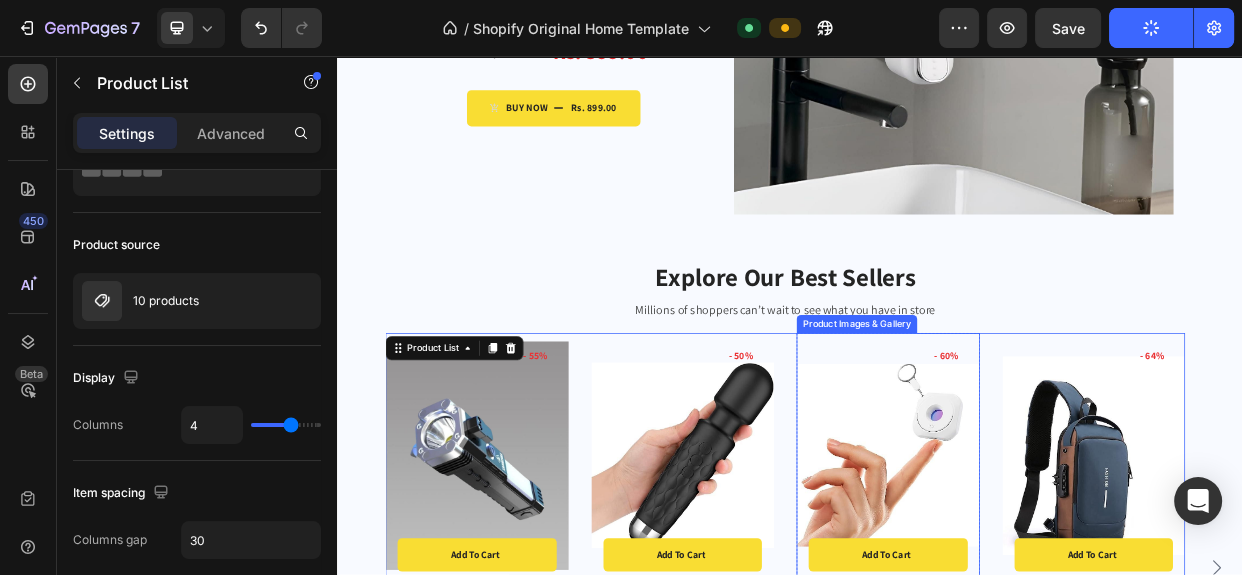 scroll, scrollTop: 454, scrollLeft: 0, axis: vertical 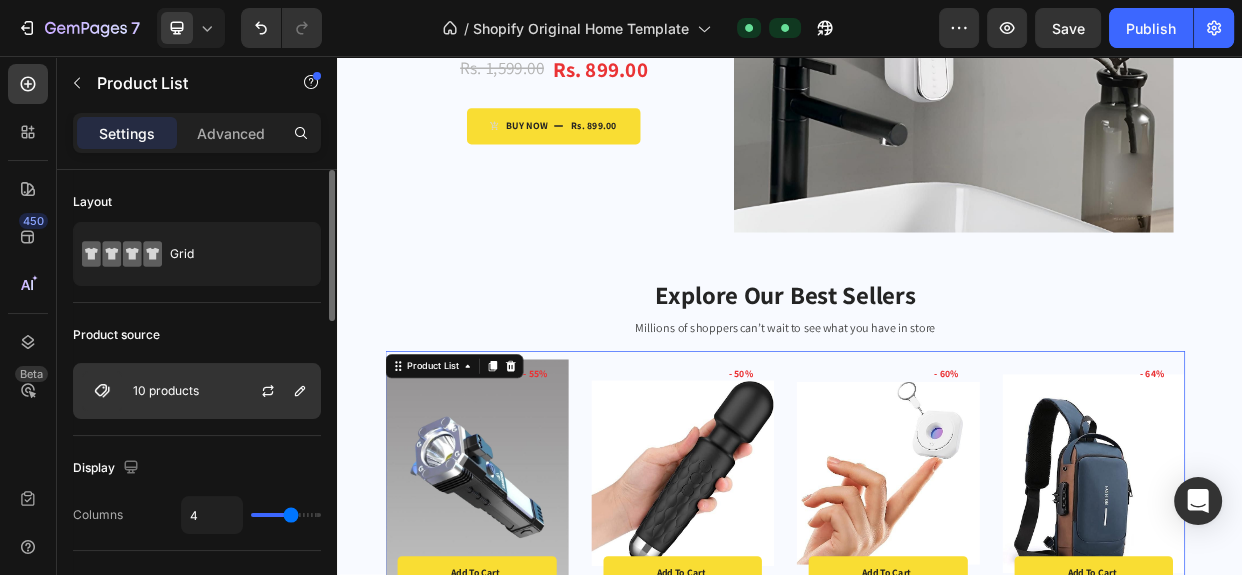 click on "10 products" at bounding box center [197, 391] 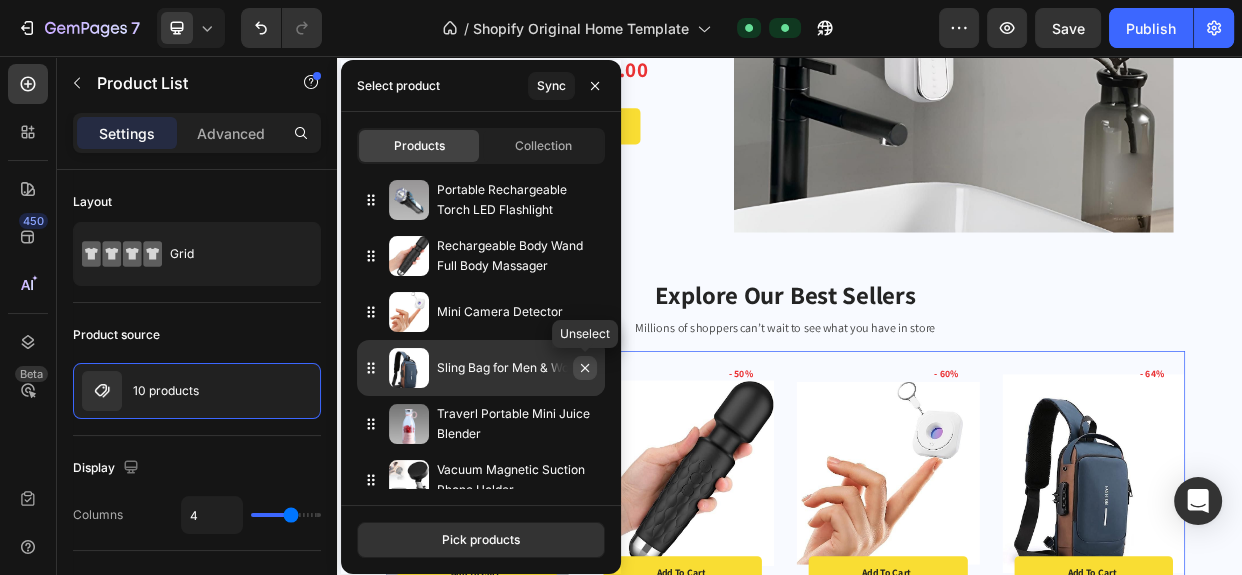 click 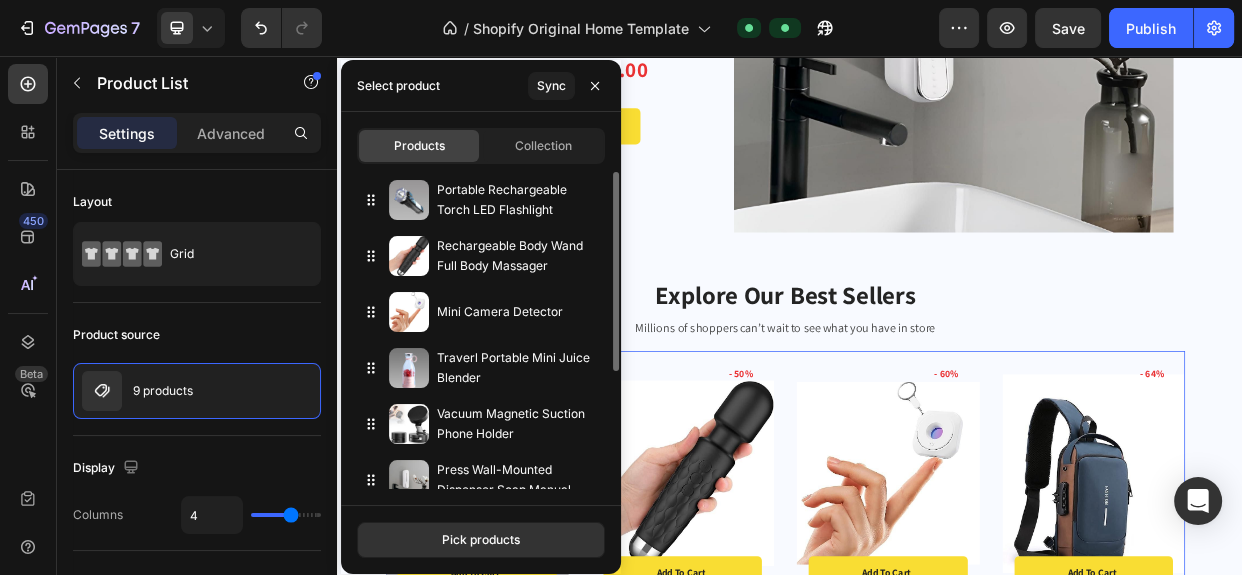 scroll, scrollTop: 0, scrollLeft: 0, axis: both 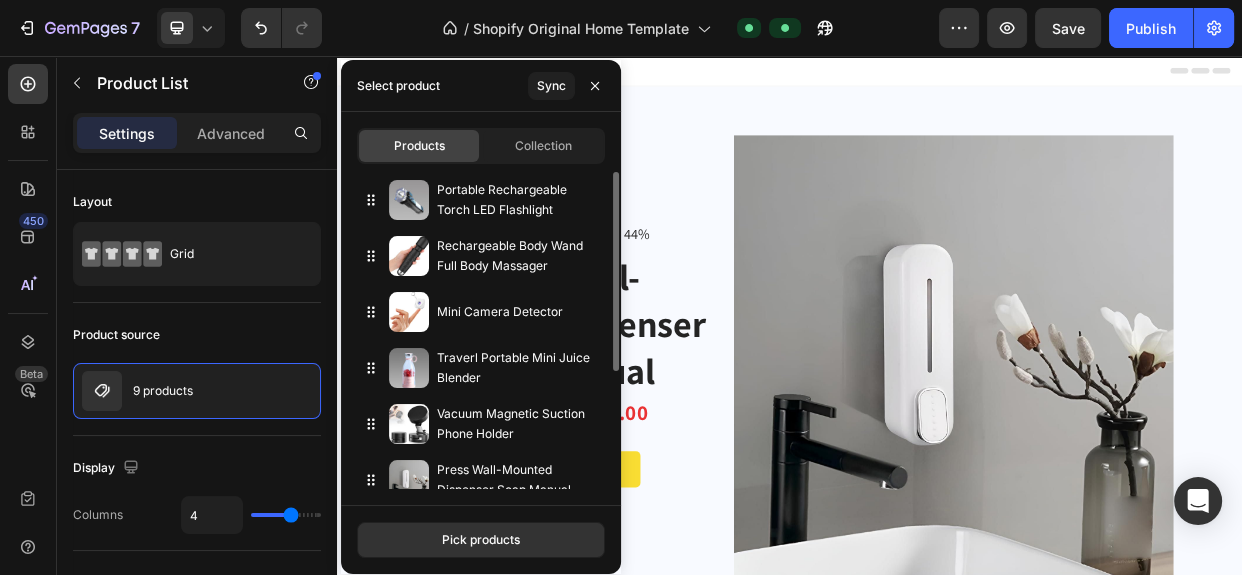 click 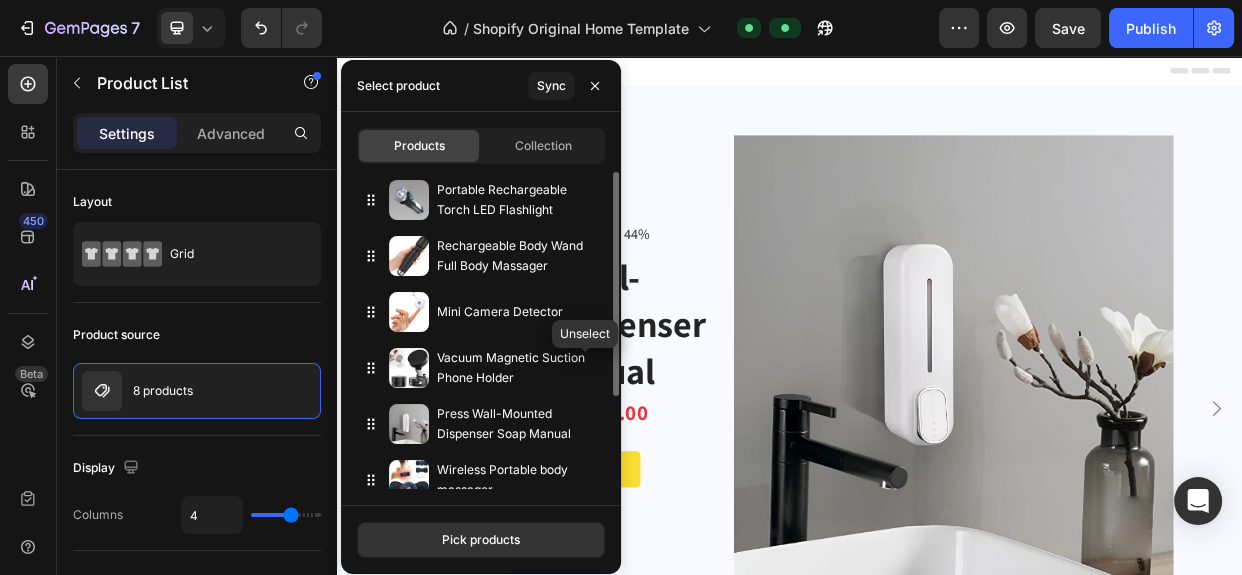 click 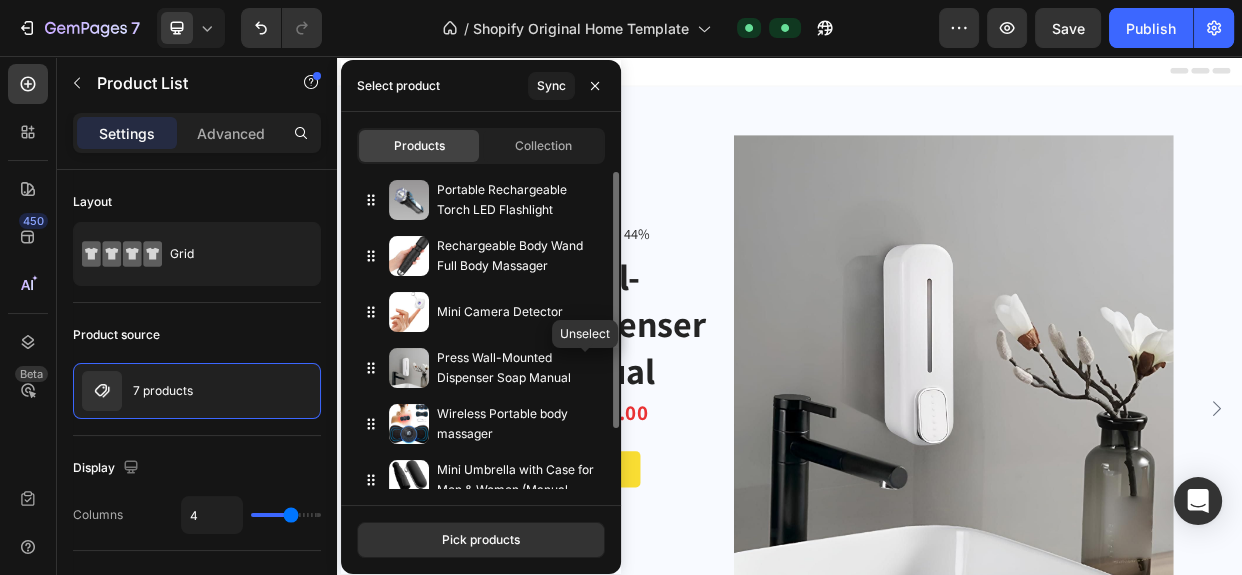 click 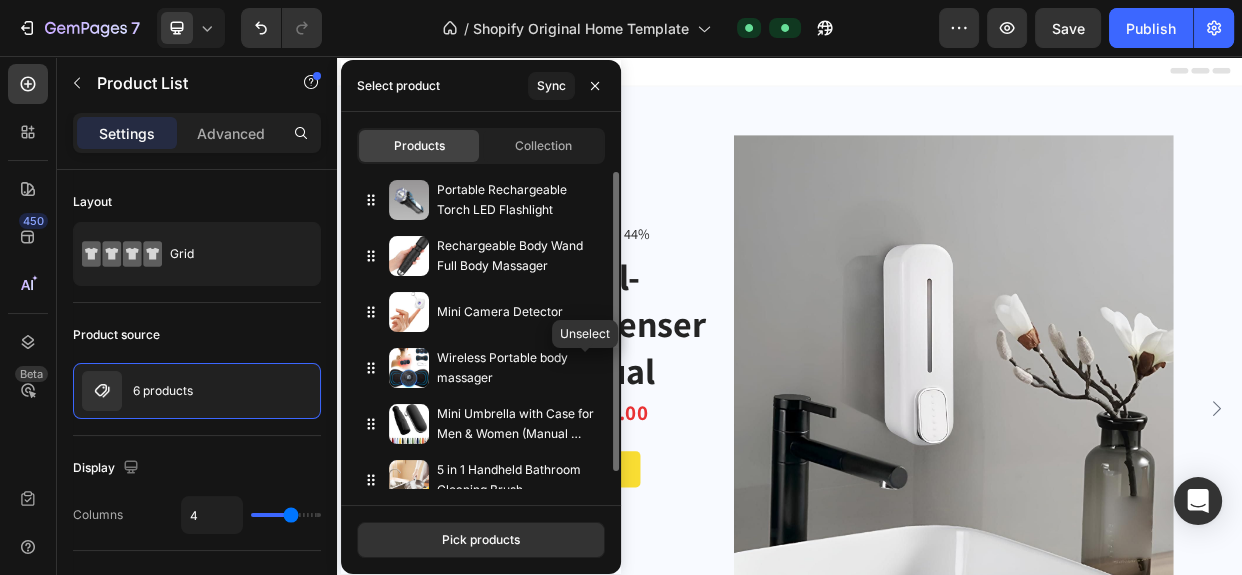 click 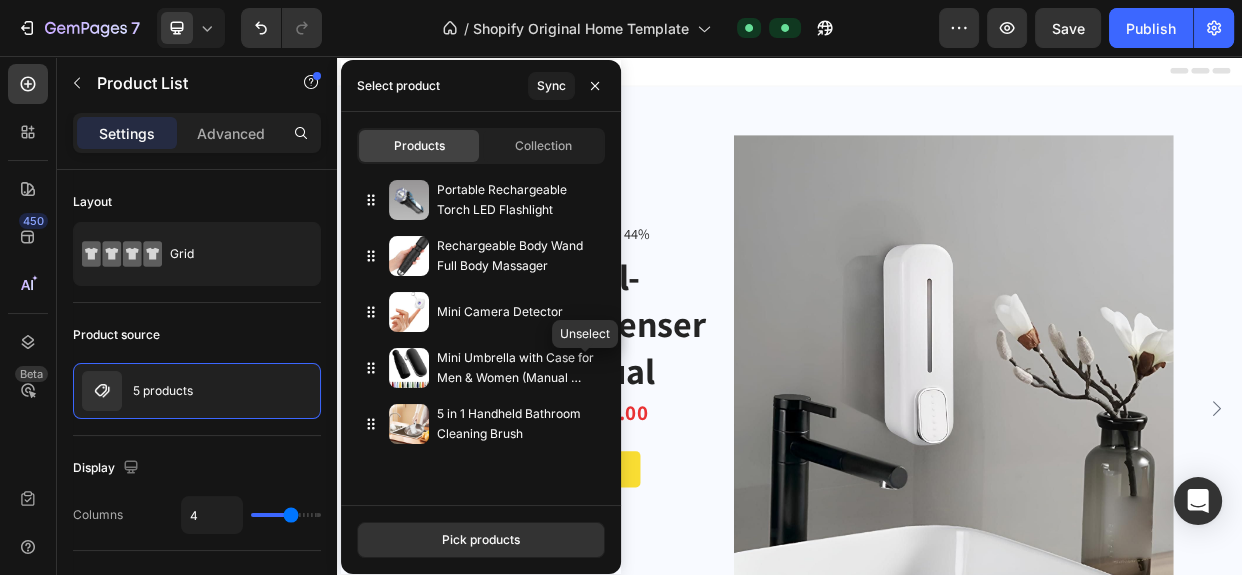 click 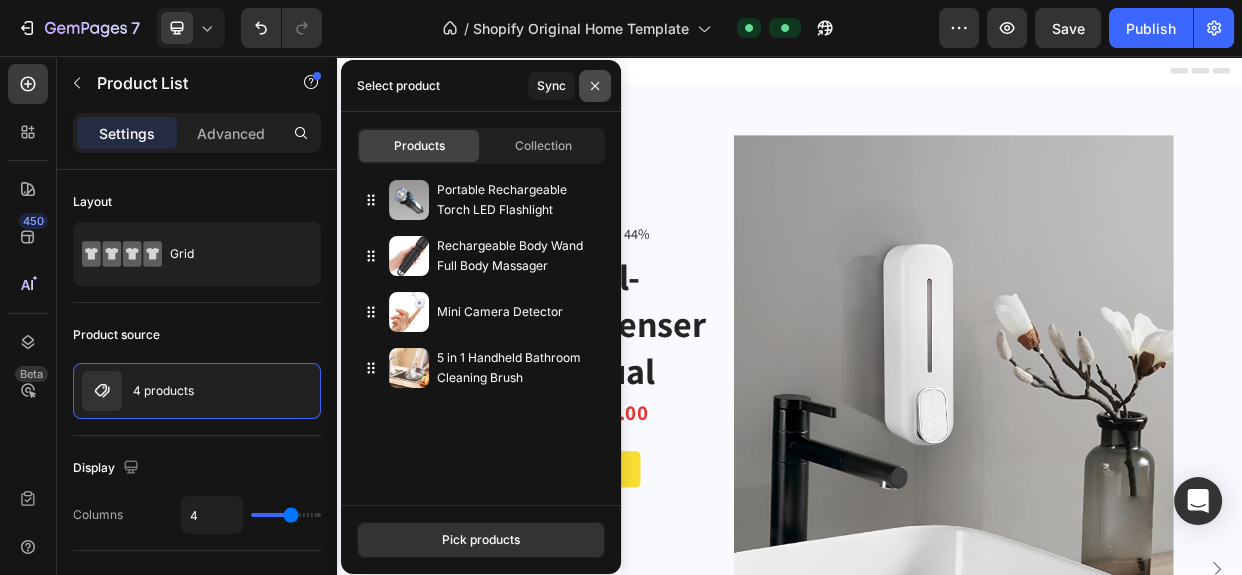 click at bounding box center [595, 86] 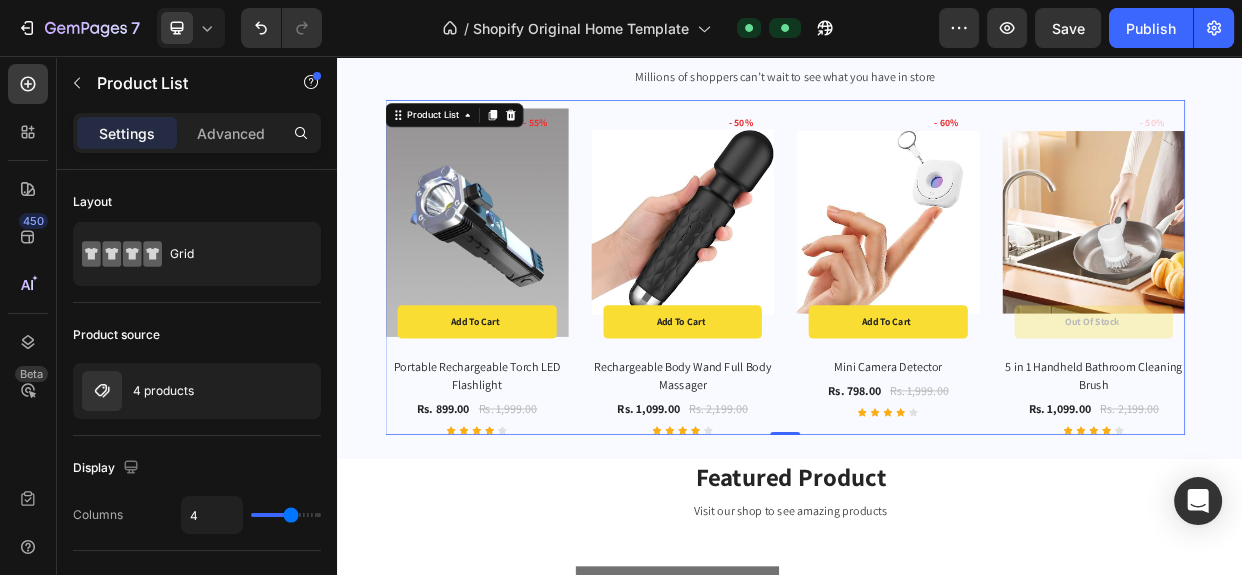 scroll, scrollTop: 818, scrollLeft: 0, axis: vertical 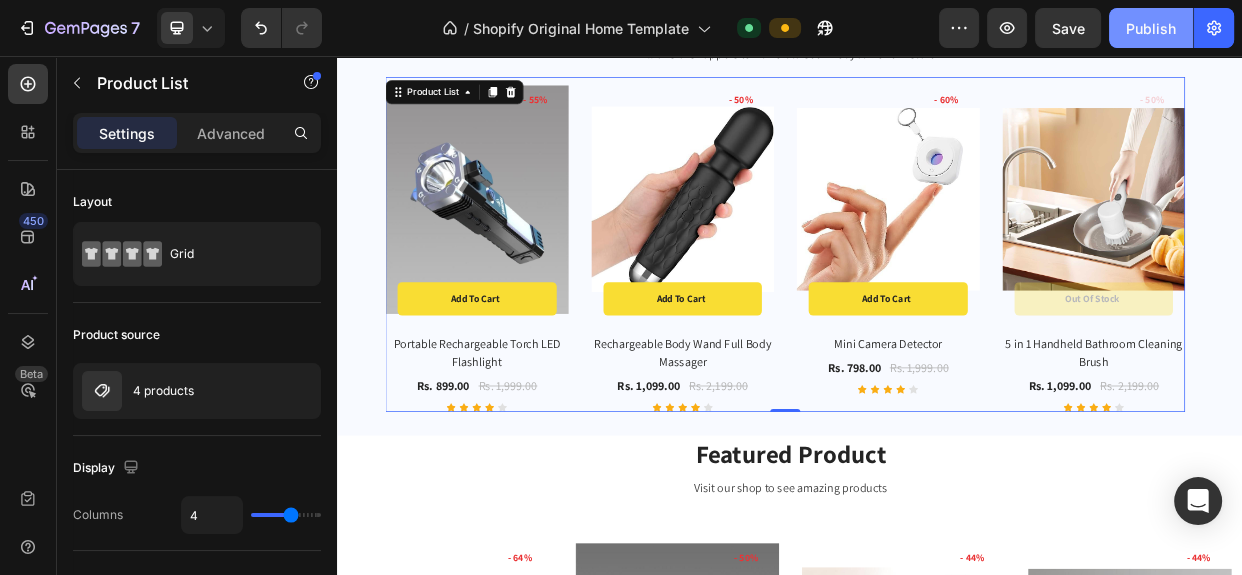 click on "Publish" 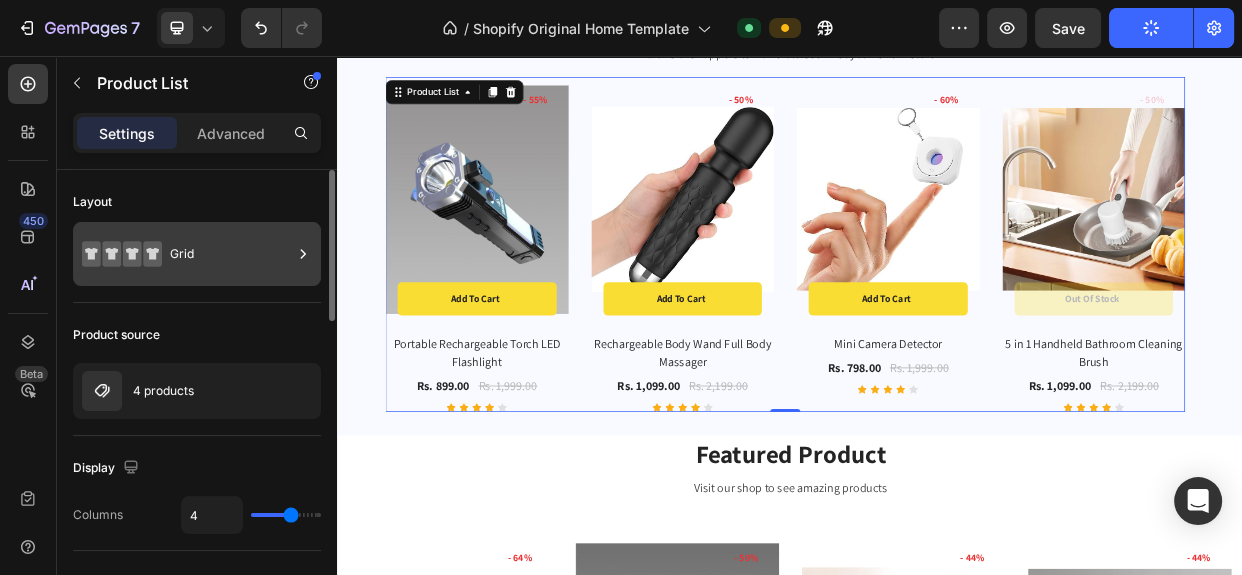 click on "Grid" at bounding box center (231, 254) 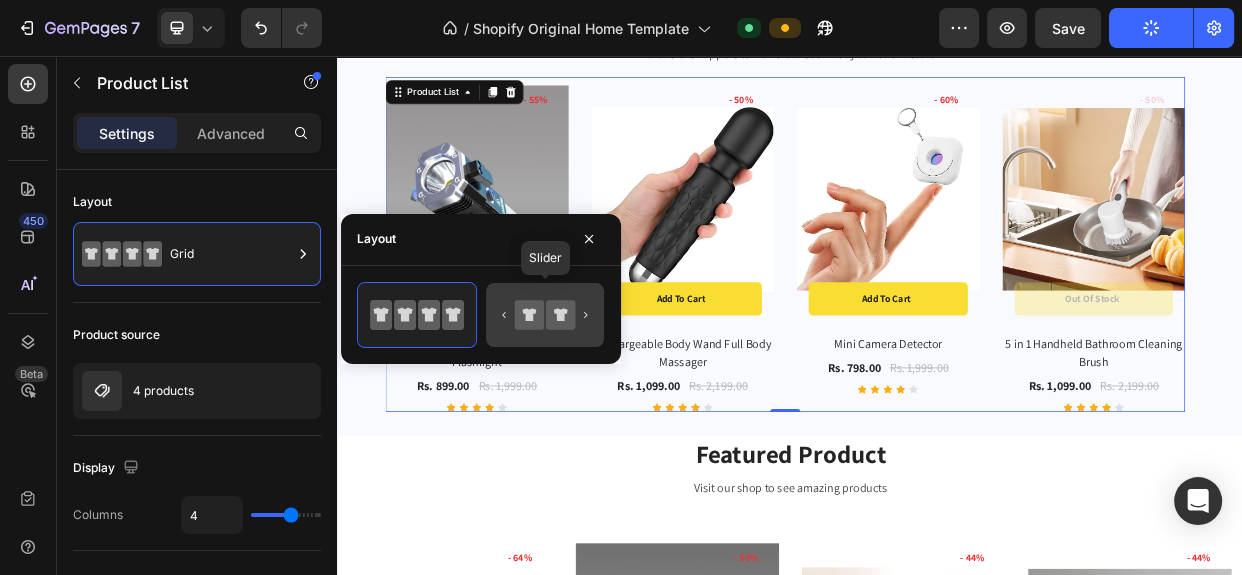 click 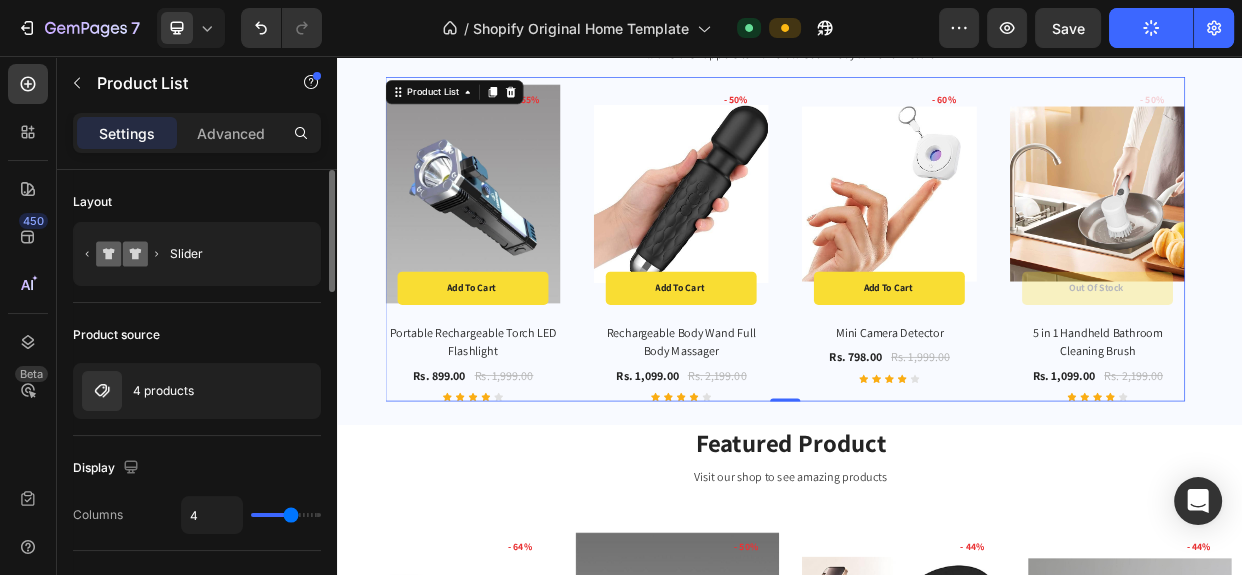 click on "Layout" at bounding box center [197, 202] 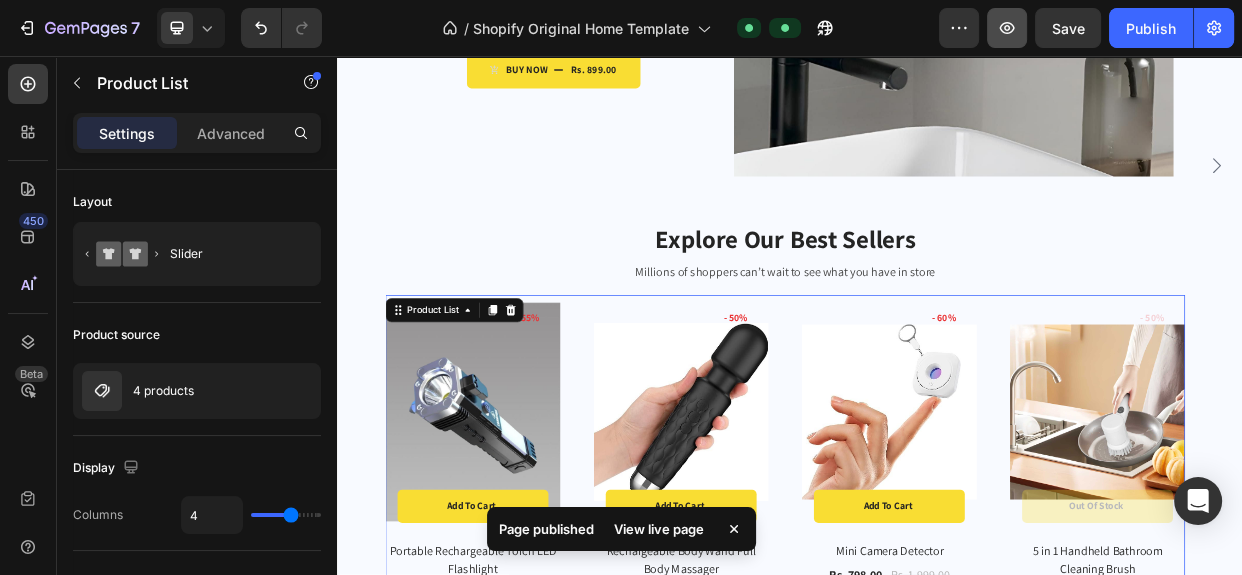 scroll, scrollTop: 636, scrollLeft: 0, axis: vertical 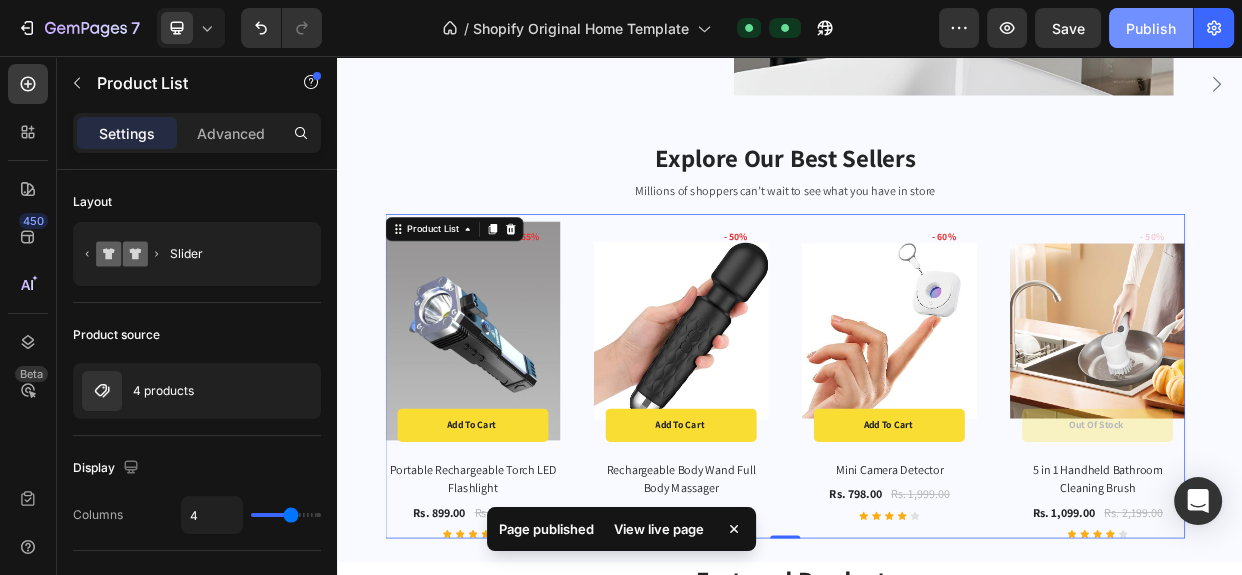 click on "Publish" at bounding box center (1151, 28) 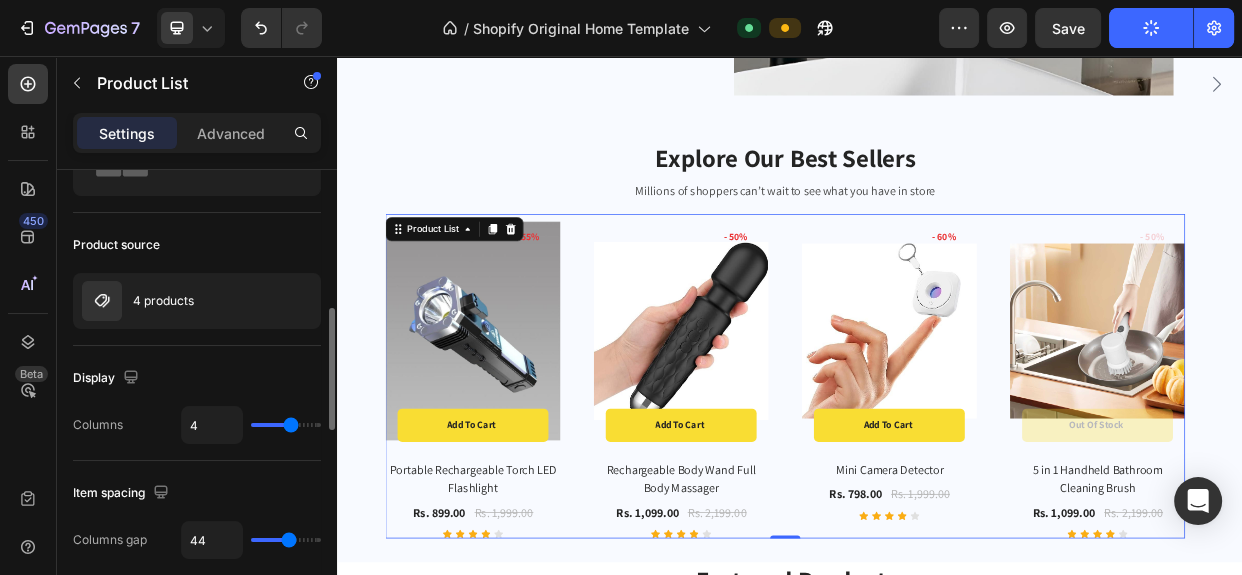 scroll, scrollTop: 181, scrollLeft: 0, axis: vertical 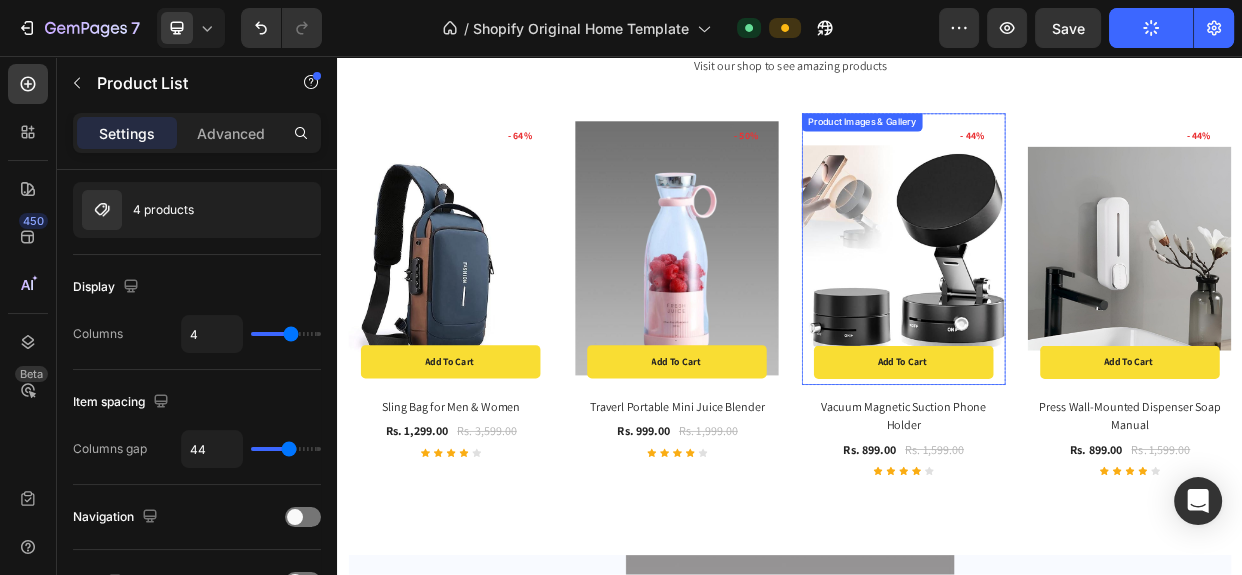 click at bounding box center [1087, 312] 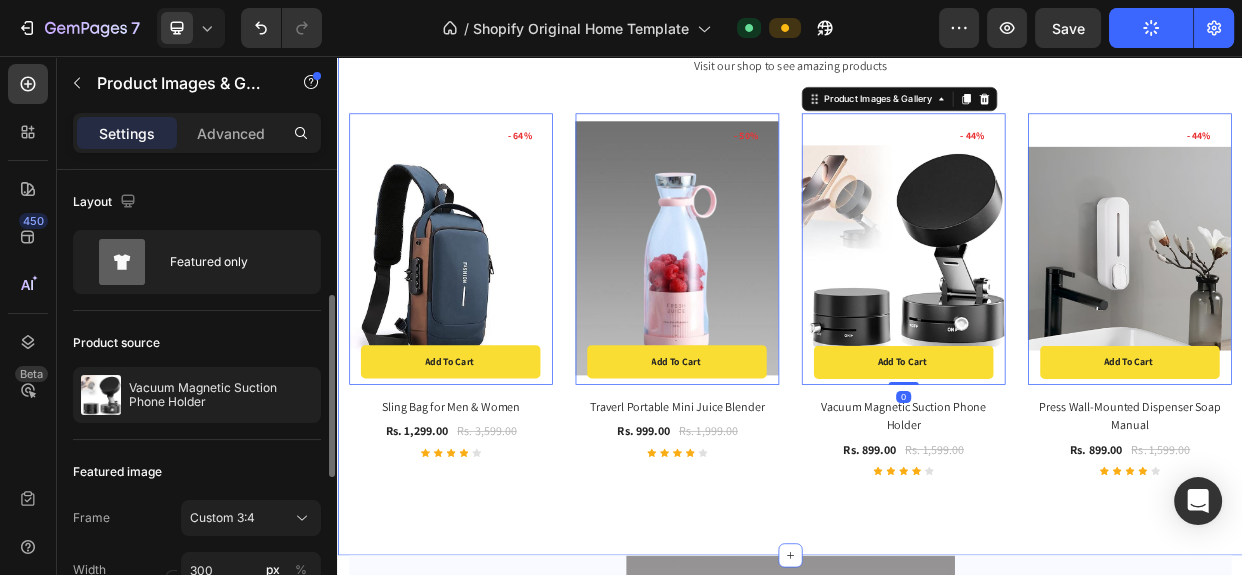 scroll, scrollTop: 90, scrollLeft: 0, axis: vertical 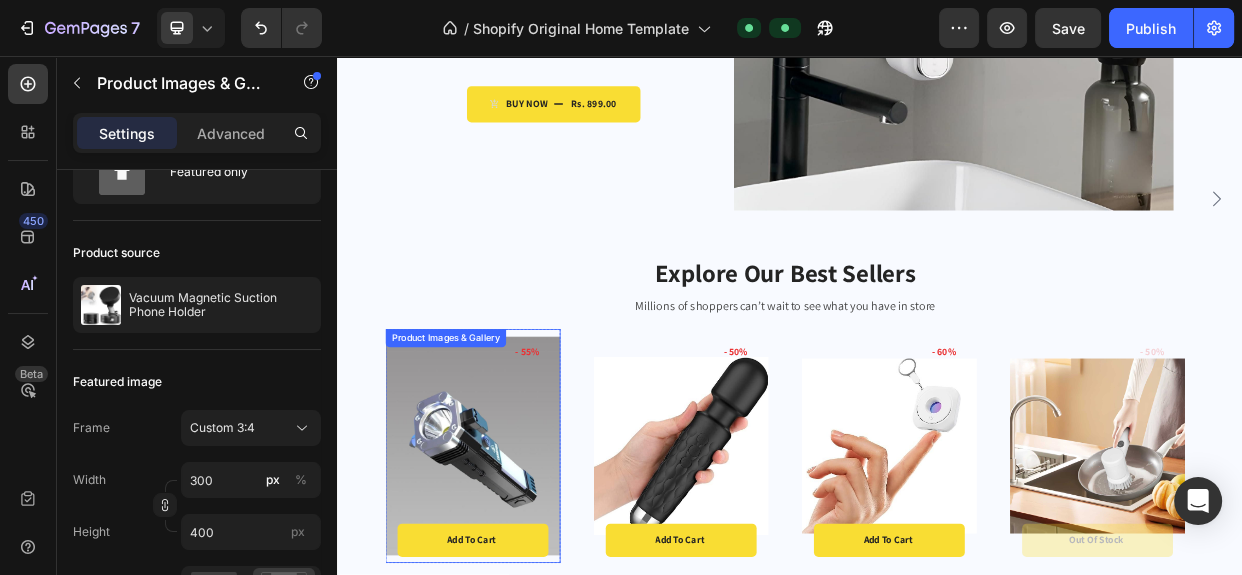 click at bounding box center [516, 572] 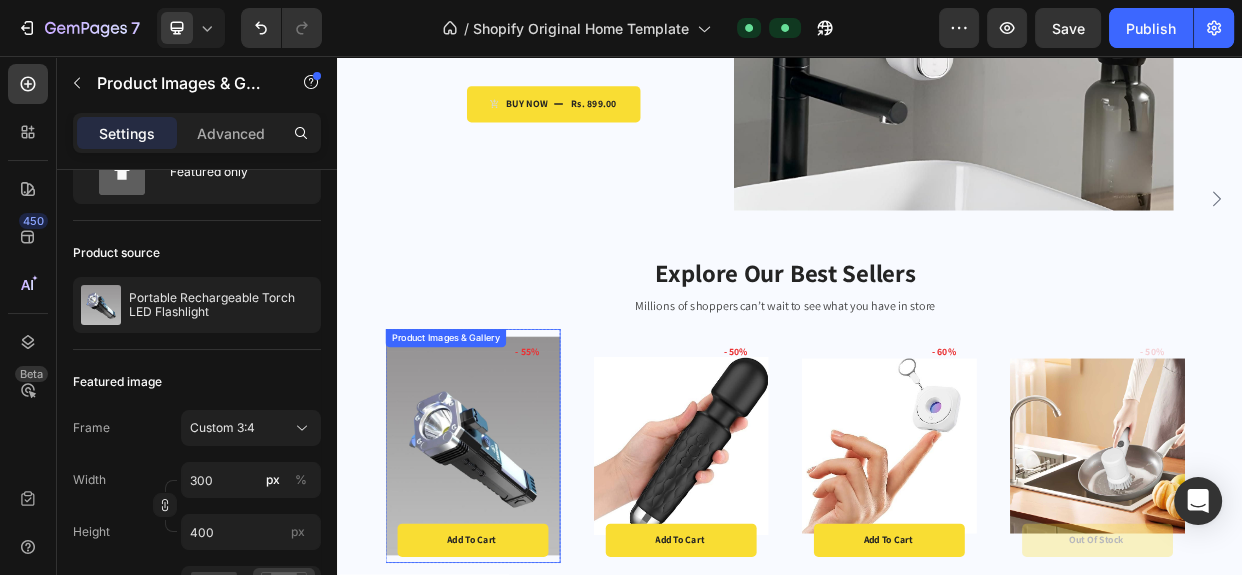 scroll, scrollTop: 90, scrollLeft: 0, axis: vertical 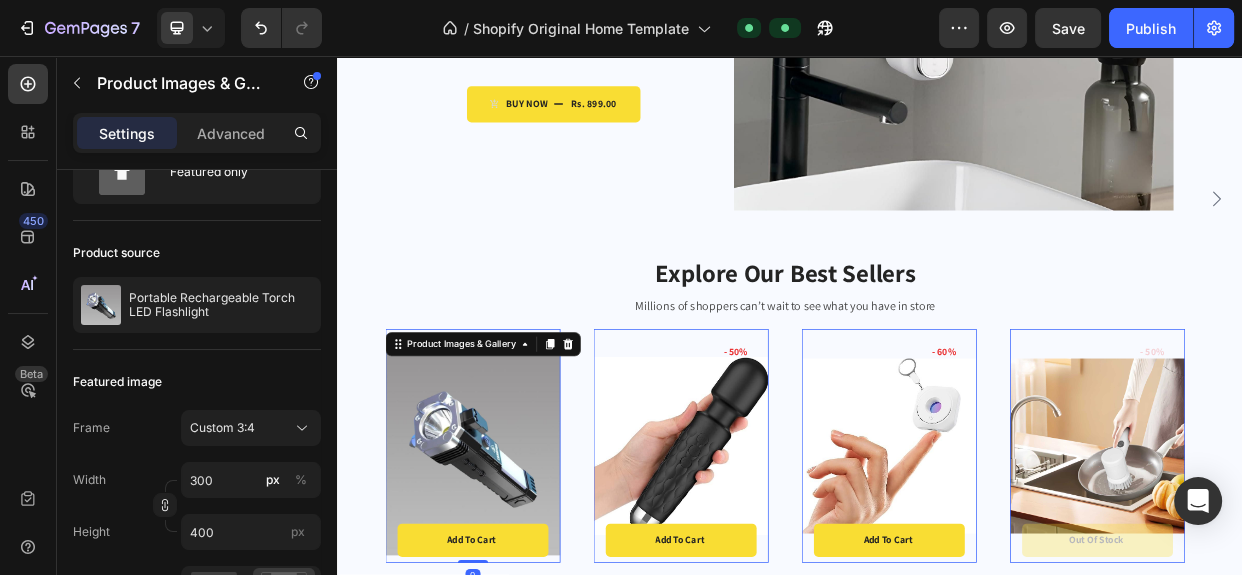 click at bounding box center [516, 572] 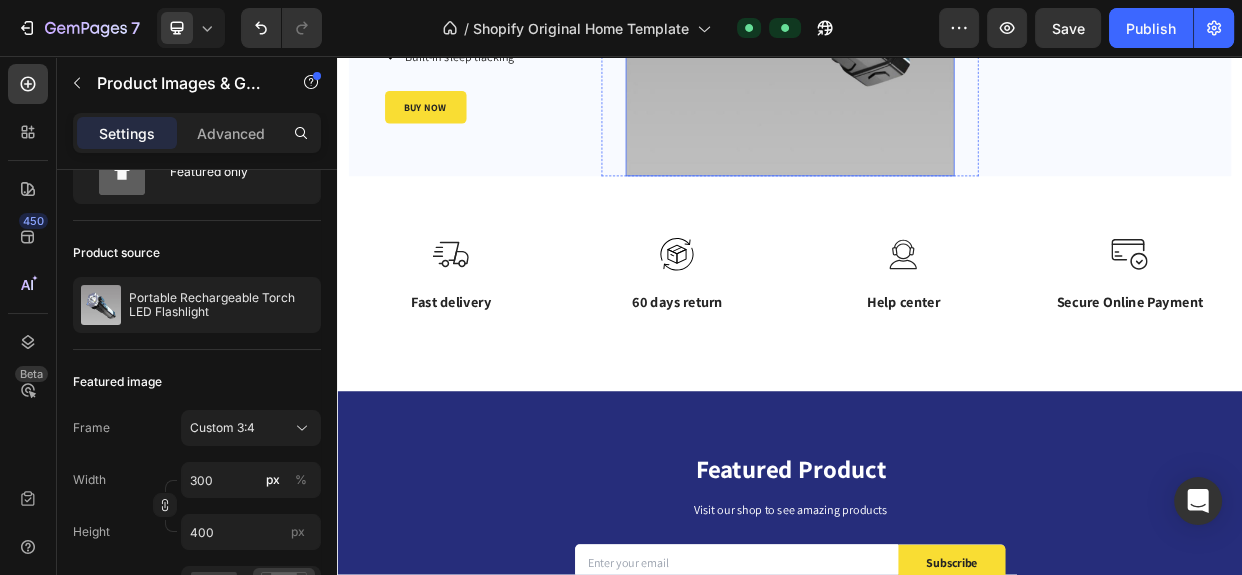 scroll, scrollTop: 2660, scrollLeft: 0, axis: vertical 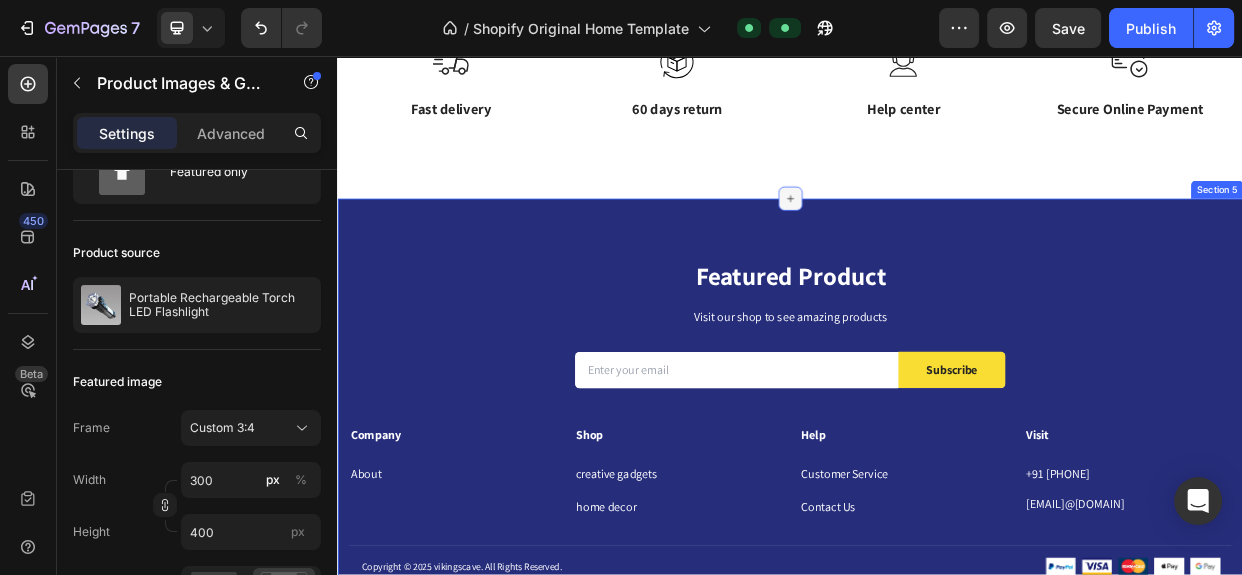 click 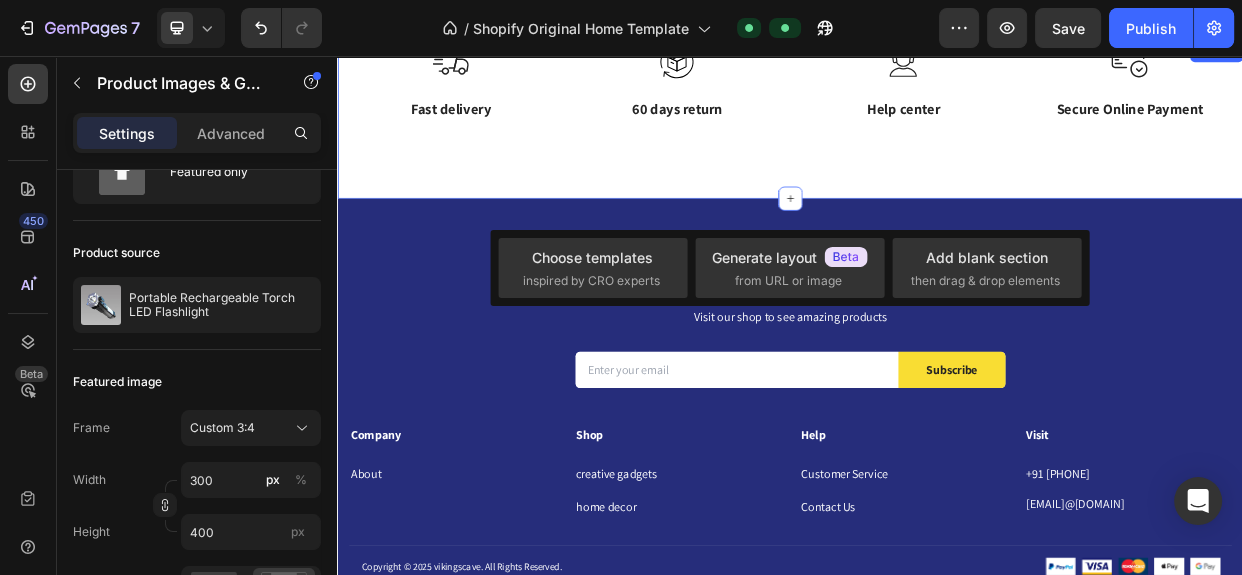 click on "Image Fast delivery Text block Row Image 60 days return Text block Row Image Help center Text block Row Image Secure Online Payment Text block Row Row Section 4" at bounding box center (937, 143) 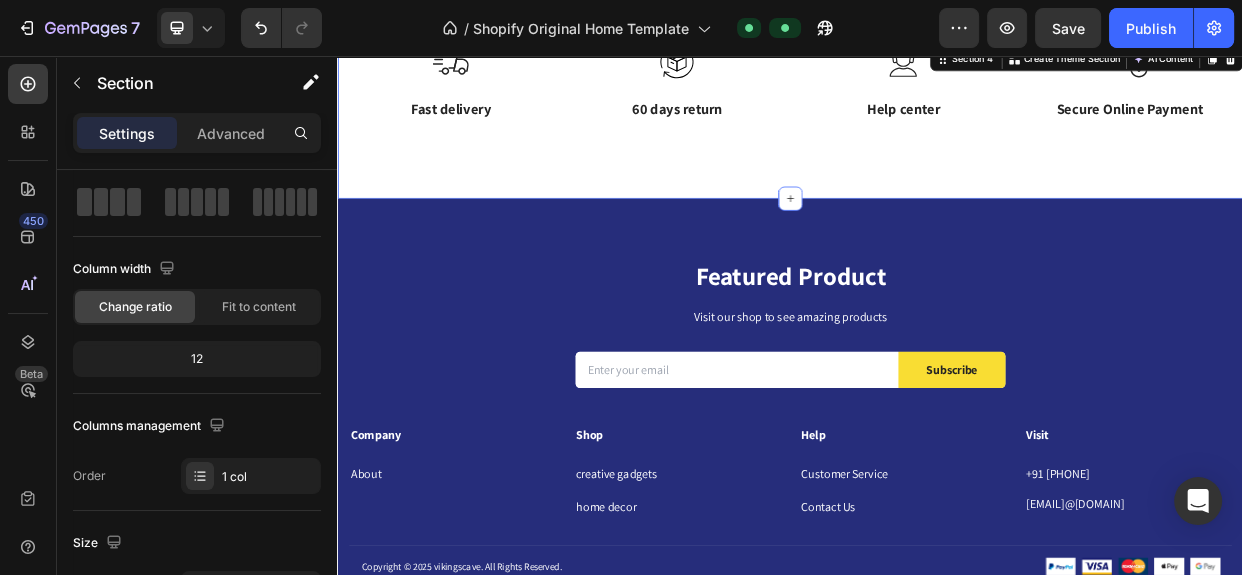 scroll, scrollTop: 0, scrollLeft: 0, axis: both 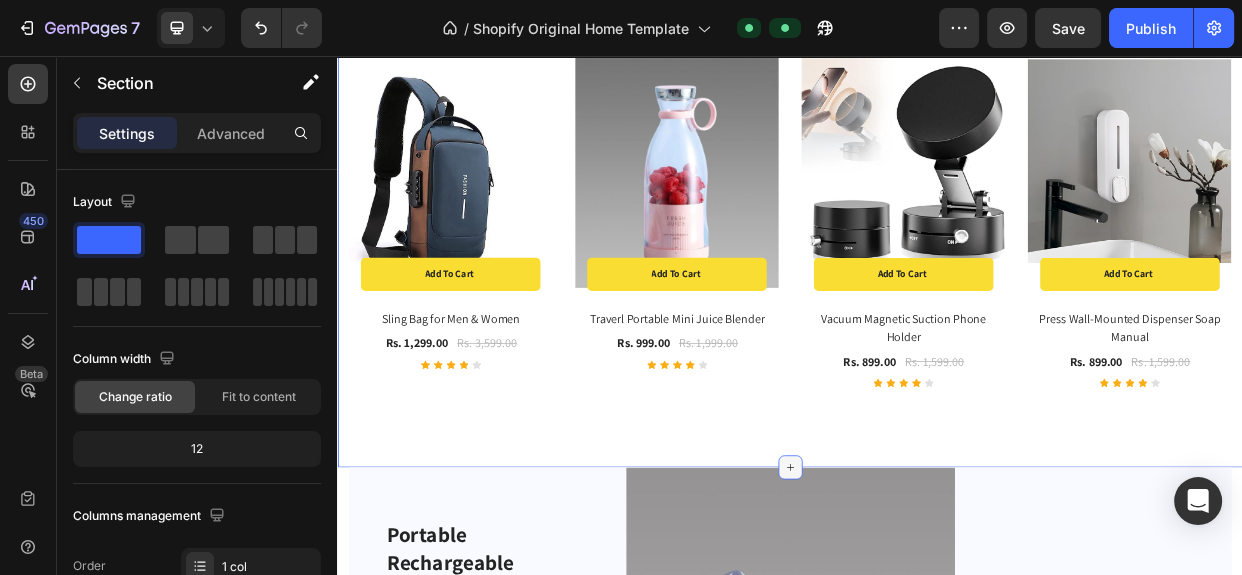 click at bounding box center [937, 602] 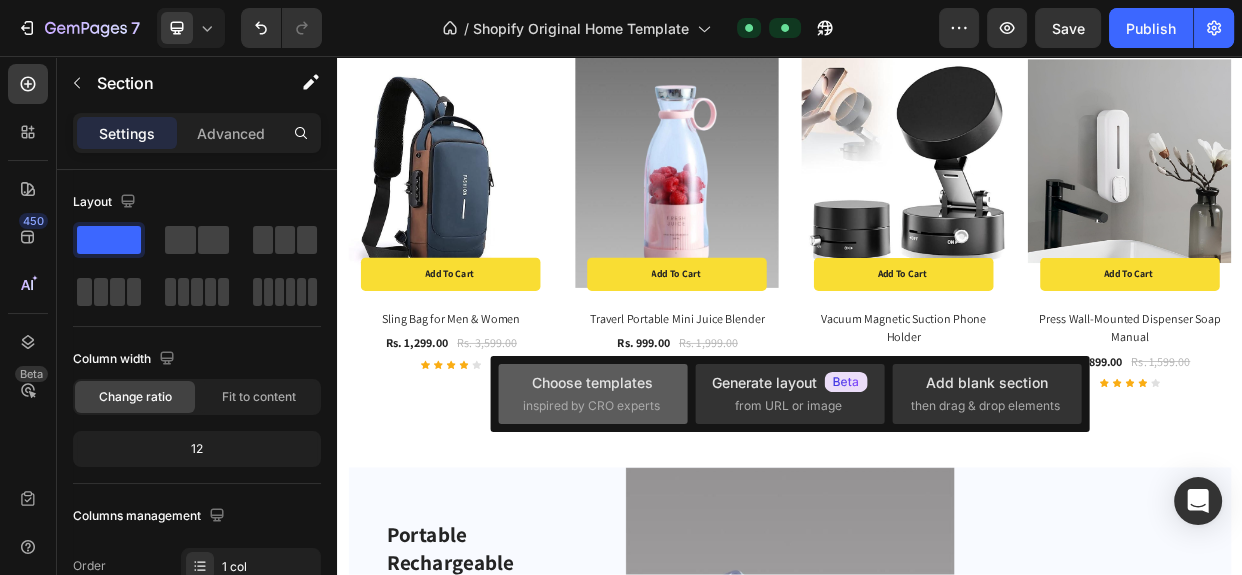click on "inspired by CRO experts" at bounding box center (591, 406) 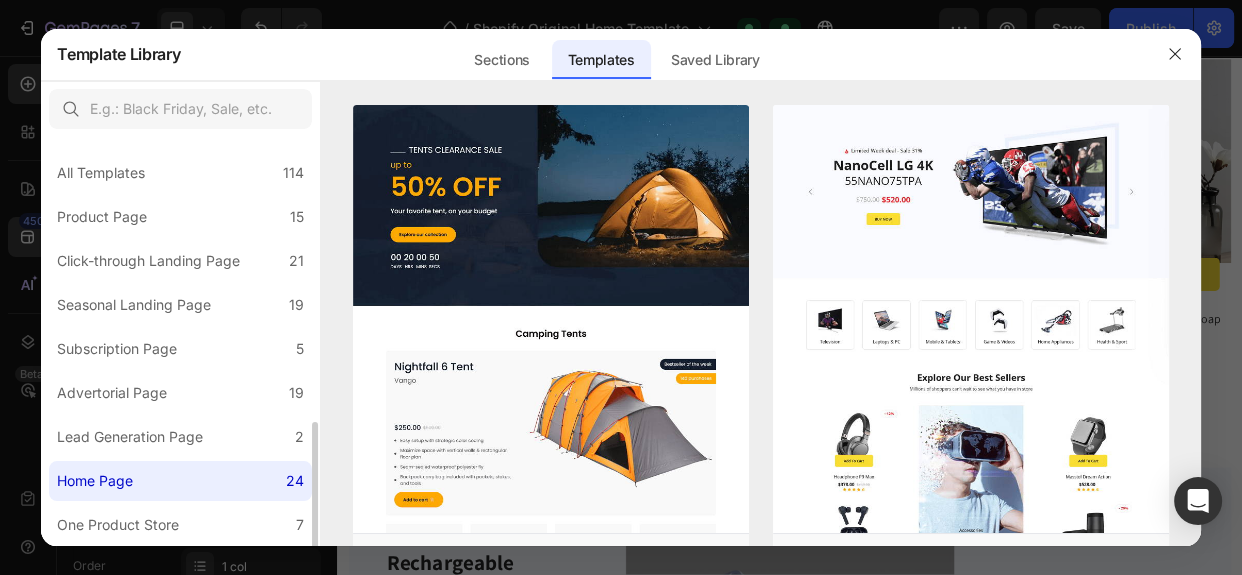 scroll, scrollTop: 305, scrollLeft: 0, axis: vertical 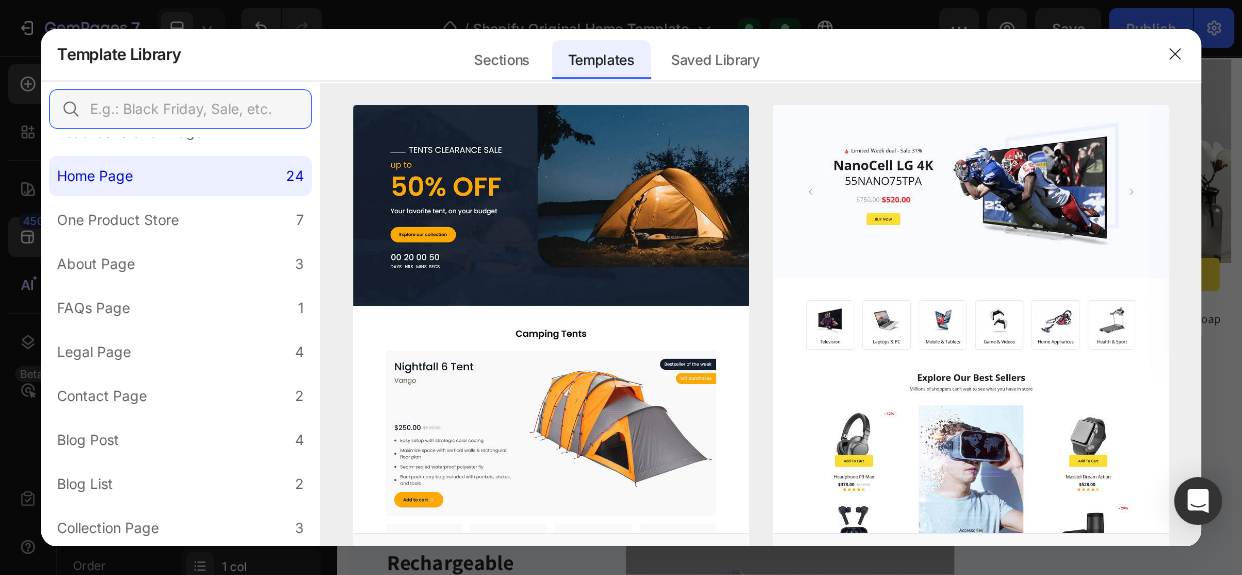 click at bounding box center [180, 109] 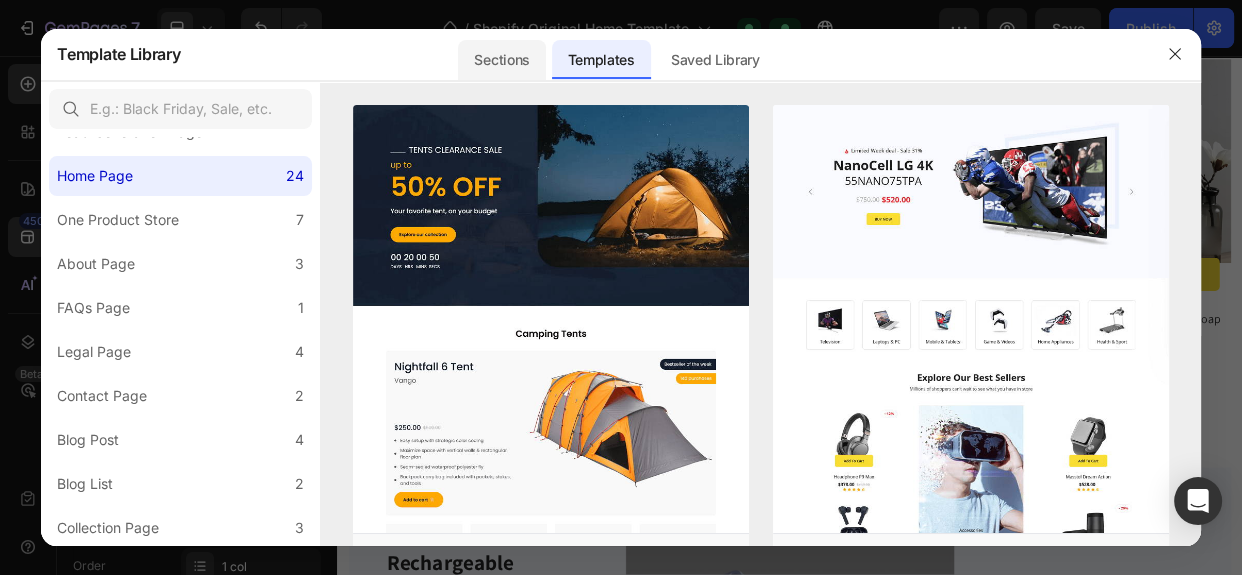 click on "Sections" 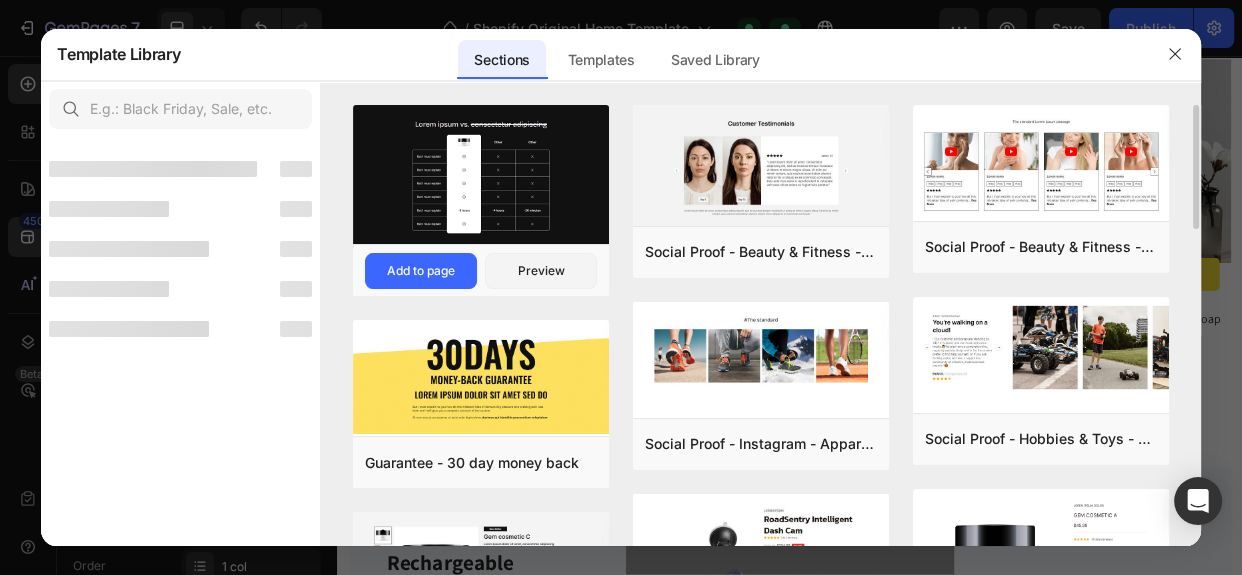 scroll, scrollTop: 0, scrollLeft: 0, axis: both 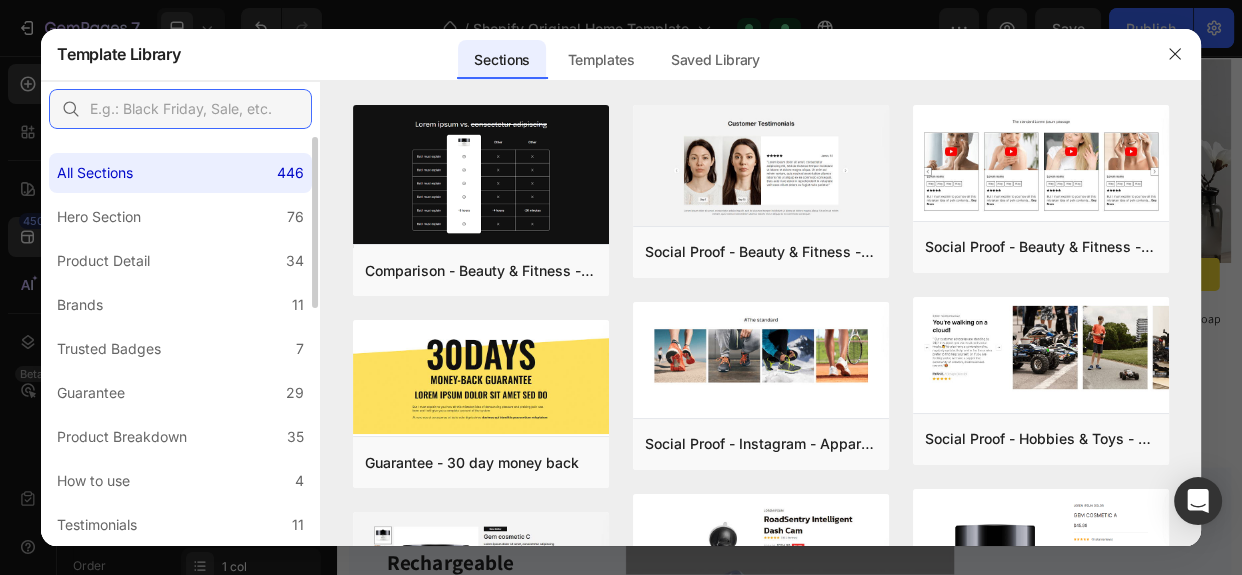 click at bounding box center [180, 109] 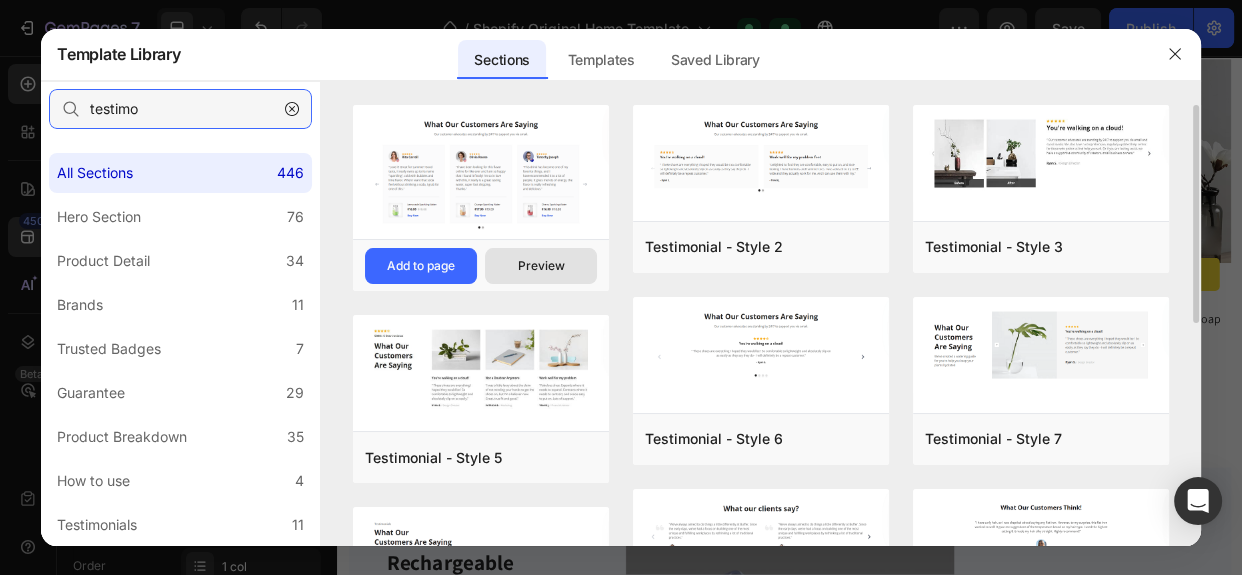 type on "testimo" 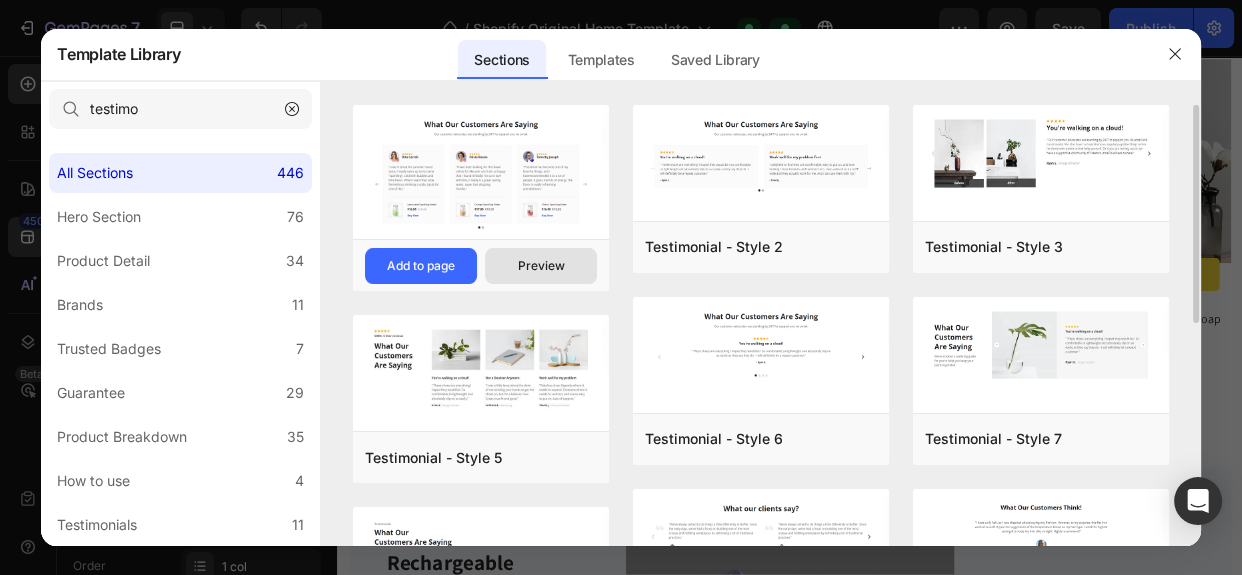 click on "Preview" at bounding box center [541, 266] 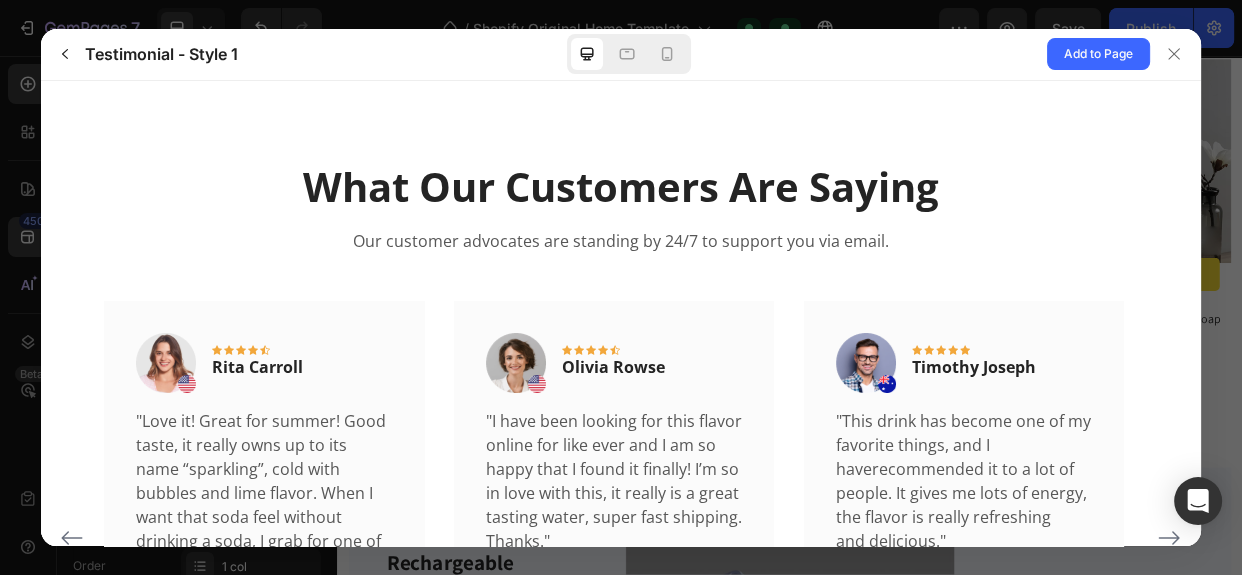 scroll, scrollTop: 0, scrollLeft: 0, axis: both 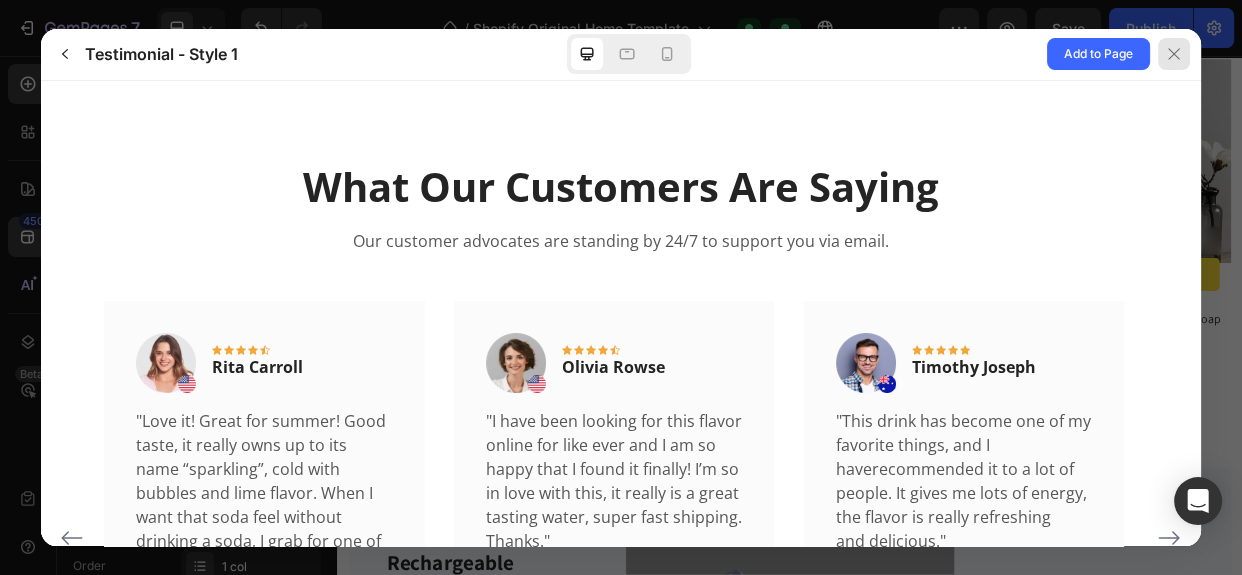 click at bounding box center (1174, 54) 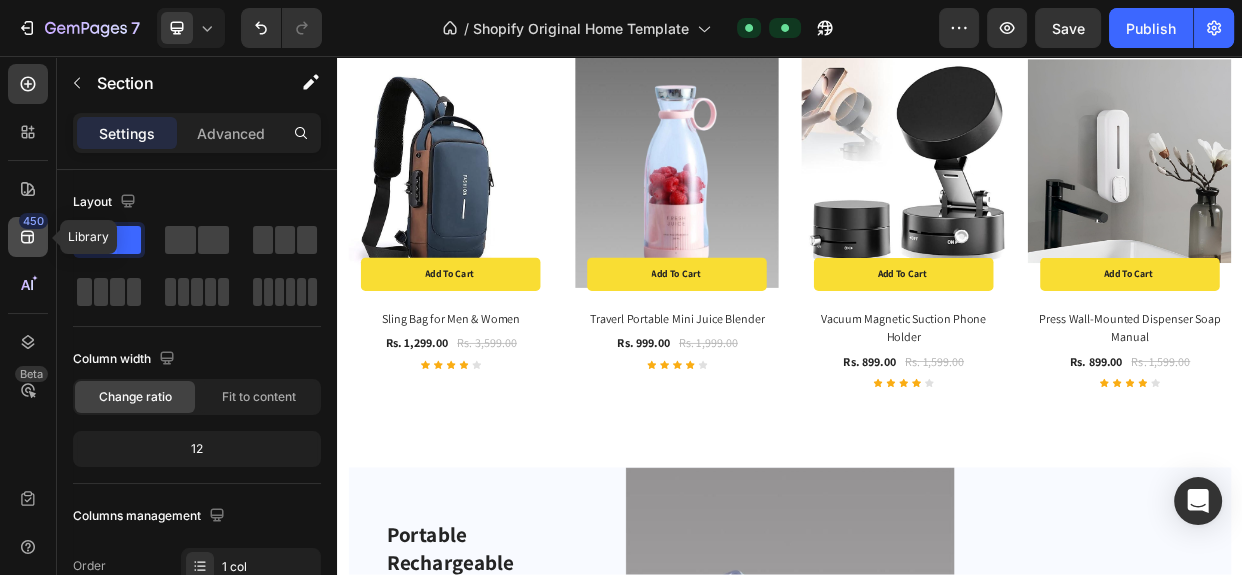 click on "450" 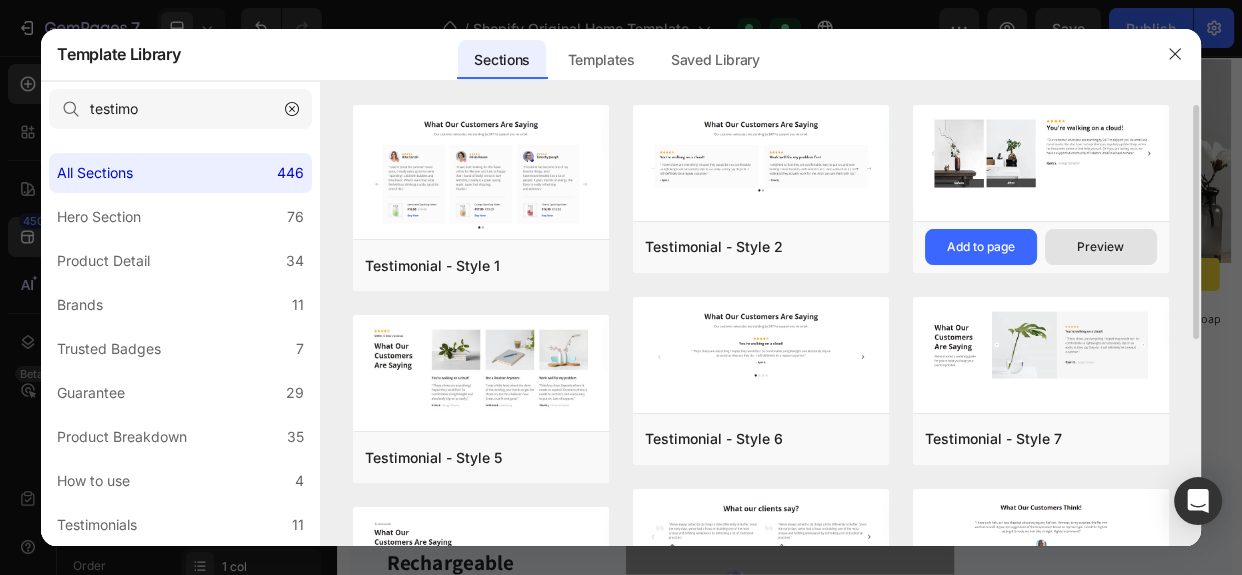 click on "Preview" at bounding box center [1100, 247] 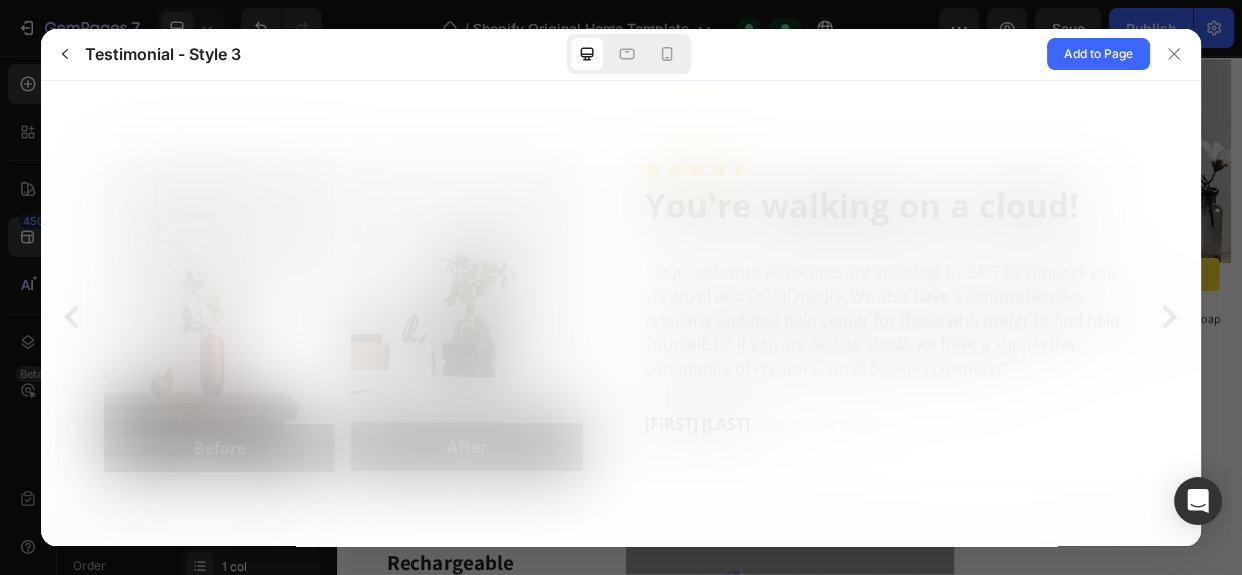scroll, scrollTop: 0, scrollLeft: 0, axis: both 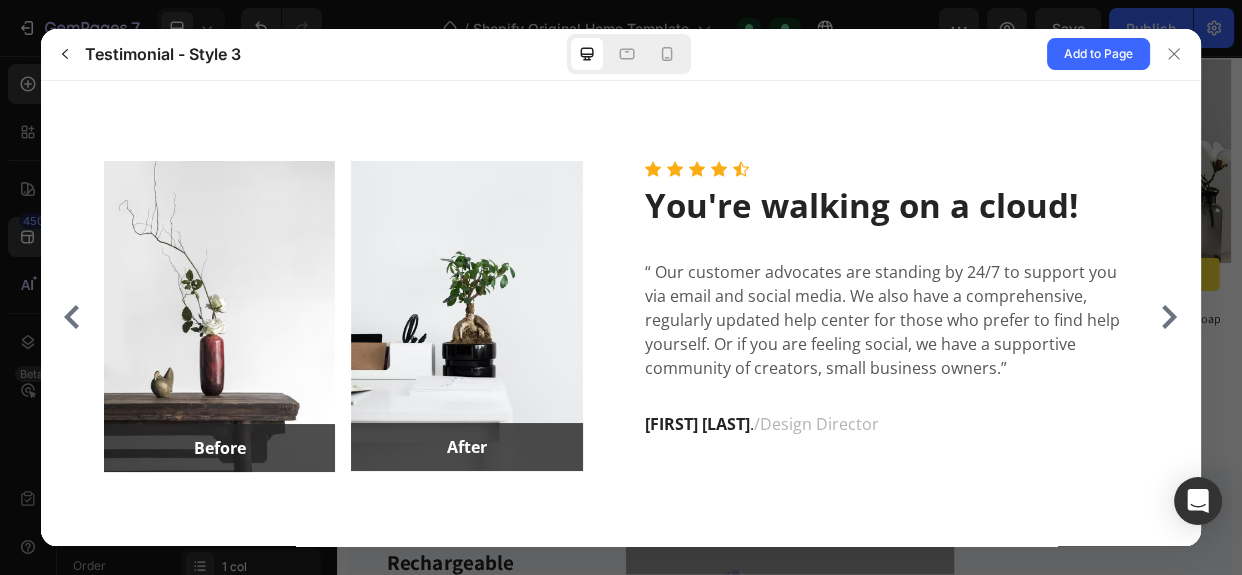 click 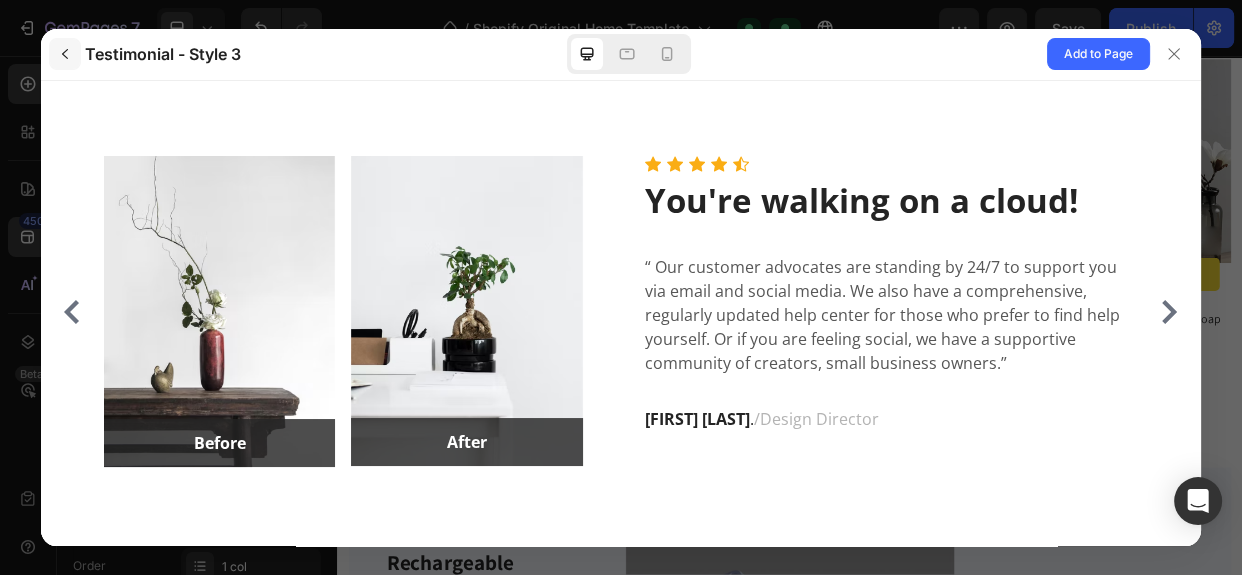 click 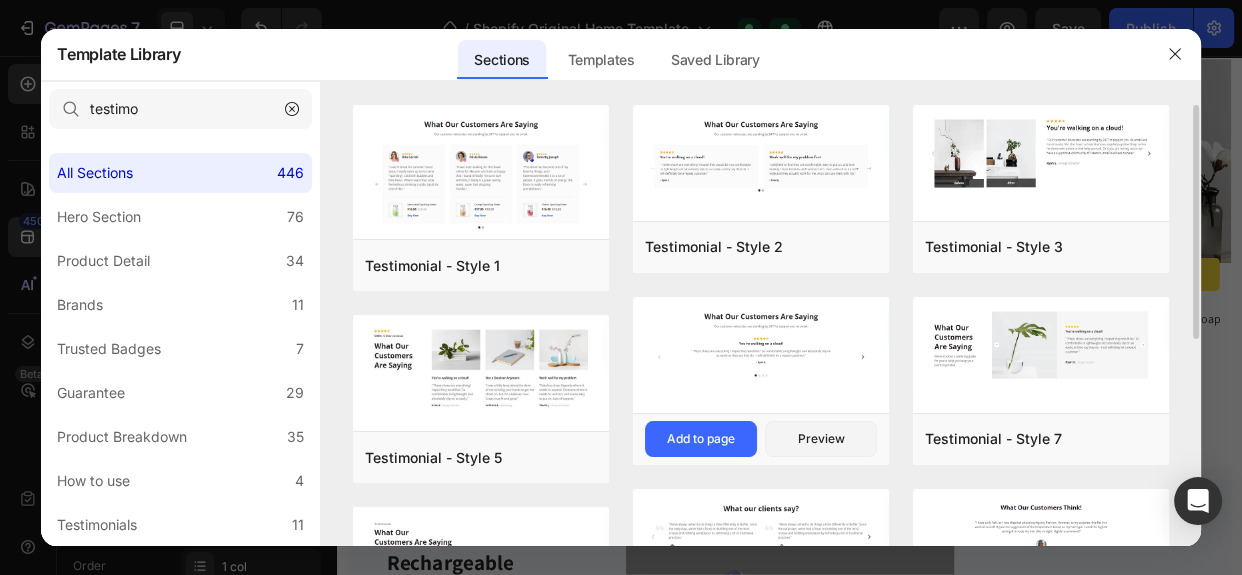 scroll, scrollTop: 181, scrollLeft: 0, axis: vertical 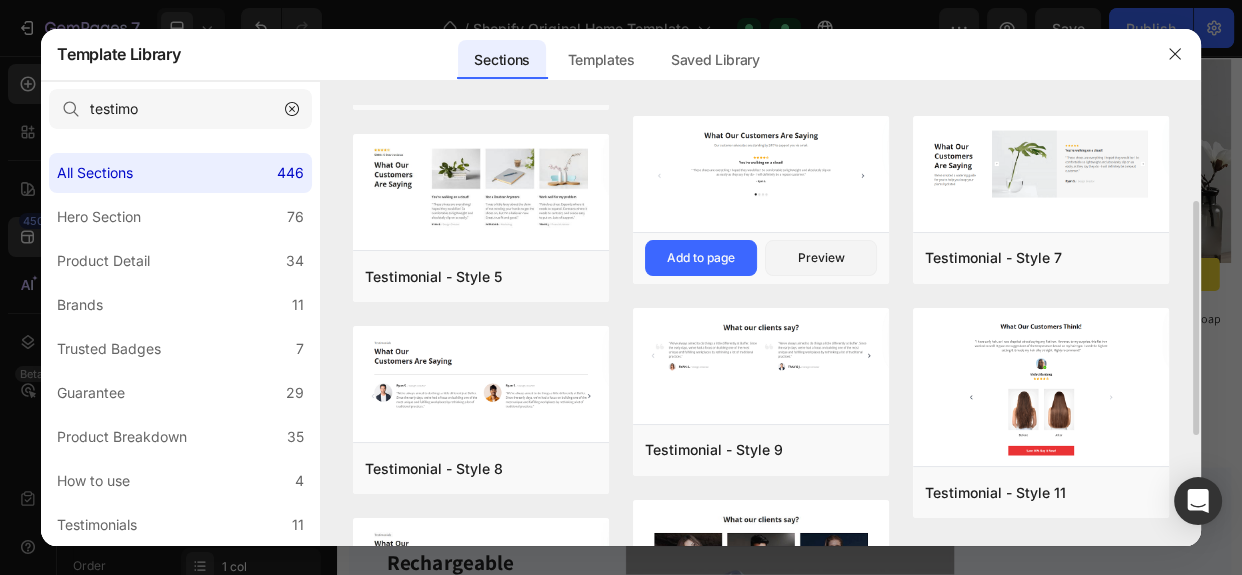 click at bounding box center (761, -26) 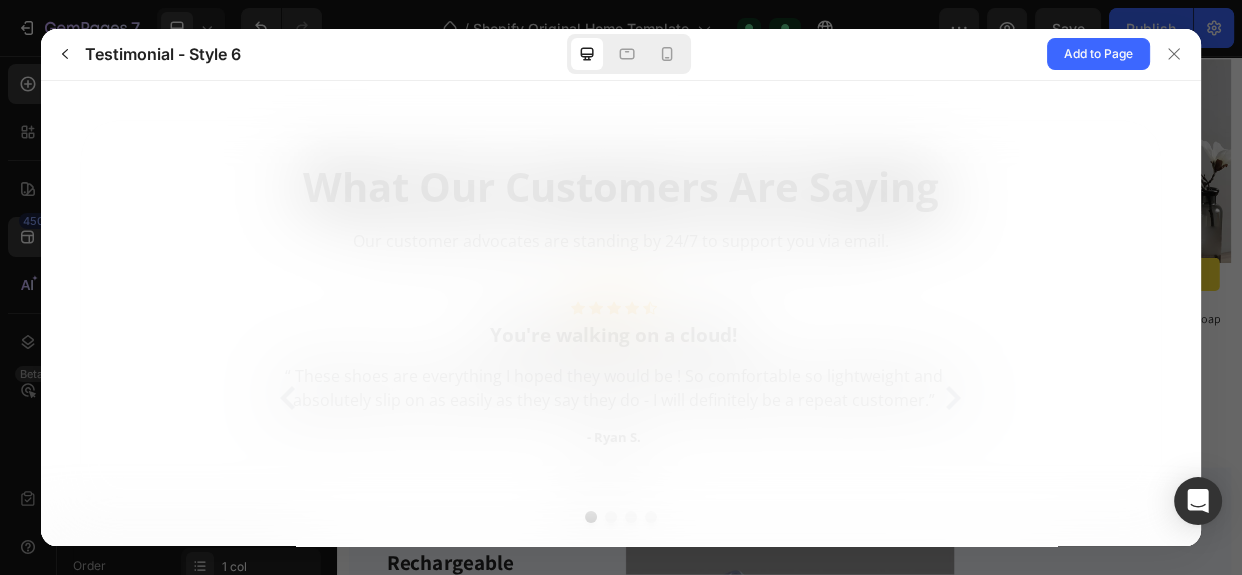 scroll, scrollTop: 0, scrollLeft: 0, axis: both 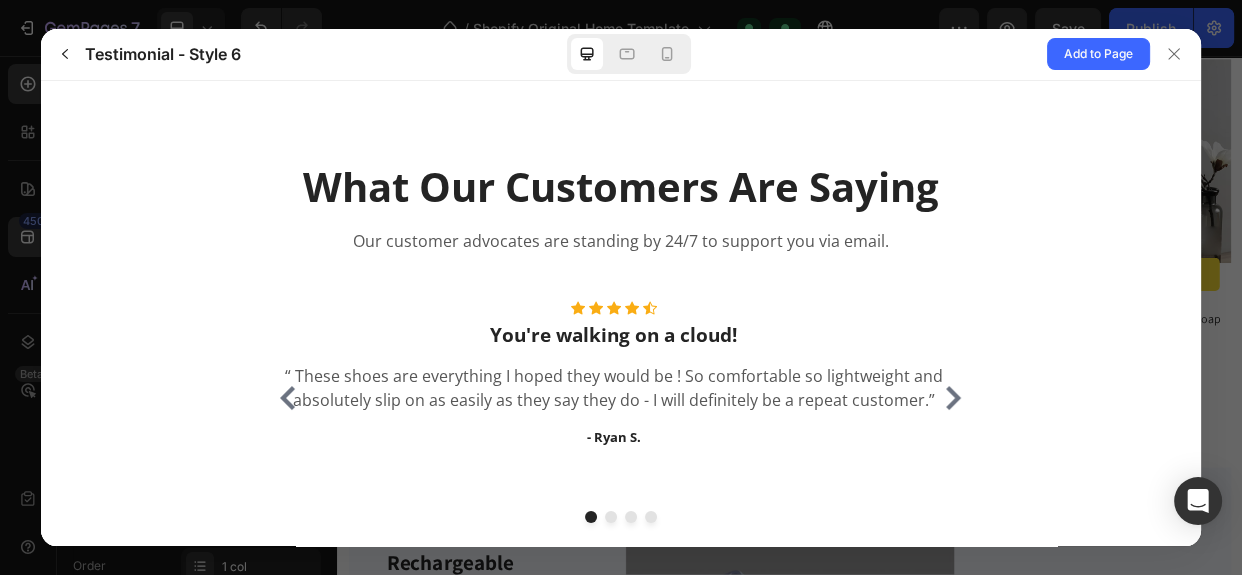 click 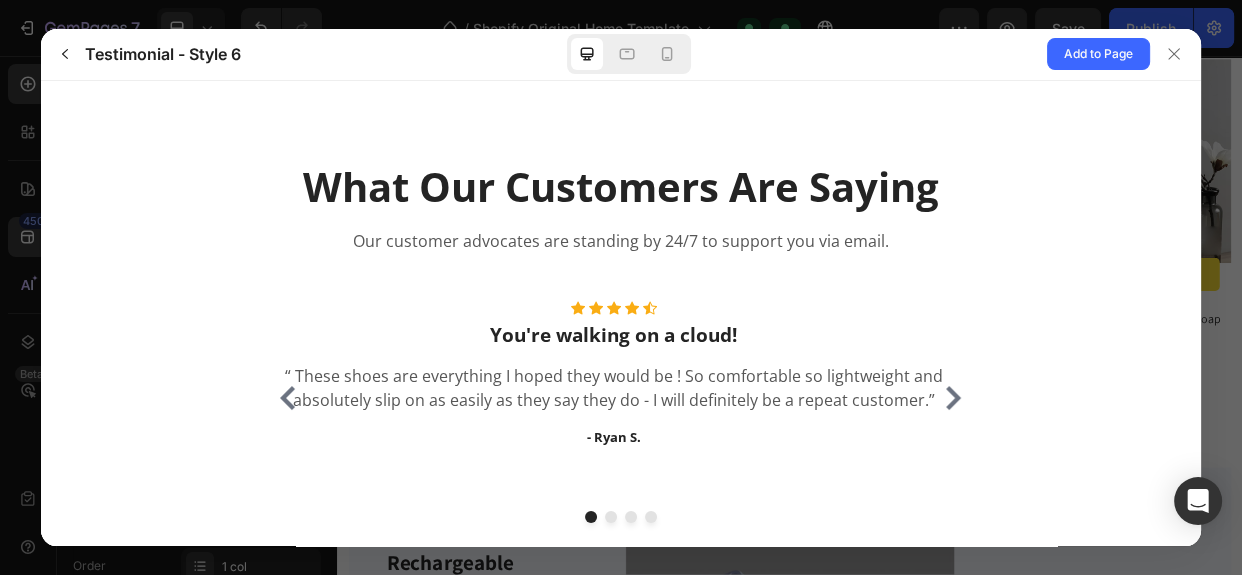 click 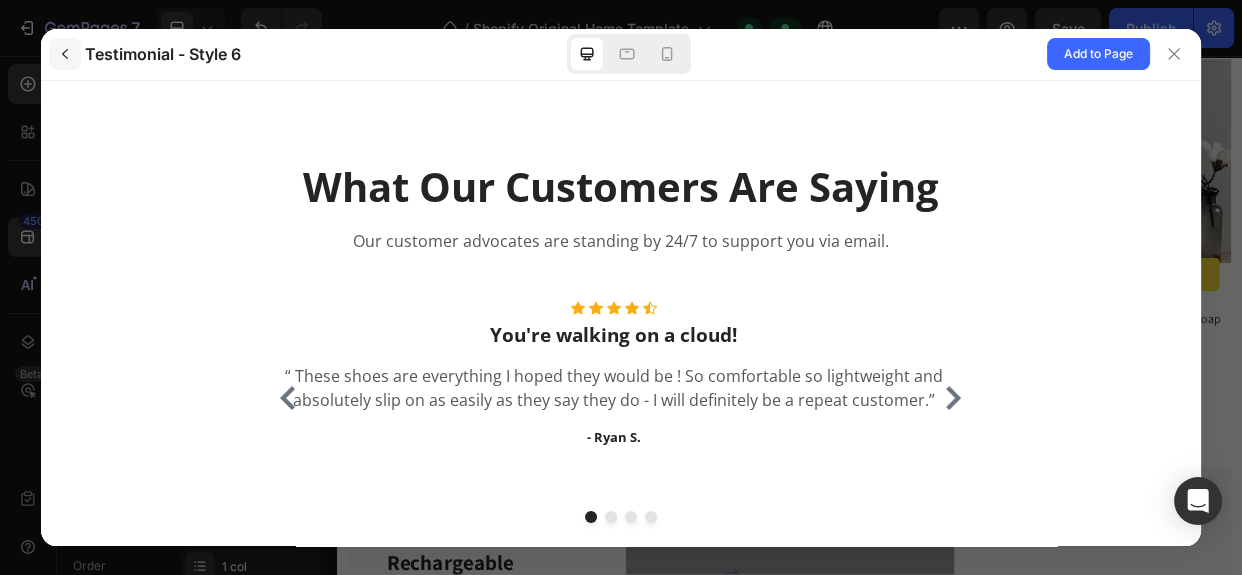 click 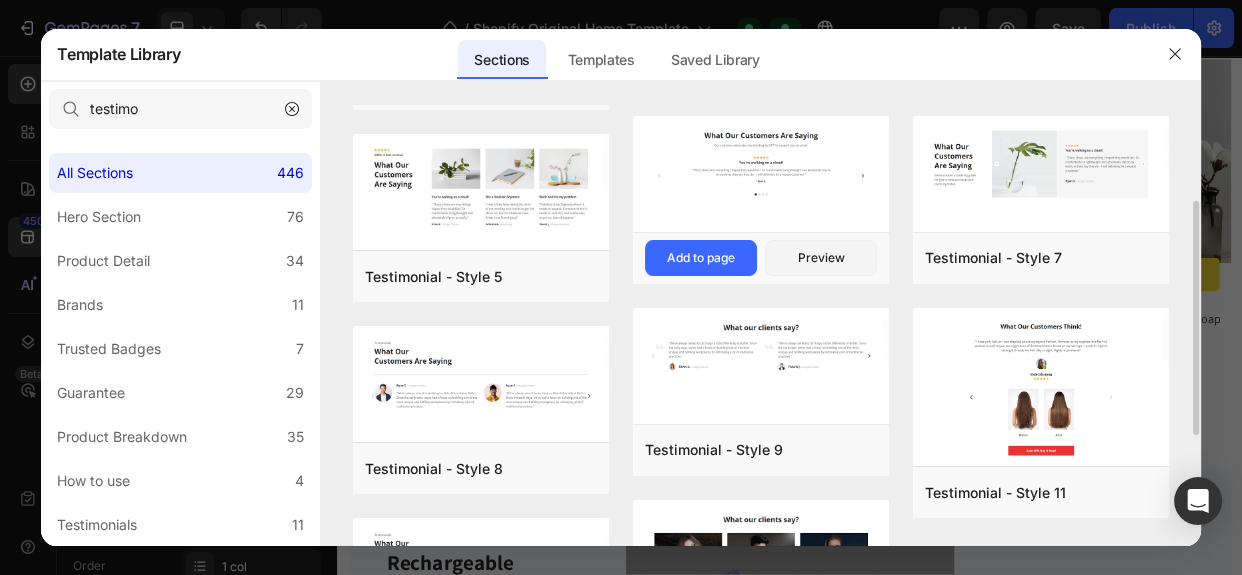 scroll, scrollTop: 272, scrollLeft: 0, axis: vertical 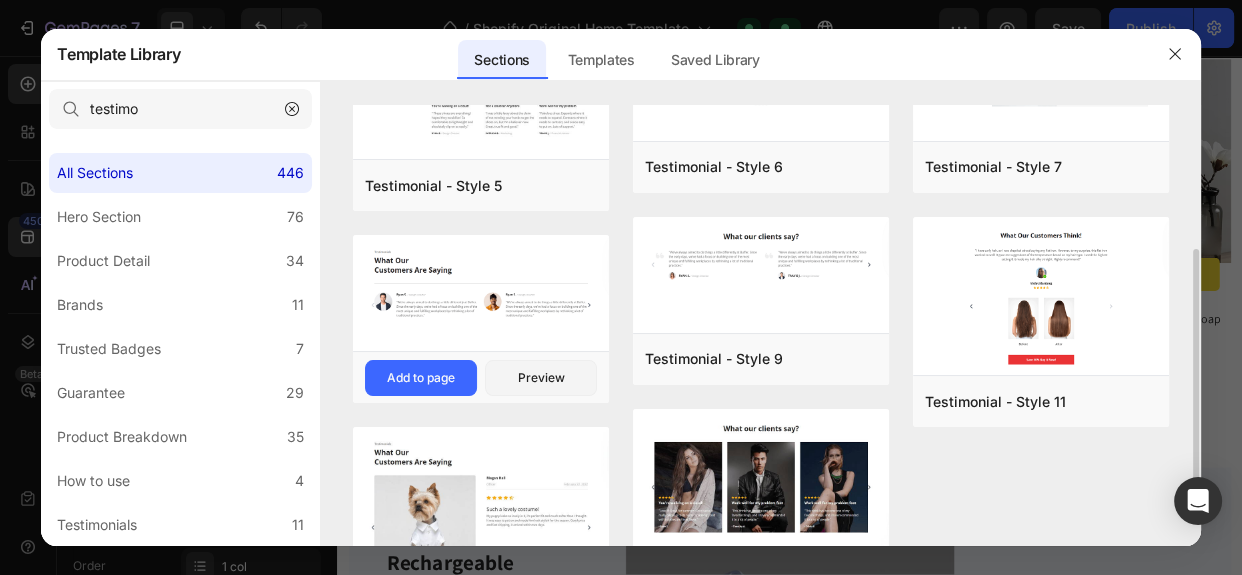 click at bounding box center [481, -98] 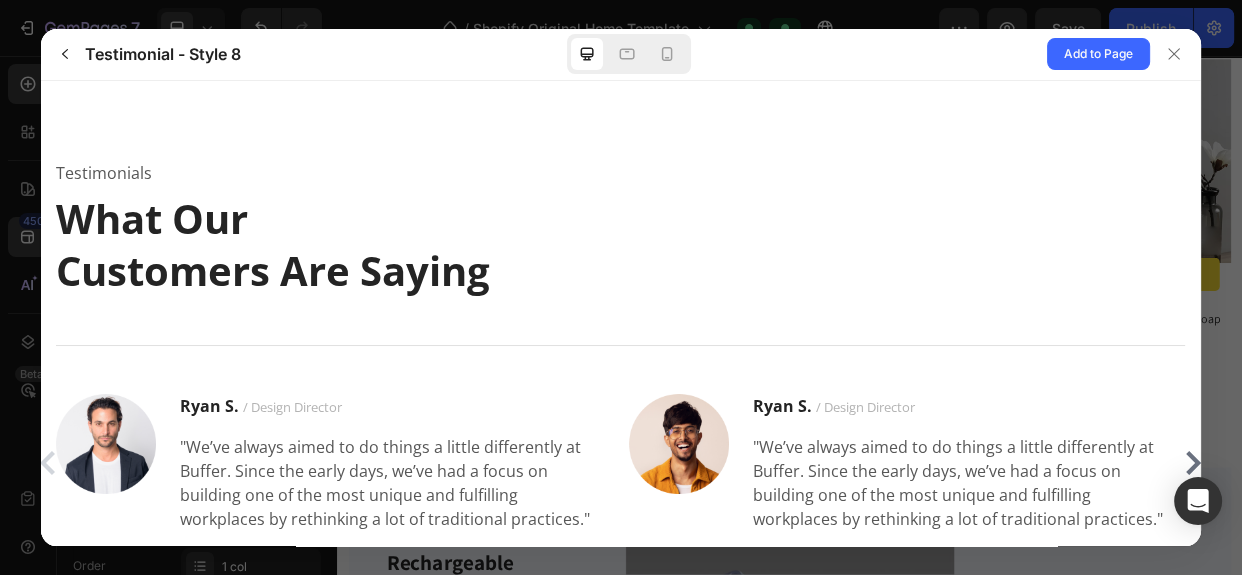scroll, scrollTop: 0, scrollLeft: 0, axis: both 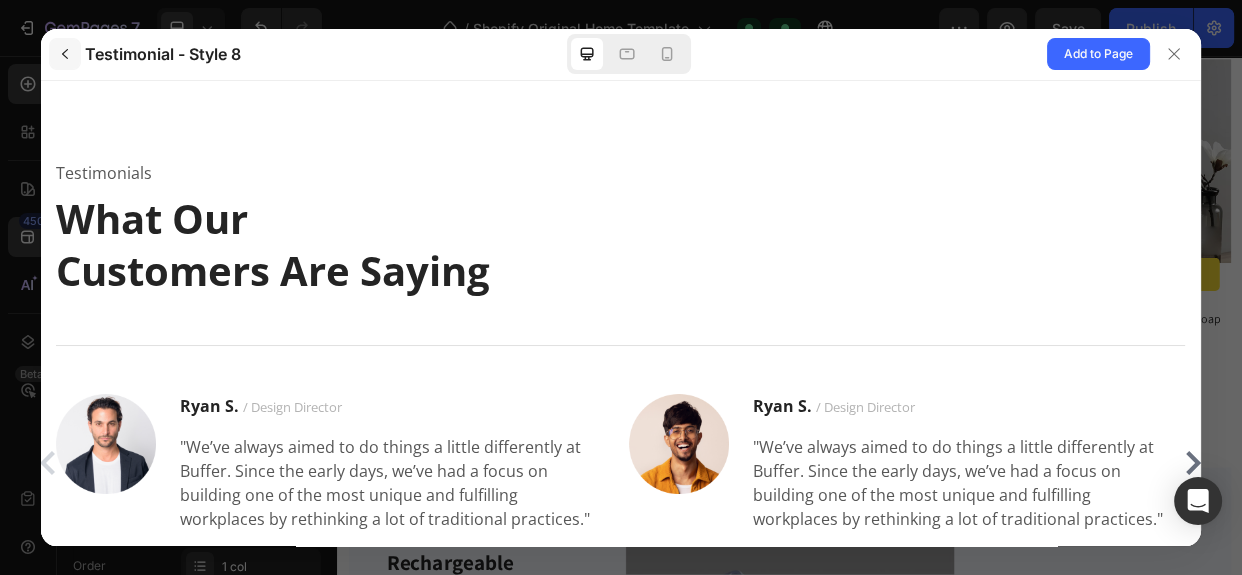 click 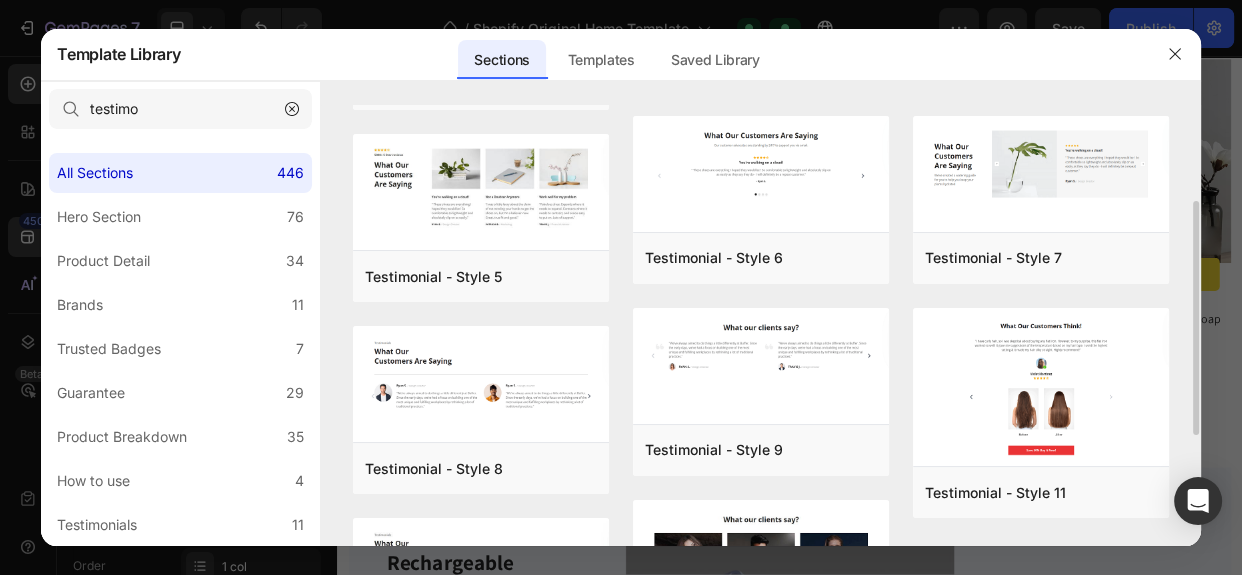 scroll, scrollTop: 363, scrollLeft: 0, axis: vertical 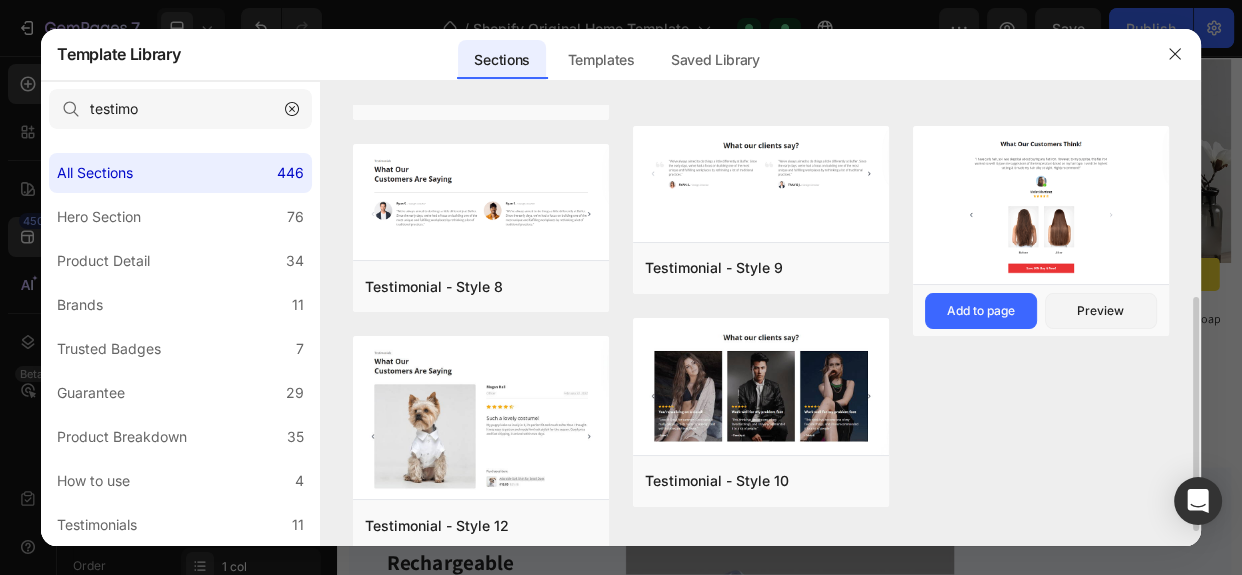 click at bounding box center [1041, -210] 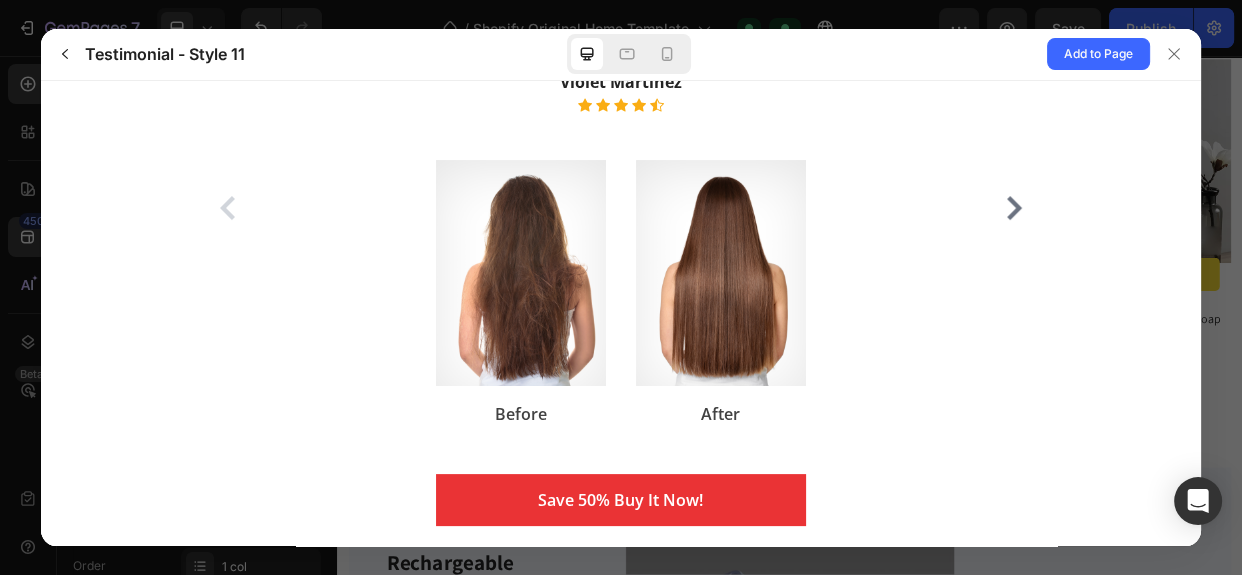 scroll, scrollTop: 330, scrollLeft: 0, axis: vertical 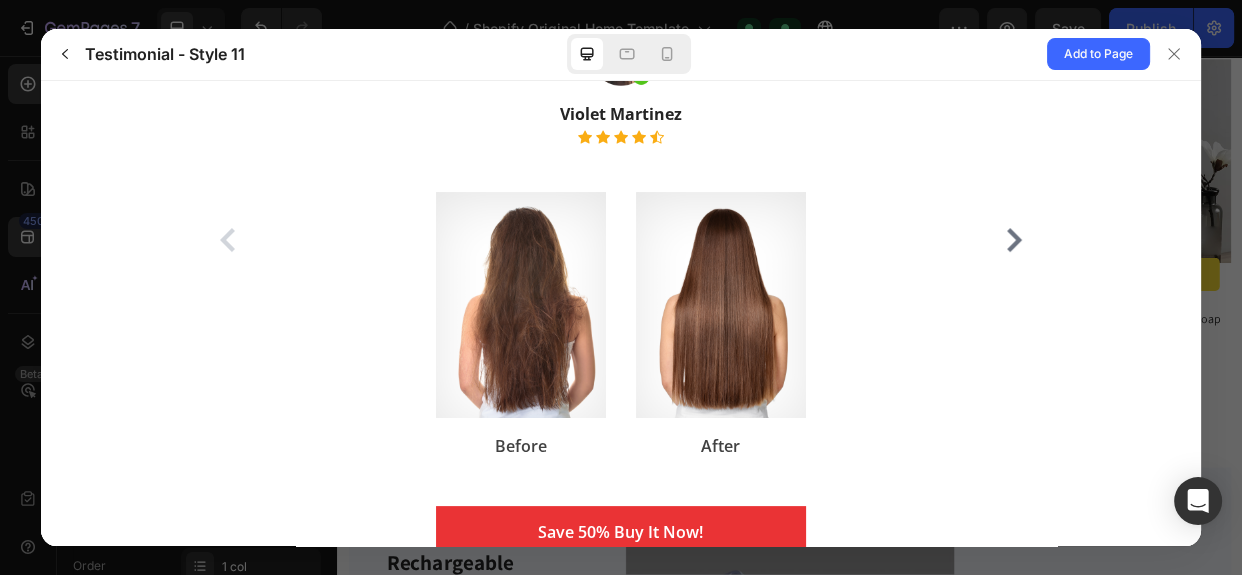 click 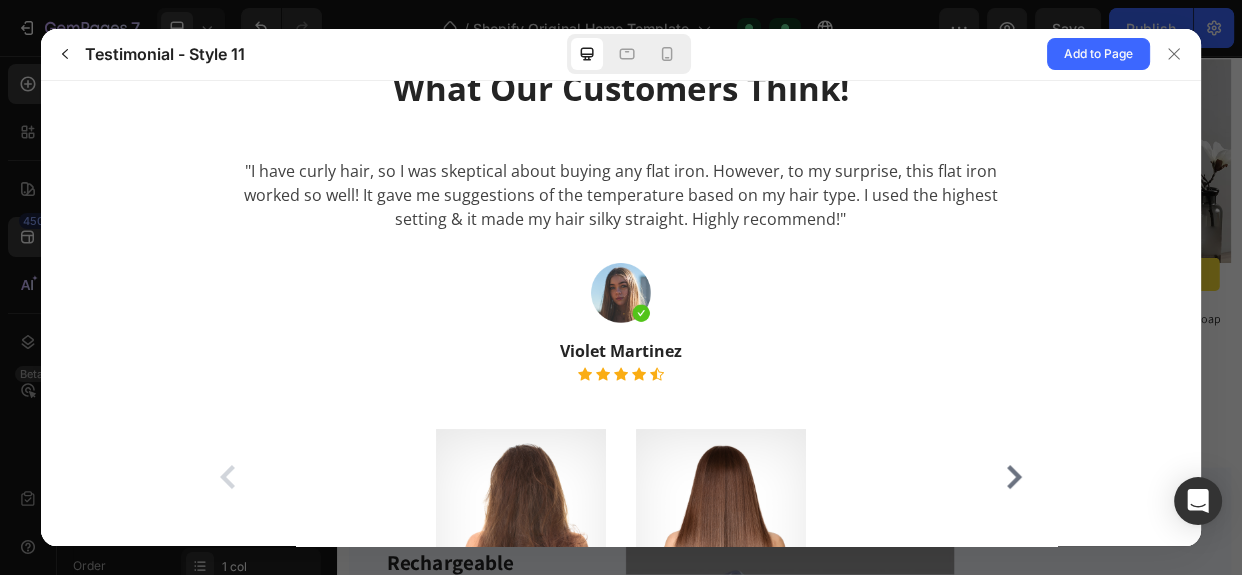 scroll, scrollTop: 0, scrollLeft: 0, axis: both 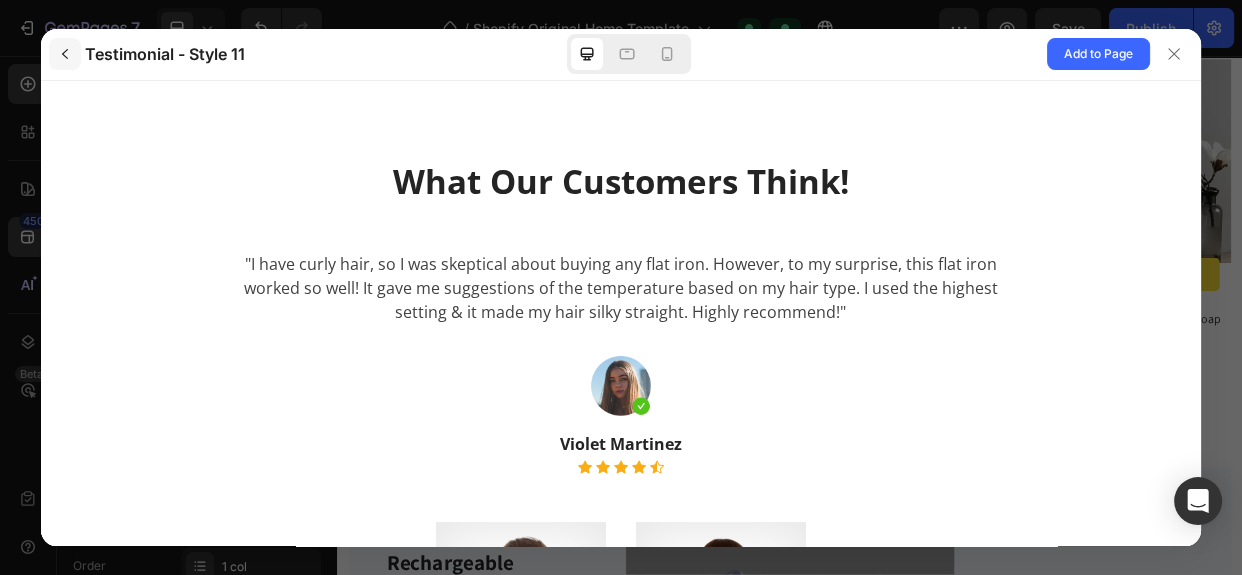 click 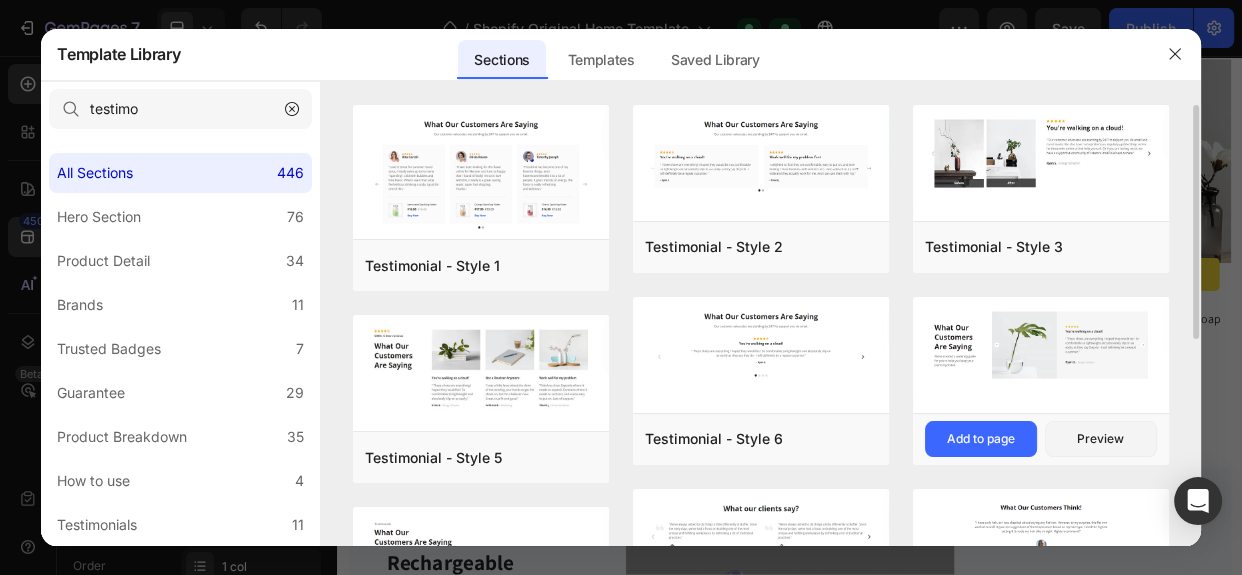 scroll, scrollTop: 363, scrollLeft: 0, axis: vertical 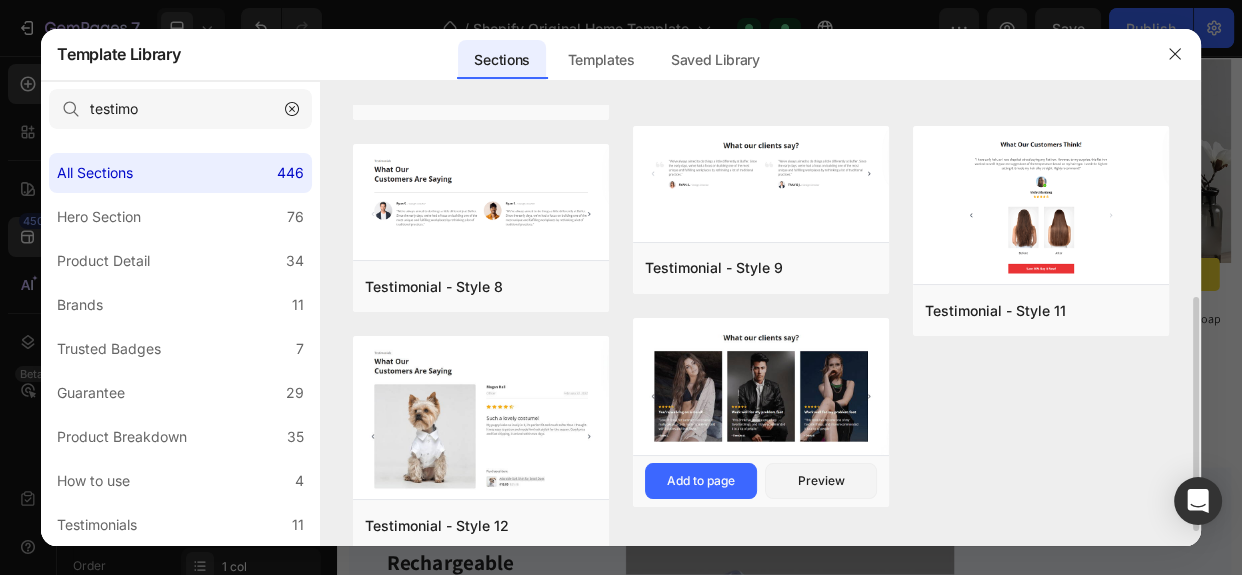 click at bounding box center (761, -208) 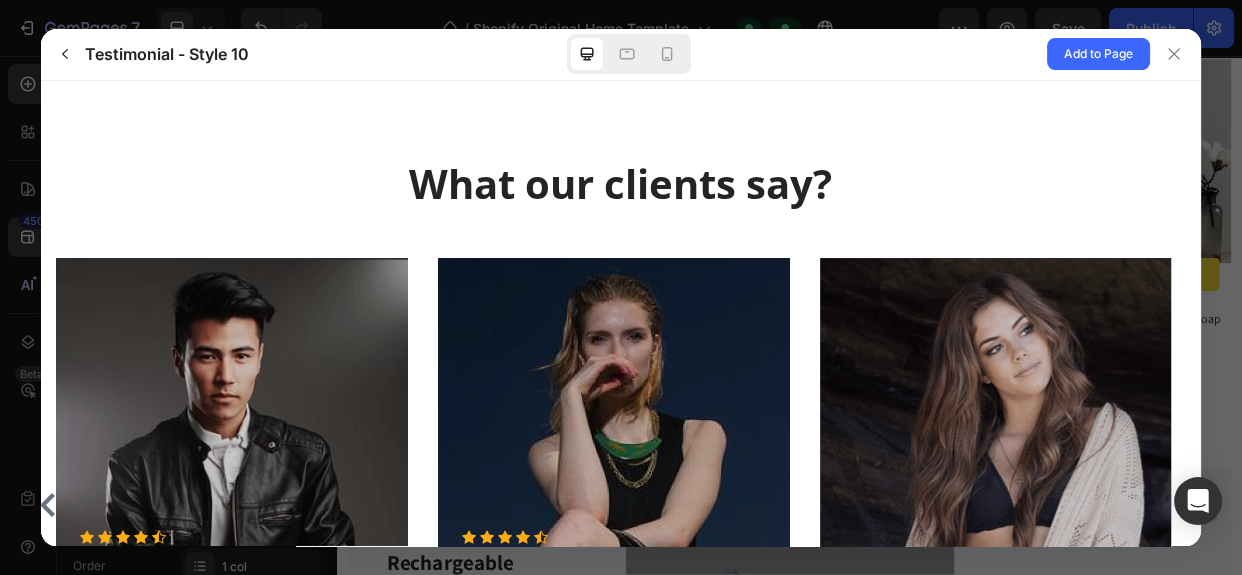 scroll, scrollTop: 0, scrollLeft: 0, axis: both 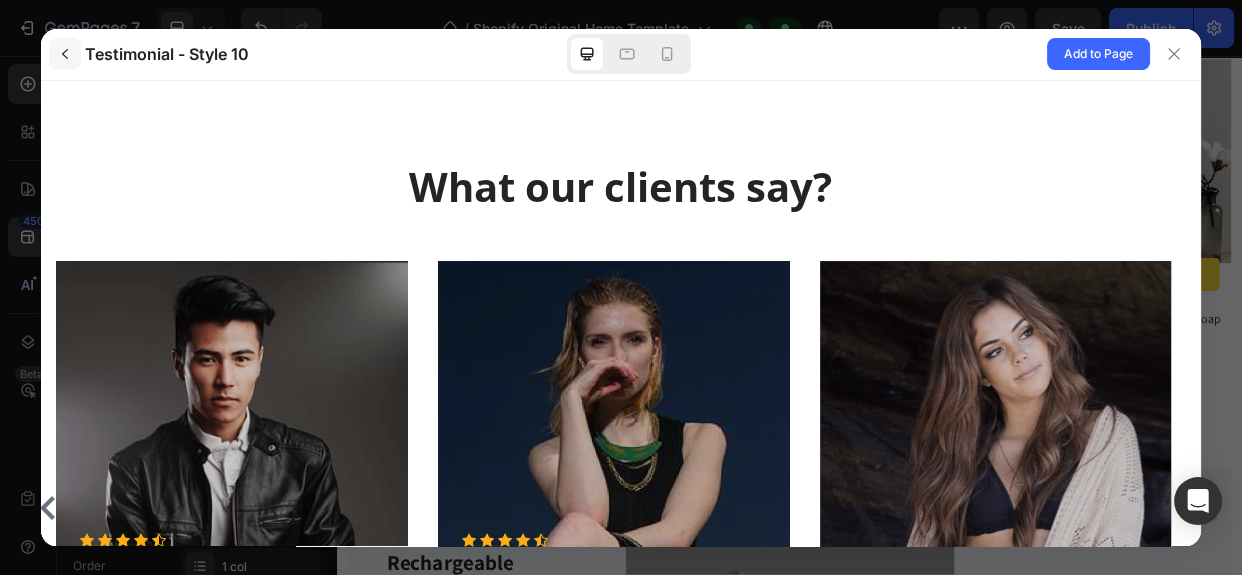 click at bounding box center [65, 54] 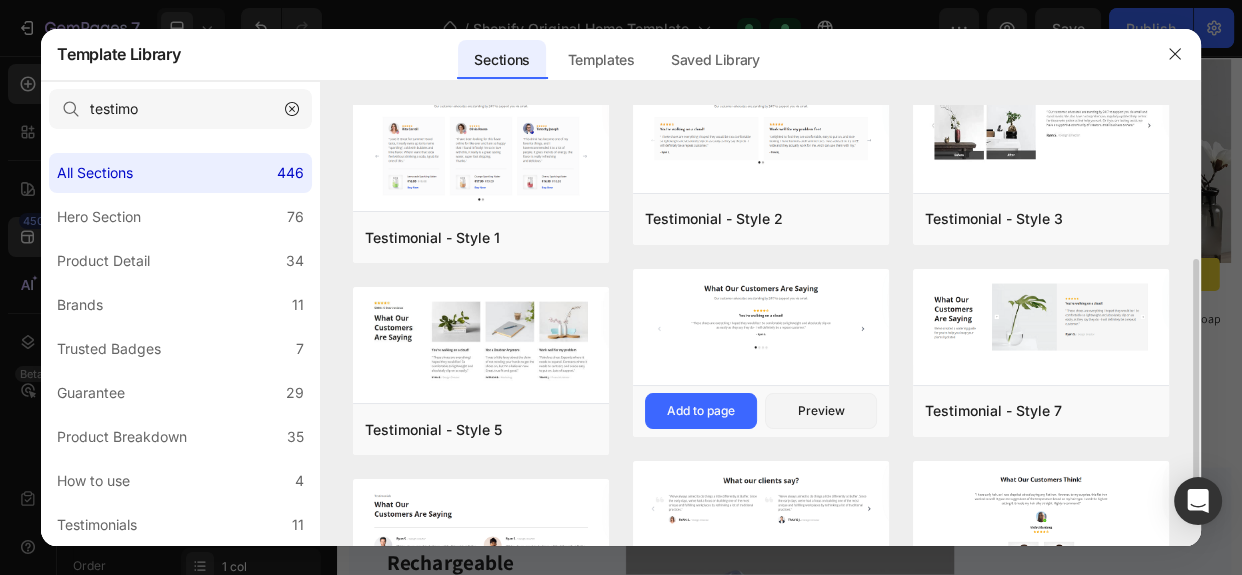 scroll, scrollTop: 391, scrollLeft: 0, axis: vertical 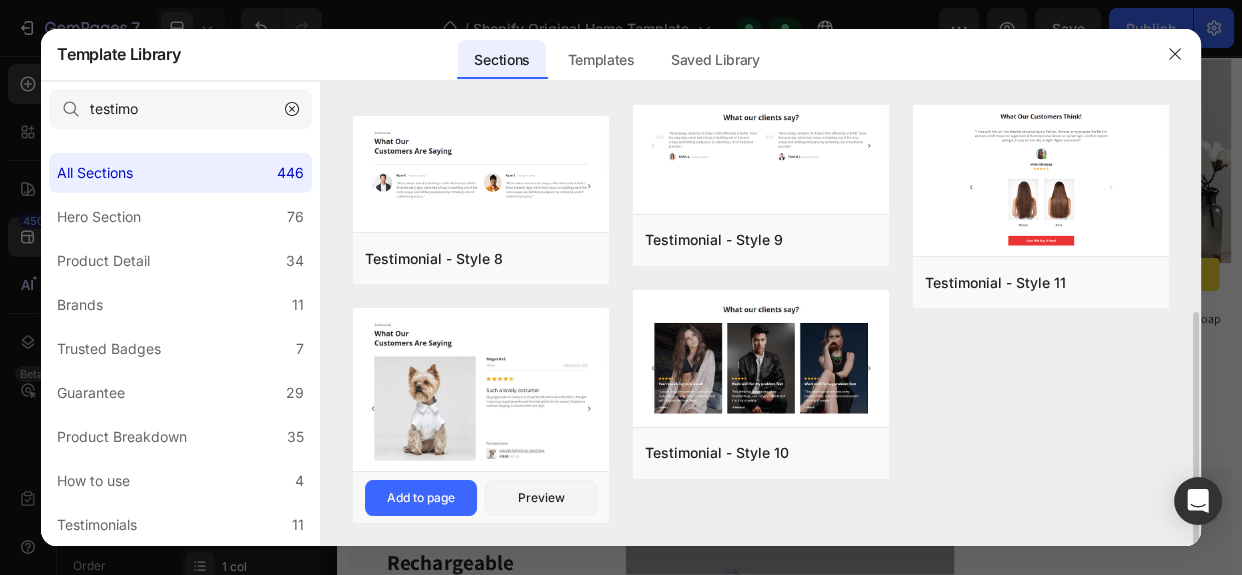 click at bounding box center [481, -217] 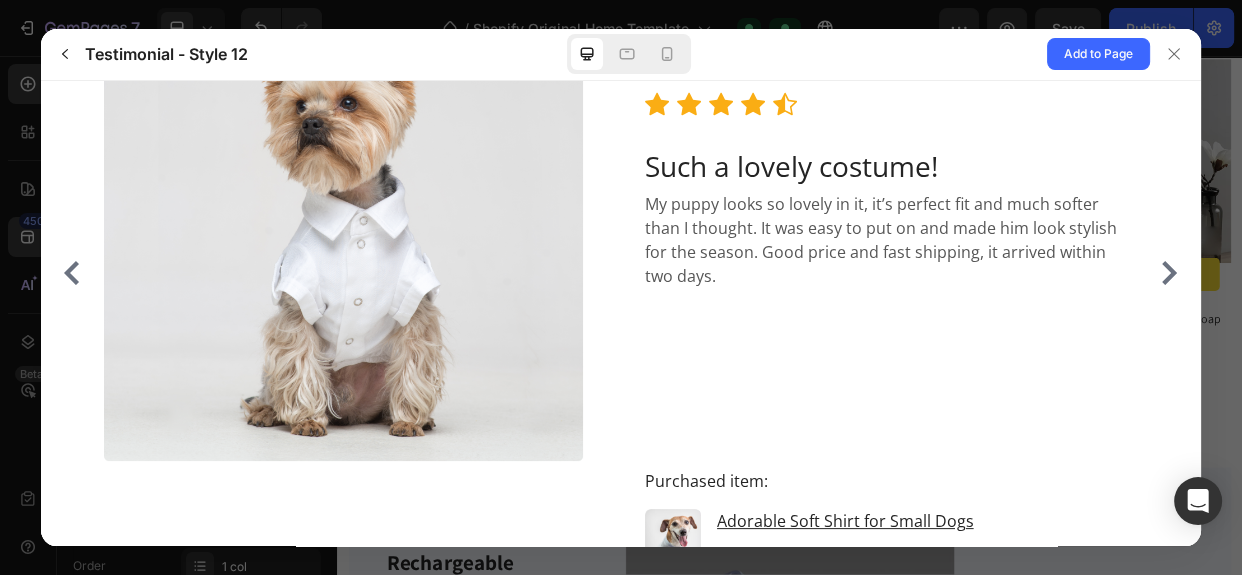 scroll, scrollTop: 370, scrollLeft: 0, axis: vertical 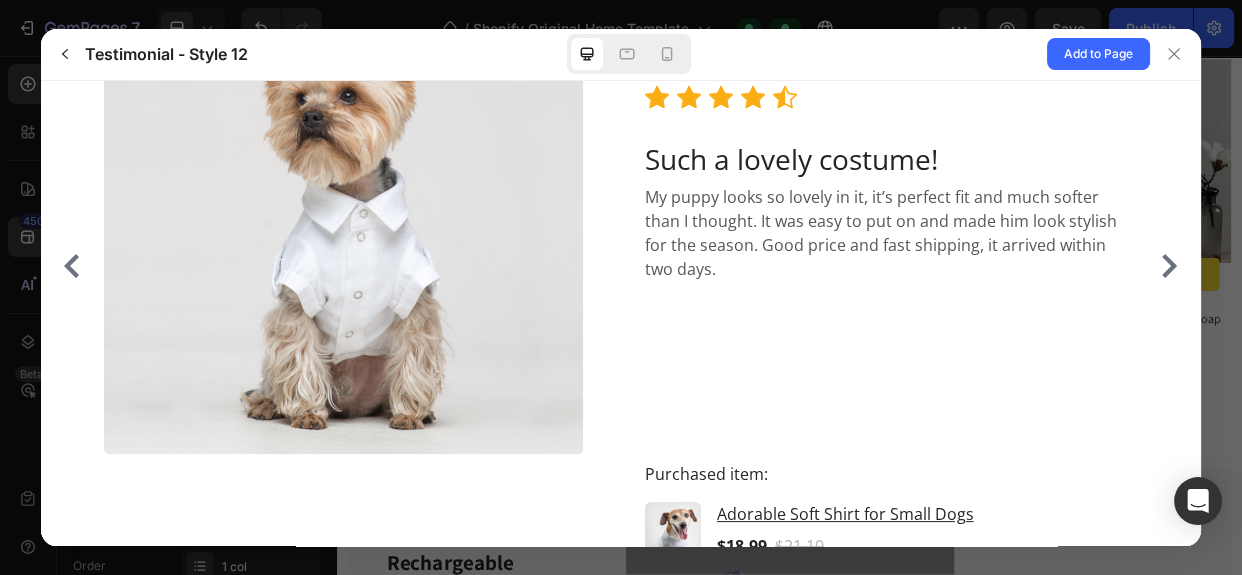 click 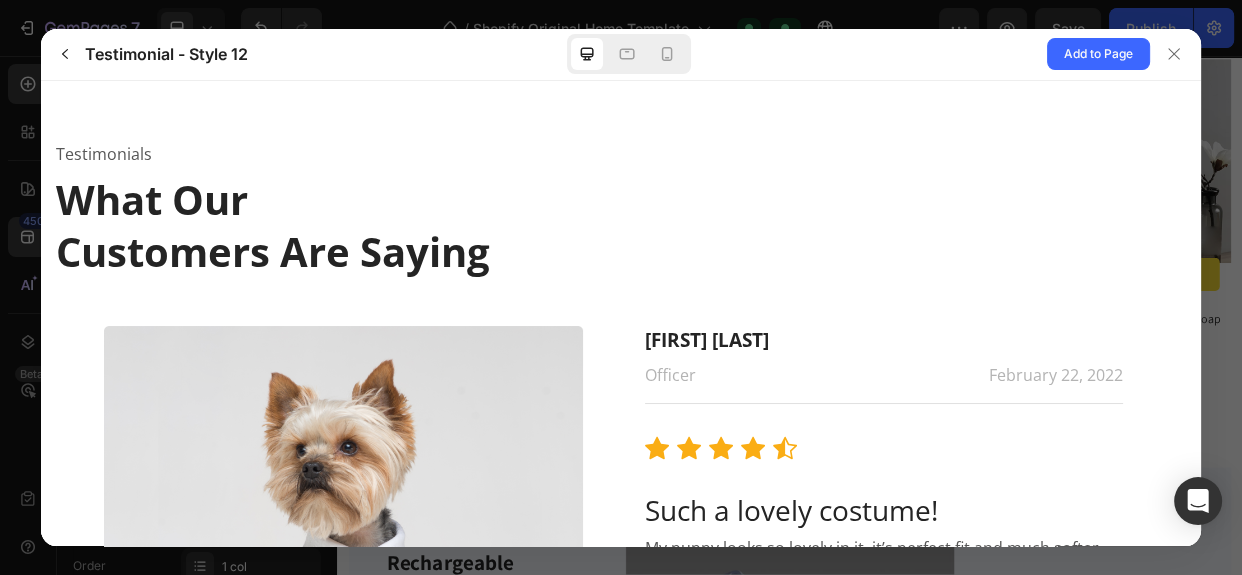 scroll, scrollTop: 6, scrollLeft: 0, axis: vertical 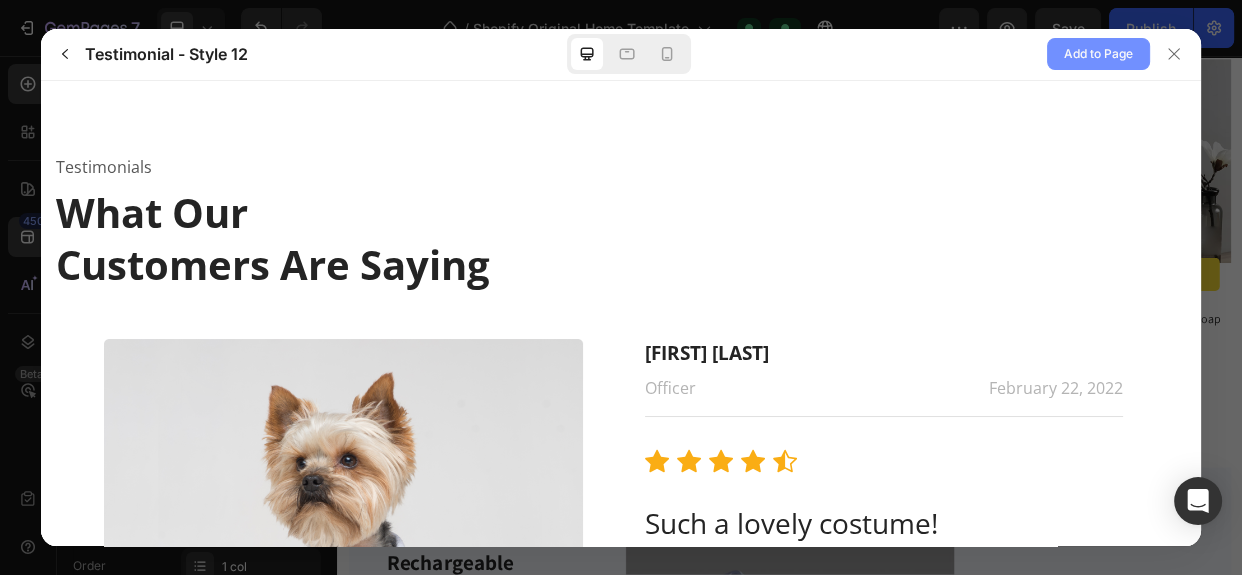 click on "Add to Page" 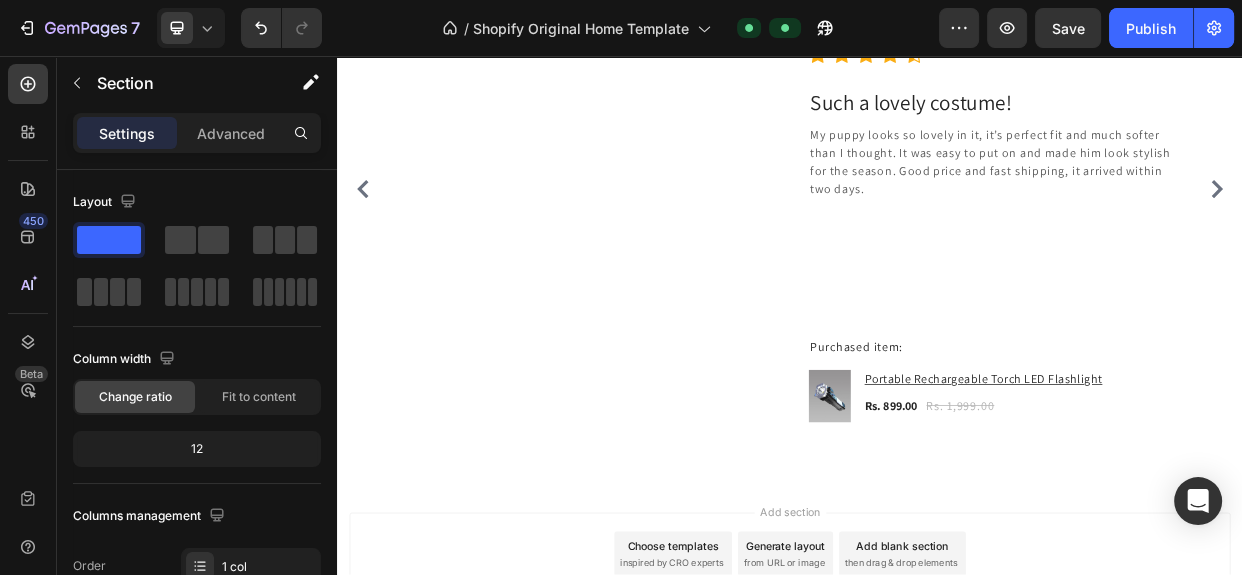 scroll, scrollTop: 3836, scrollLeft: 0, axis: vertical 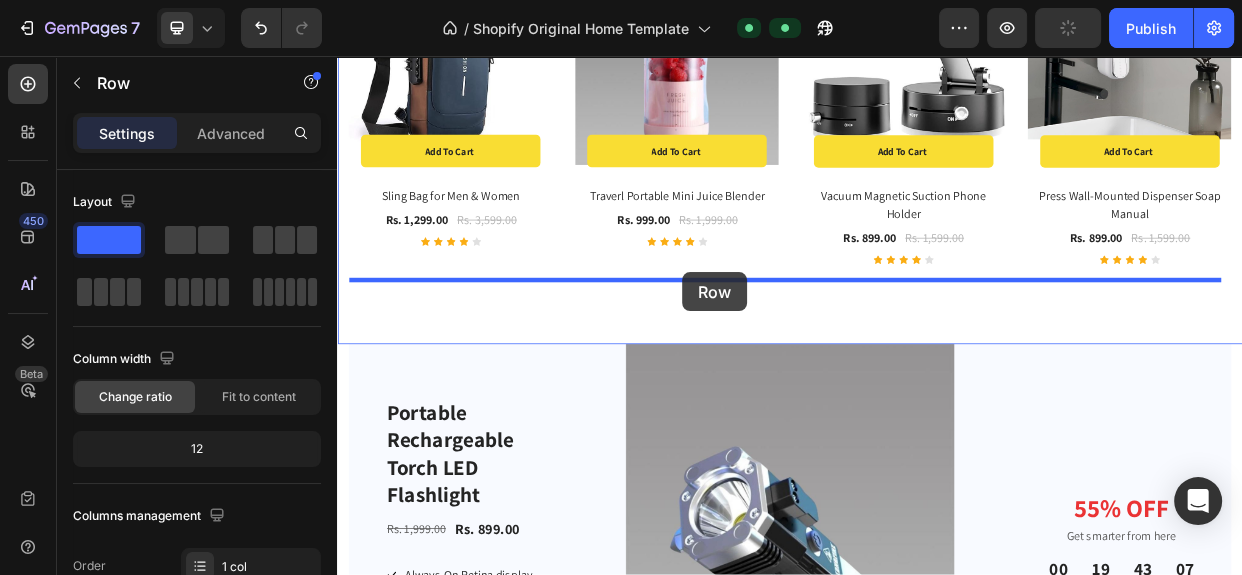 drag, startPoint x: 822, startPoint y: 567, endPoint x: 795, endPoint y: 343, distance: 225.62137 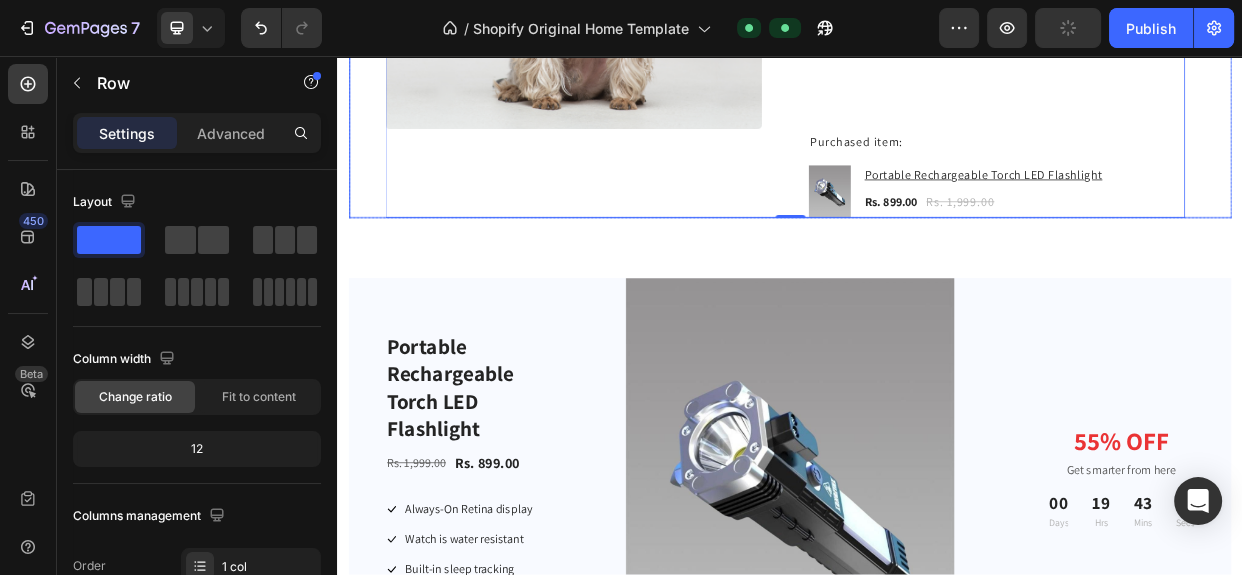 scroll, scrollTop: 2200, scrollLeft: 0, axis: vertical 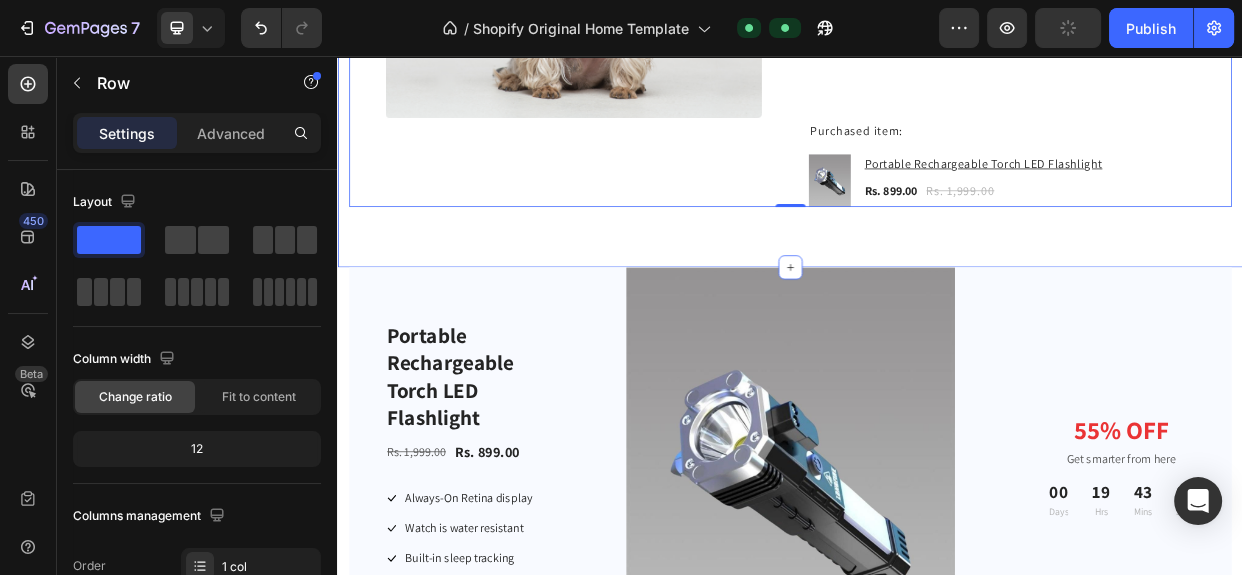 click on "Featured Product Heading Visit our shop to see amazing products Text block Product Images & Gallery - 64% Product Badge Add to cart Product Cart Button Row Row Sling Bag for Men & Women Product Title Rs. 1,299.00 Product Price Product Price Rs. 3,599.00 Product Price Product Price Row                Icon                Icon                Icon                Icon
Icon Icon List Hoz Row Product List Product Images & Gallery - 50% Product Badge Add to cart Product Cart Button Row Row Traverl Portable Mini Juice Blender Product Title Rs. 999.00 Product Price Product Price Rs. 1,999.00 Product Price Product Price Row                Icon                Icon                Icon                Icon
Icon Icon List Hoz Row Product List Product Images & Gallery - 44% Product Badge Add to cart Product Cart Button Row Row Vacuum Magnetic Suction Phone Holder Product Title Rs. 899.00 Product Price Product Price Rs. 1,599.00 Product Price Product Price Row                Icon" at bounding box center [937, -426] 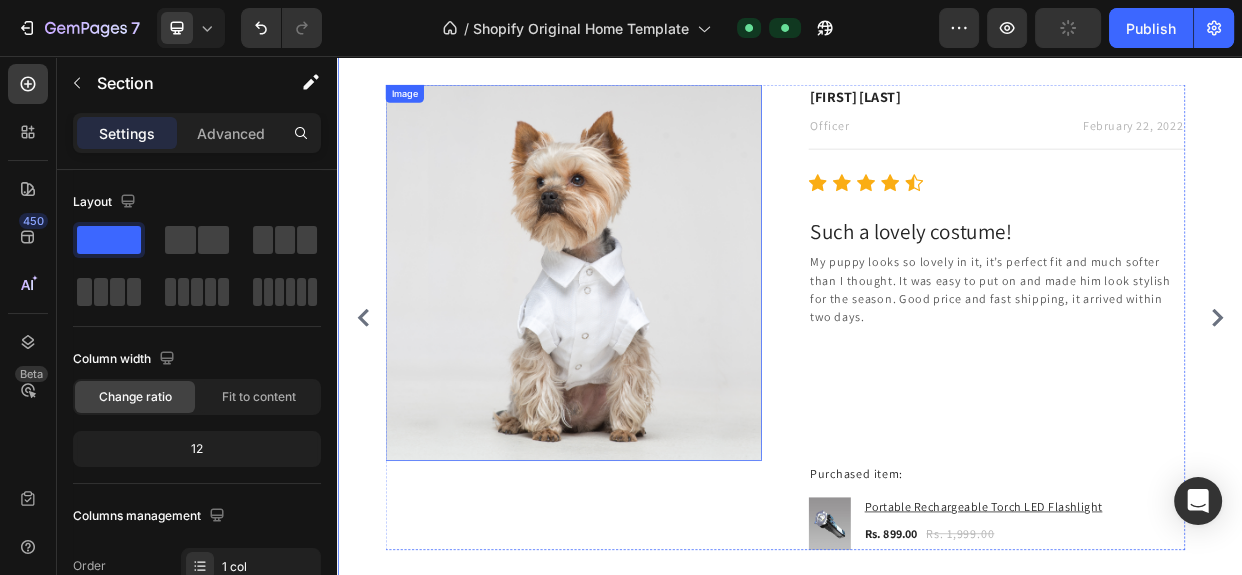 scroll, scrollTop: 1745, scrollLeft: 0, axis: vertical 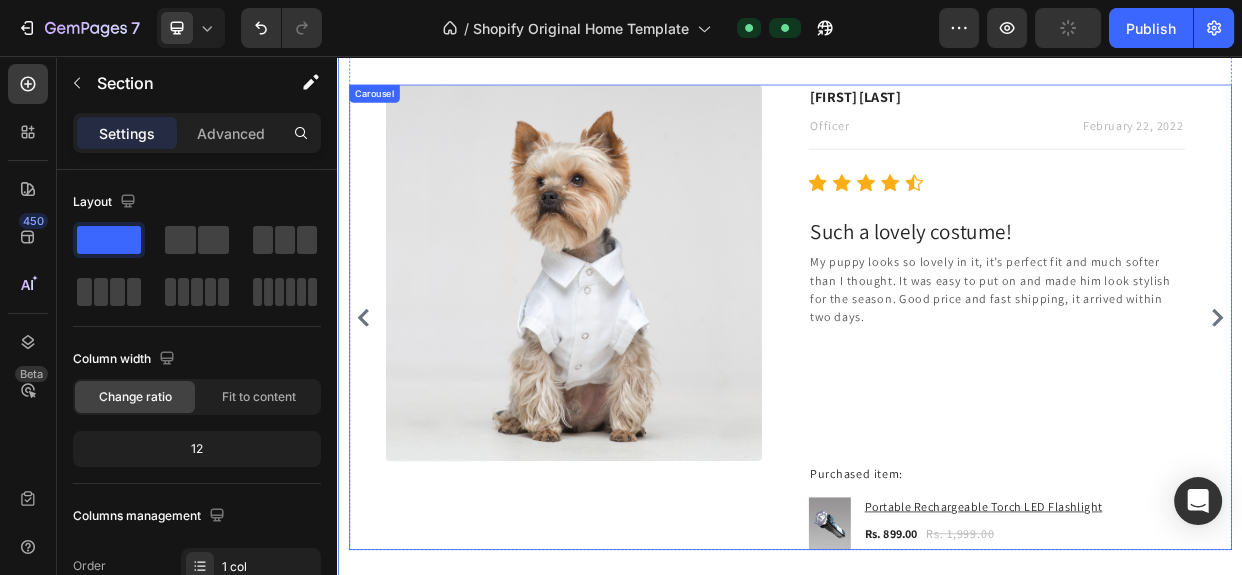 click 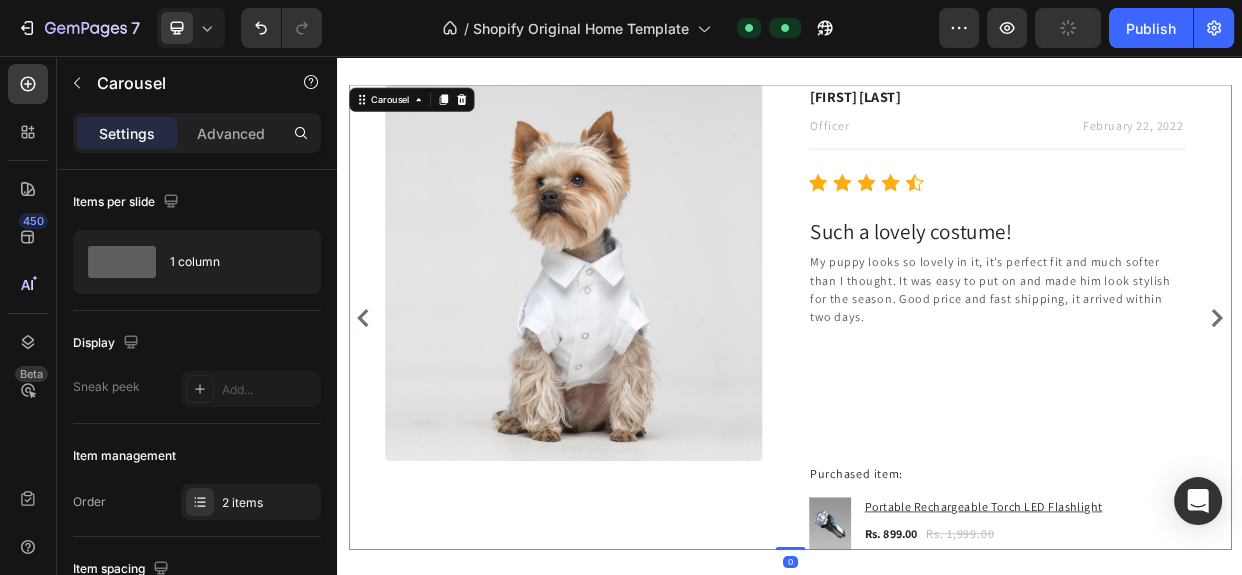 click 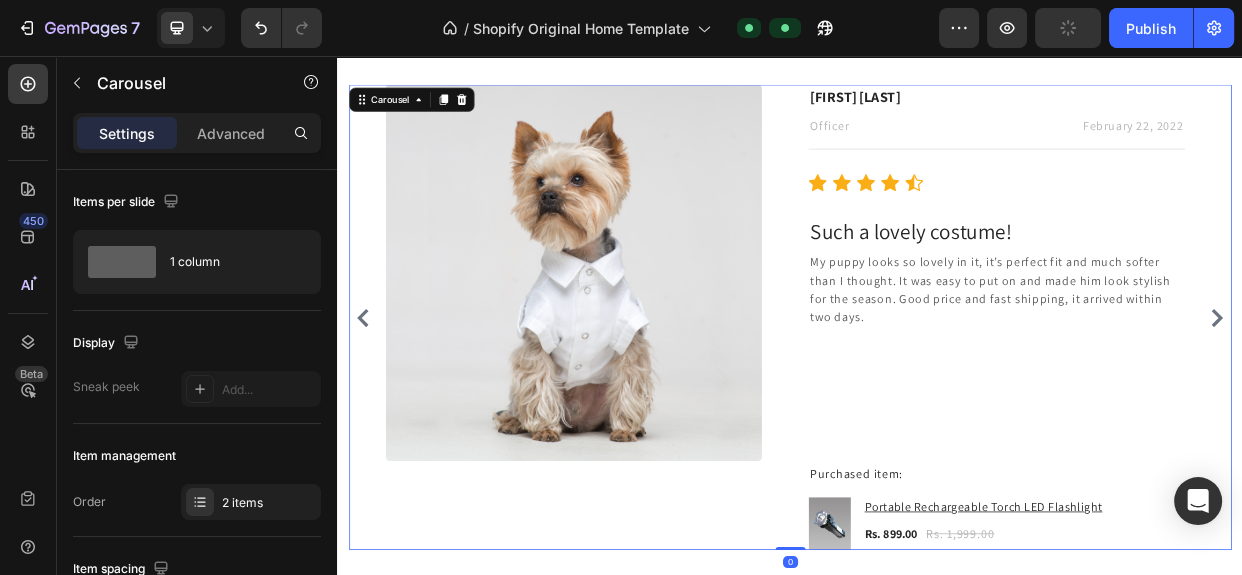 click 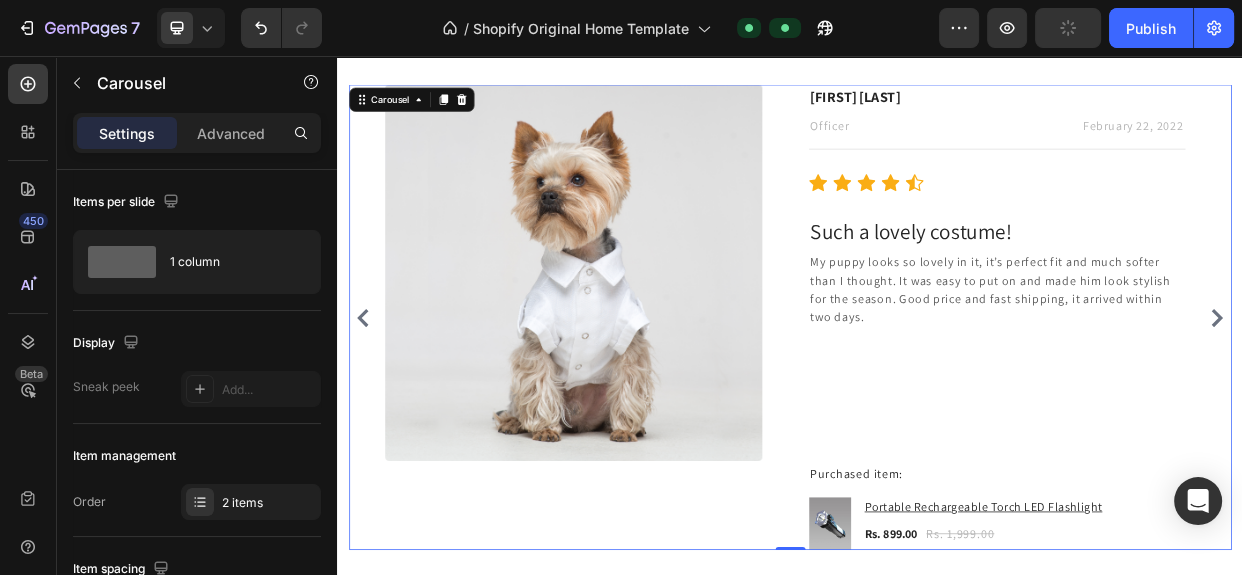 click 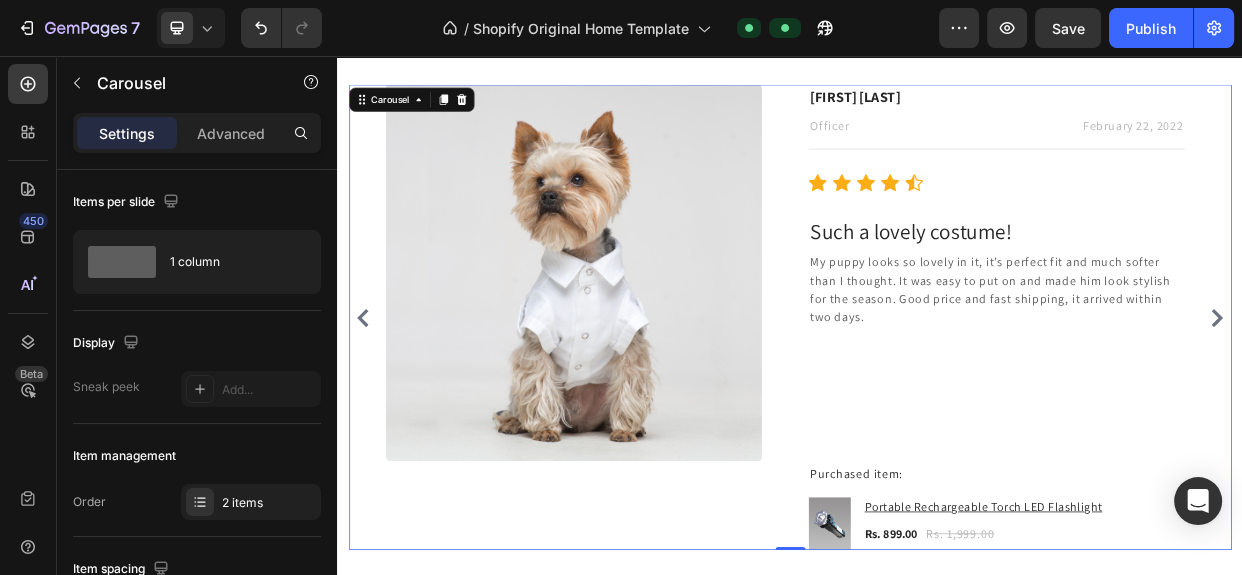 click 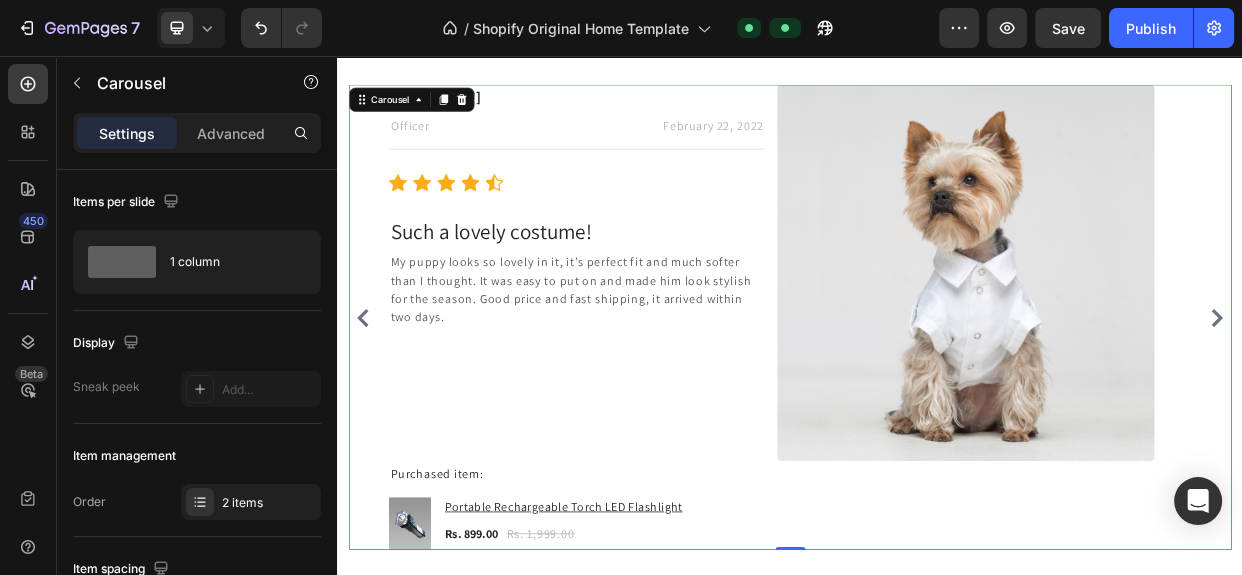 click 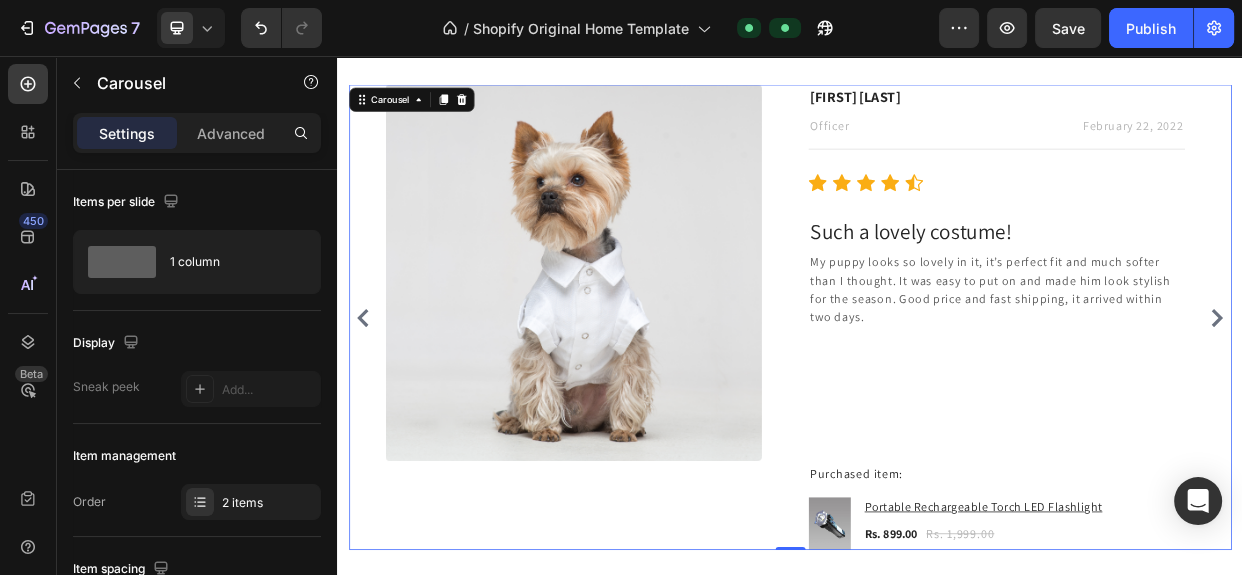 click 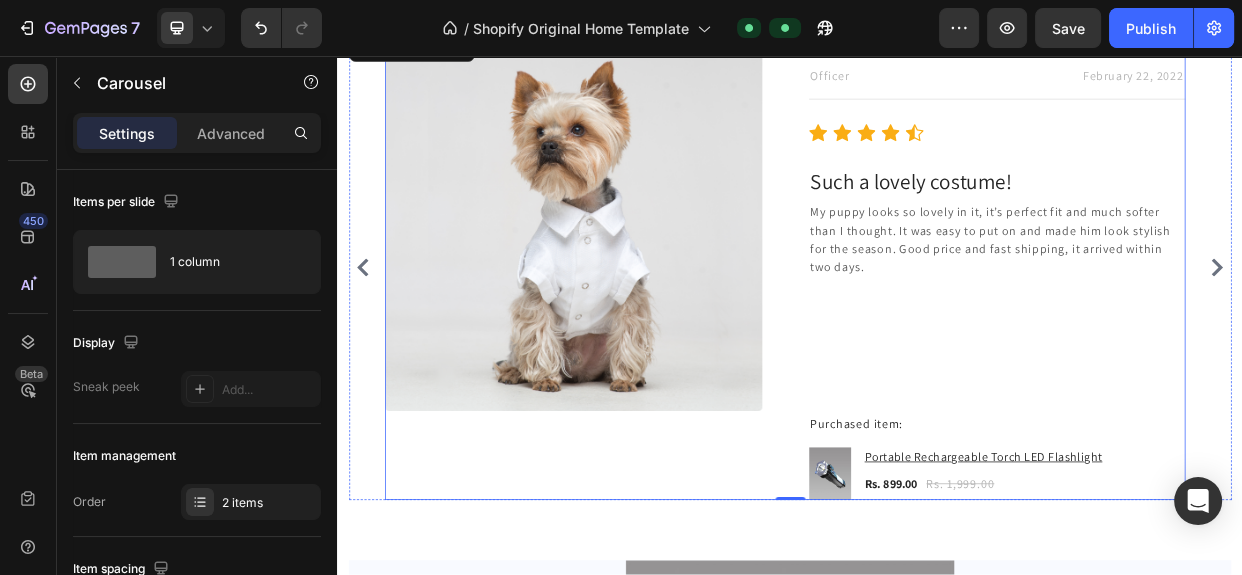 scroll, scrollTop: 1927, scrollLeft: 0, axis: vertical 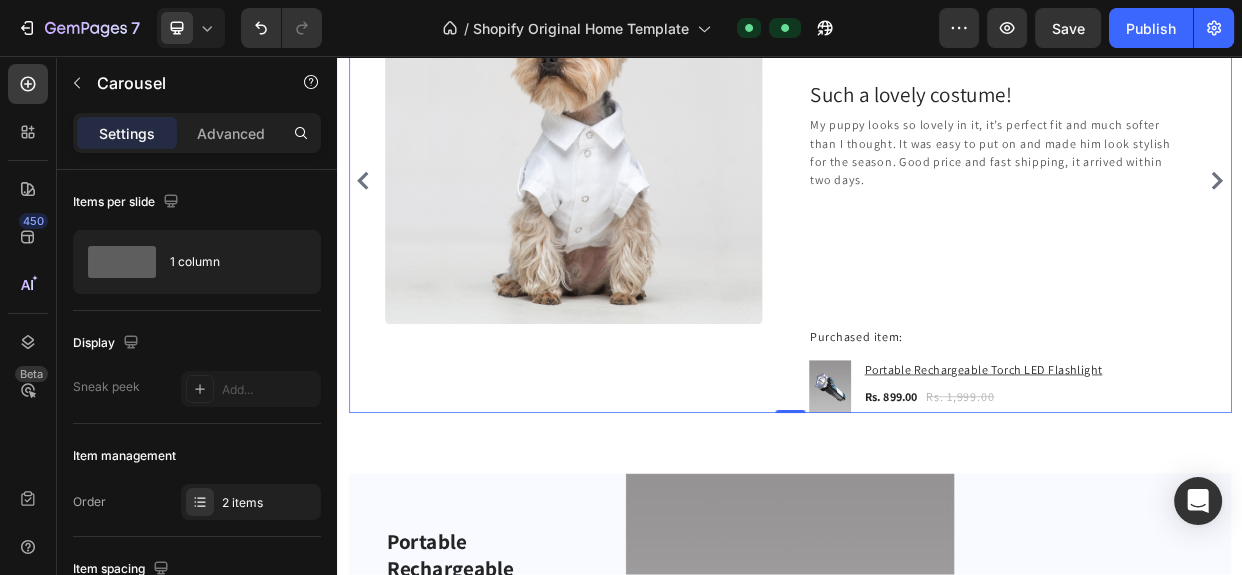 click 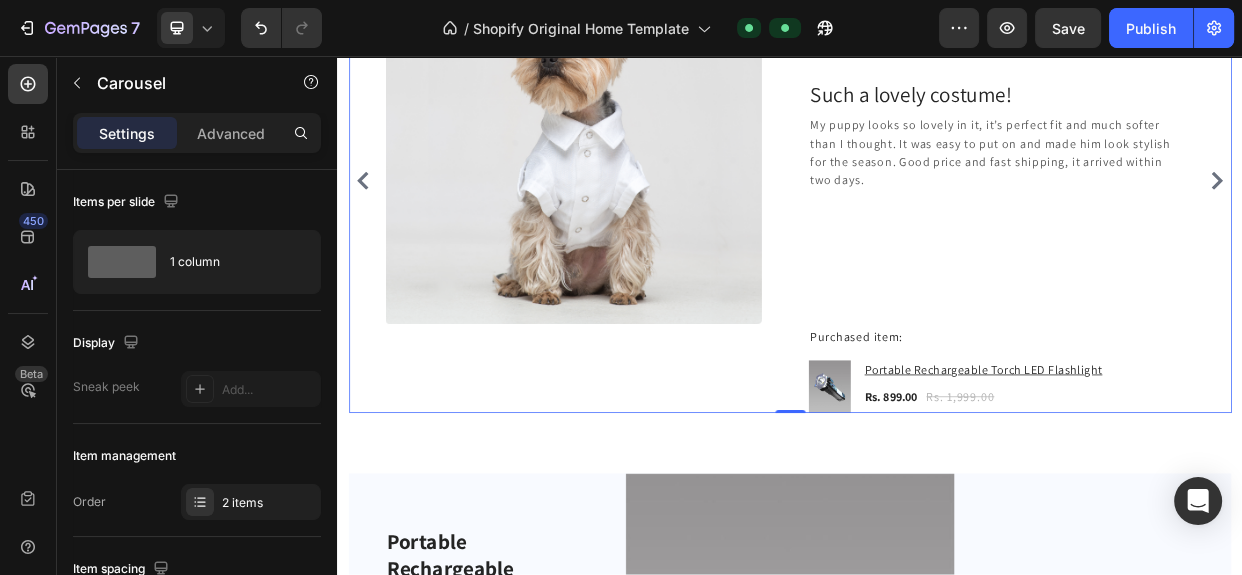 click 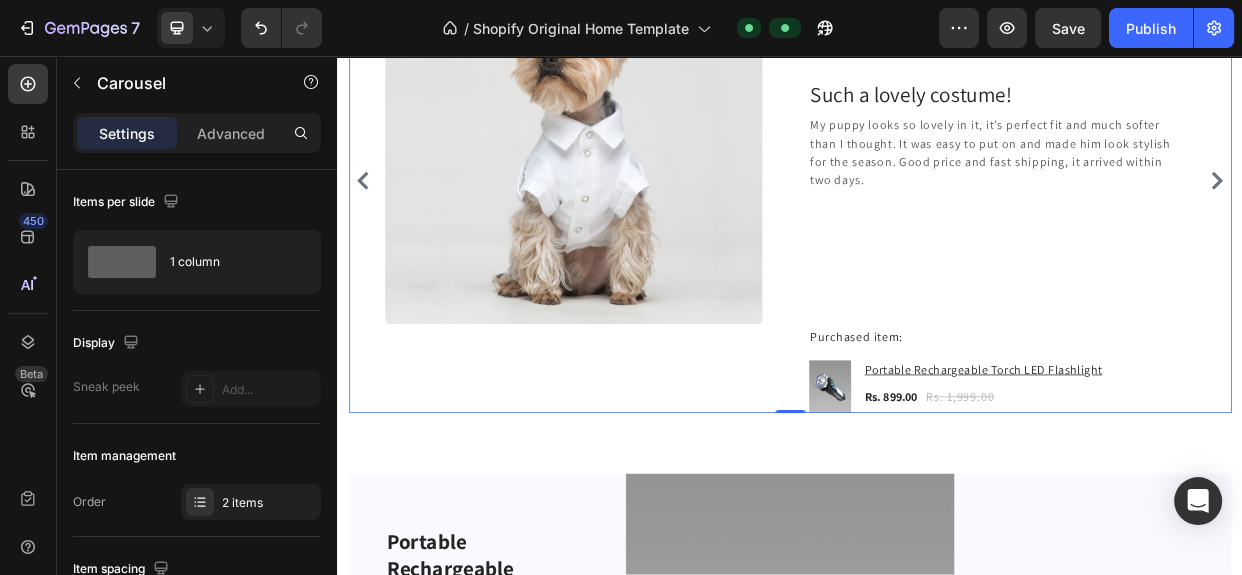 click 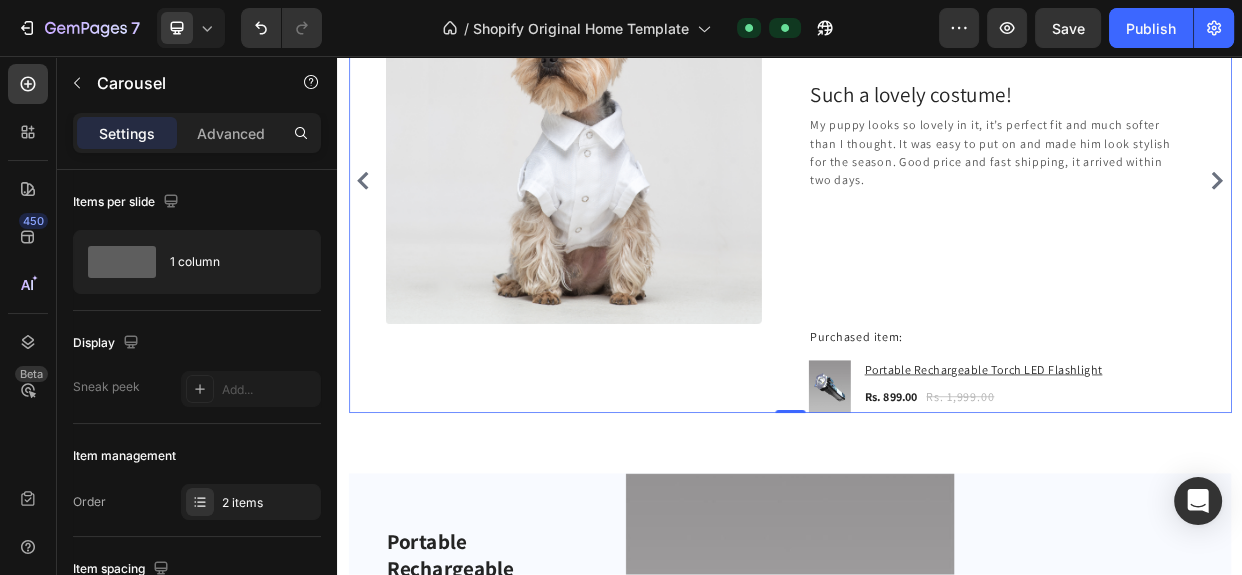 click 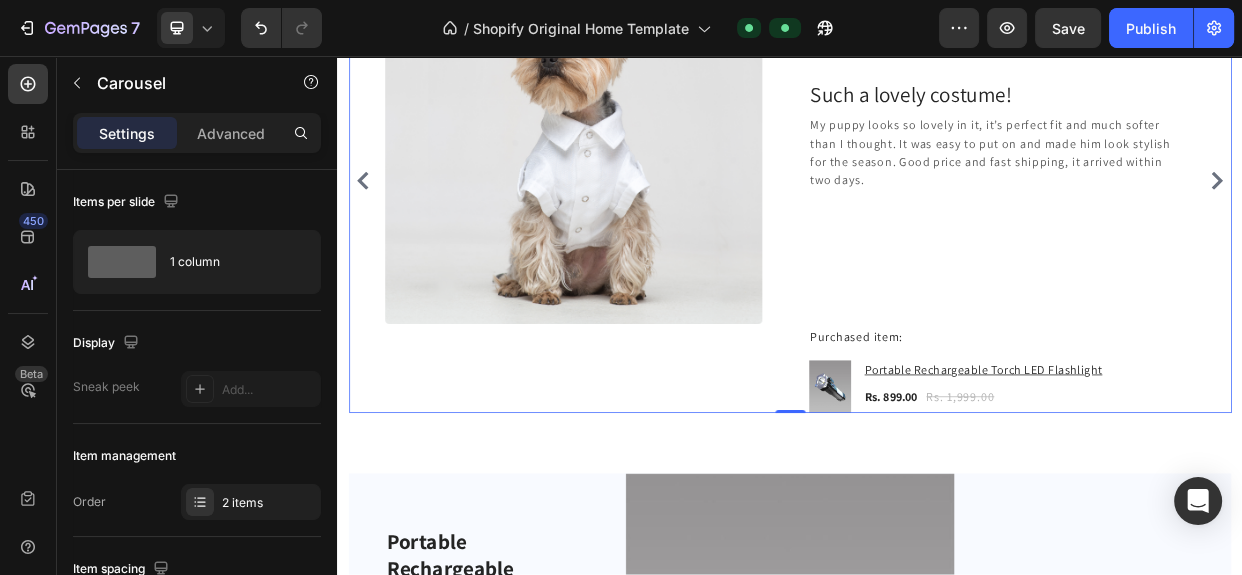 click 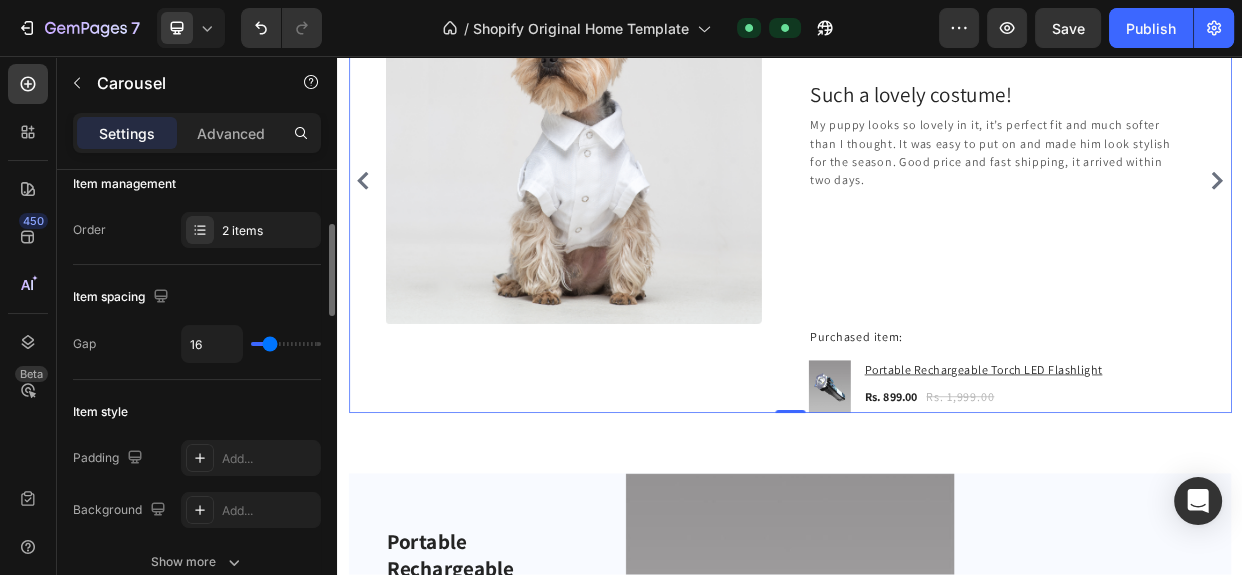 scroll, scrollTop: 0, scrollLeft: 0, axis: both 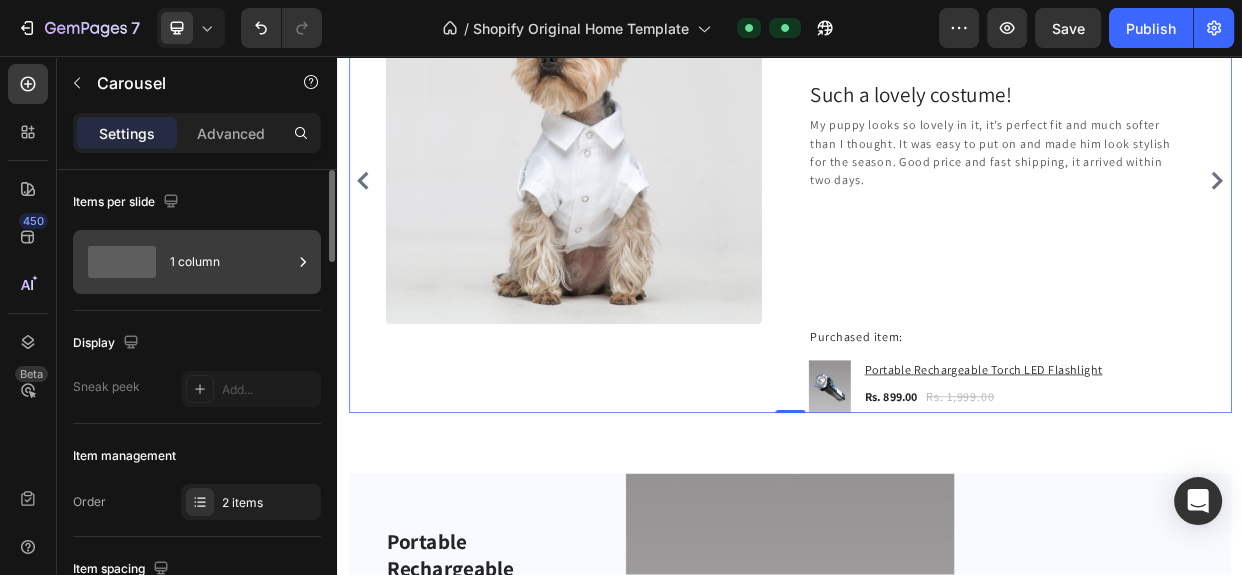 click on "1 column" at bounding box center (231, 262) 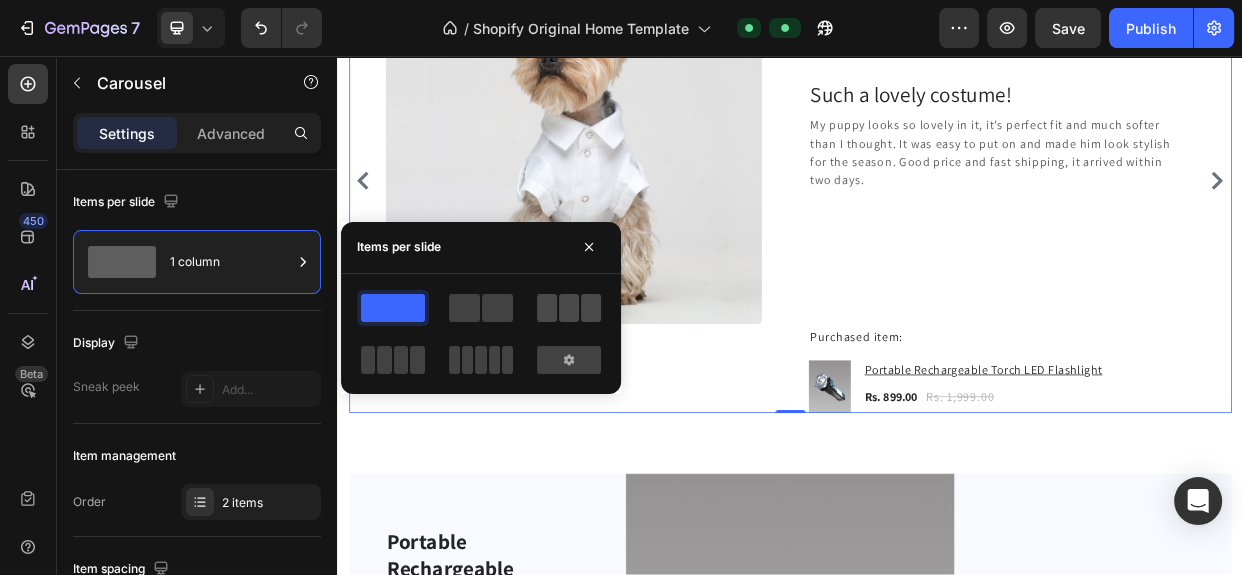 click 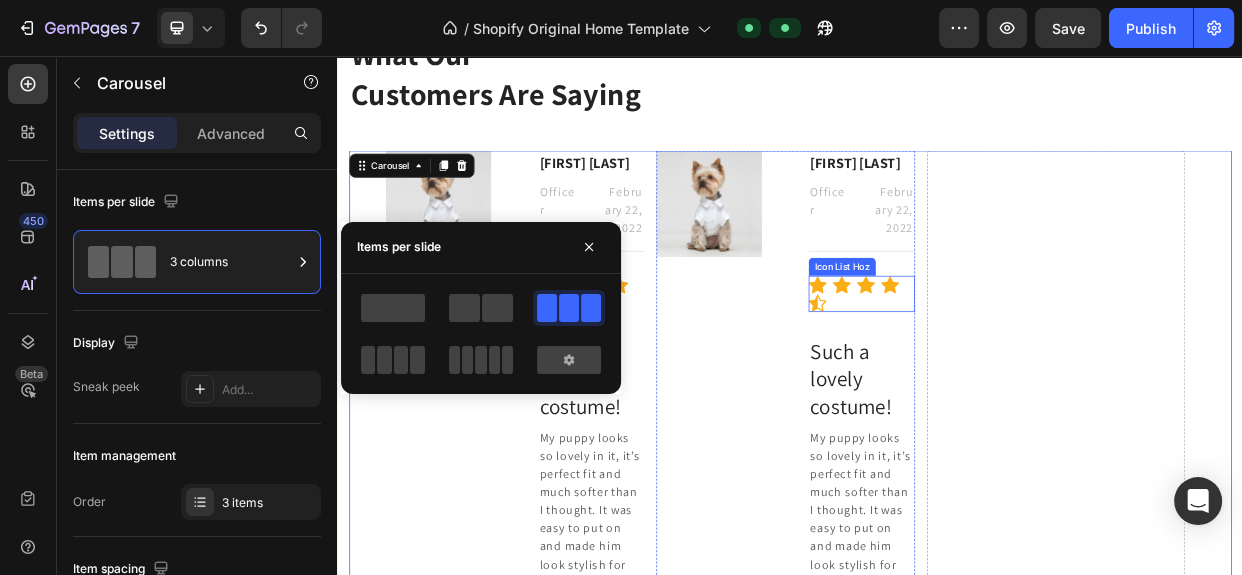 scroll, scrollTop: 1582, scrollLeft: 0, axis: vertical 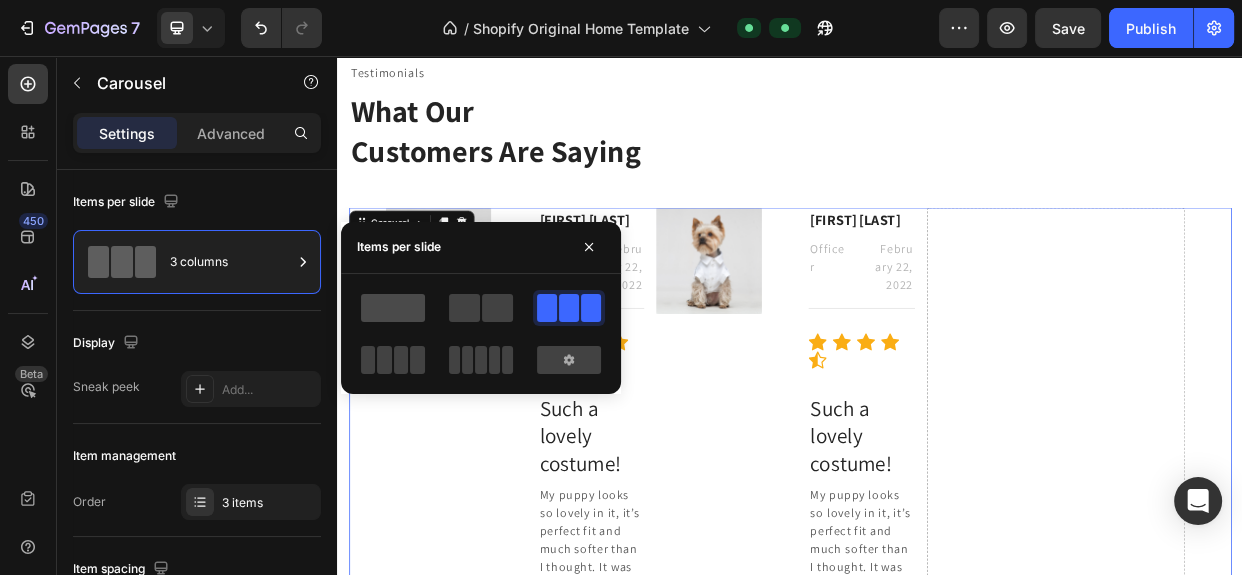 click 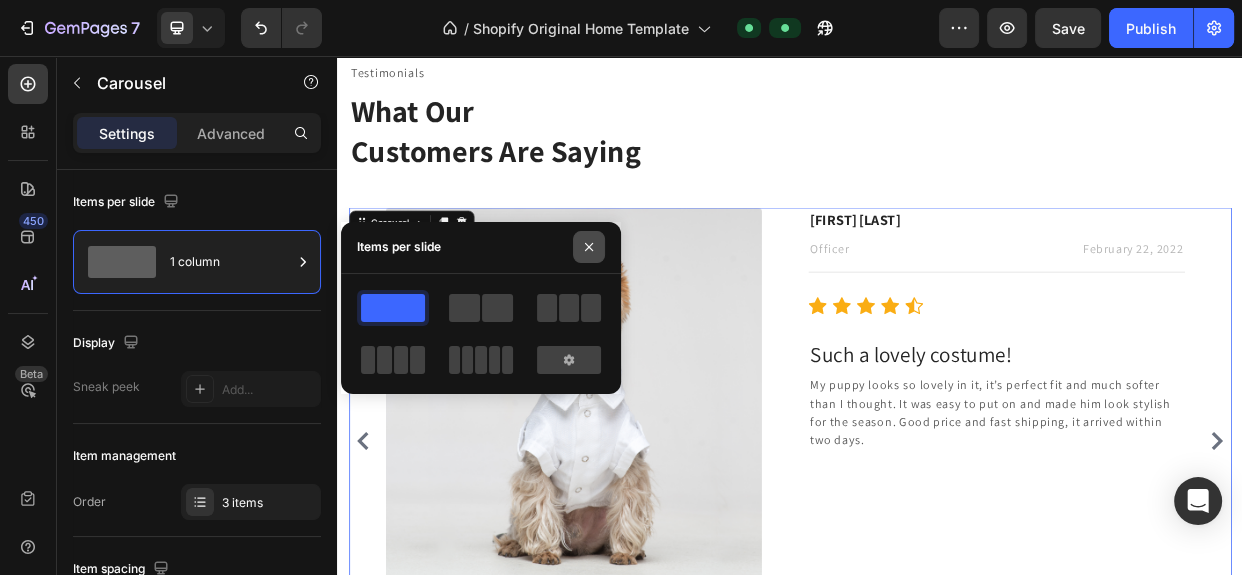 click 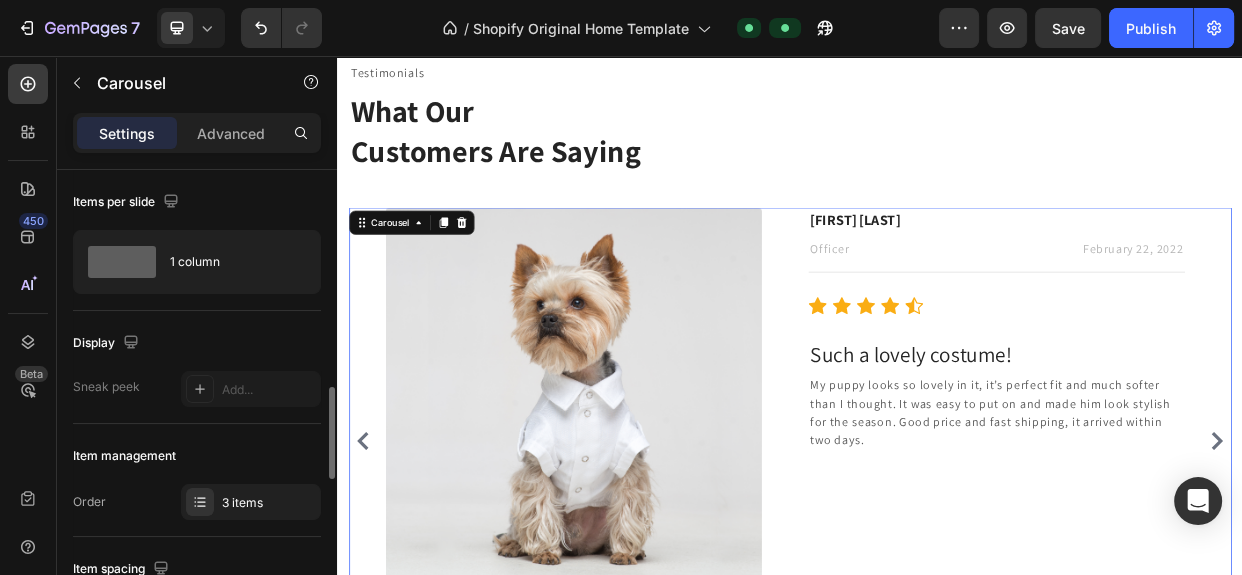 scroll, scrollTop: 181, scrollLeft: 0, axis: vertical 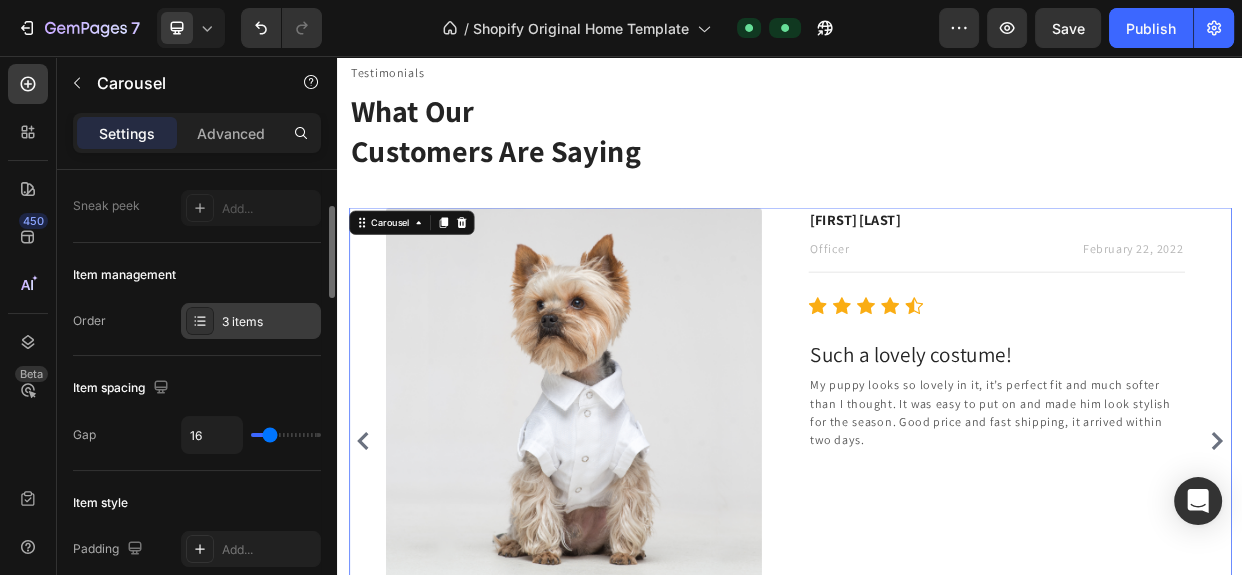 click on "3 items" at bounding box center (269, 322) 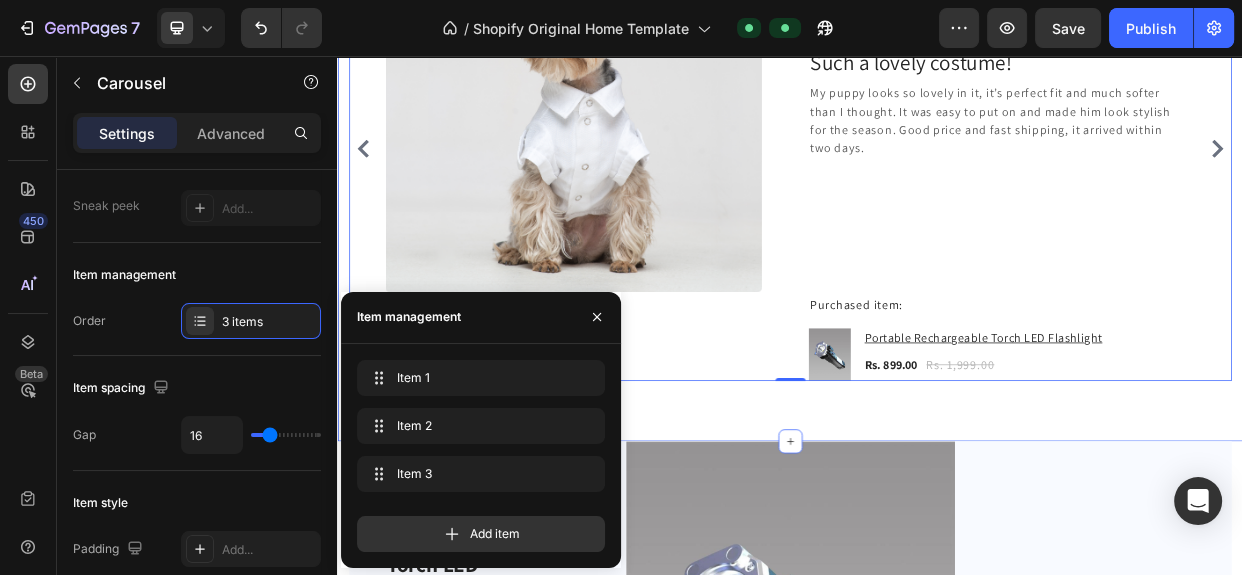 scroll, scrollTop: 2037, scrollLeft: 0, axis: vertical 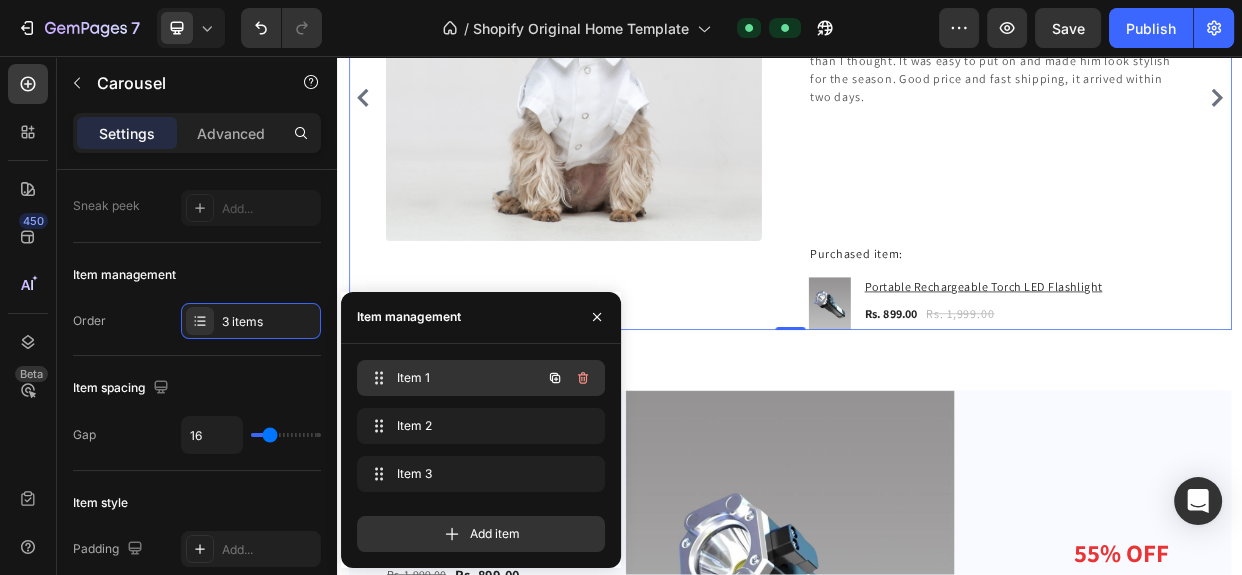 click on "Item 1" at bounding box center (453, 378) 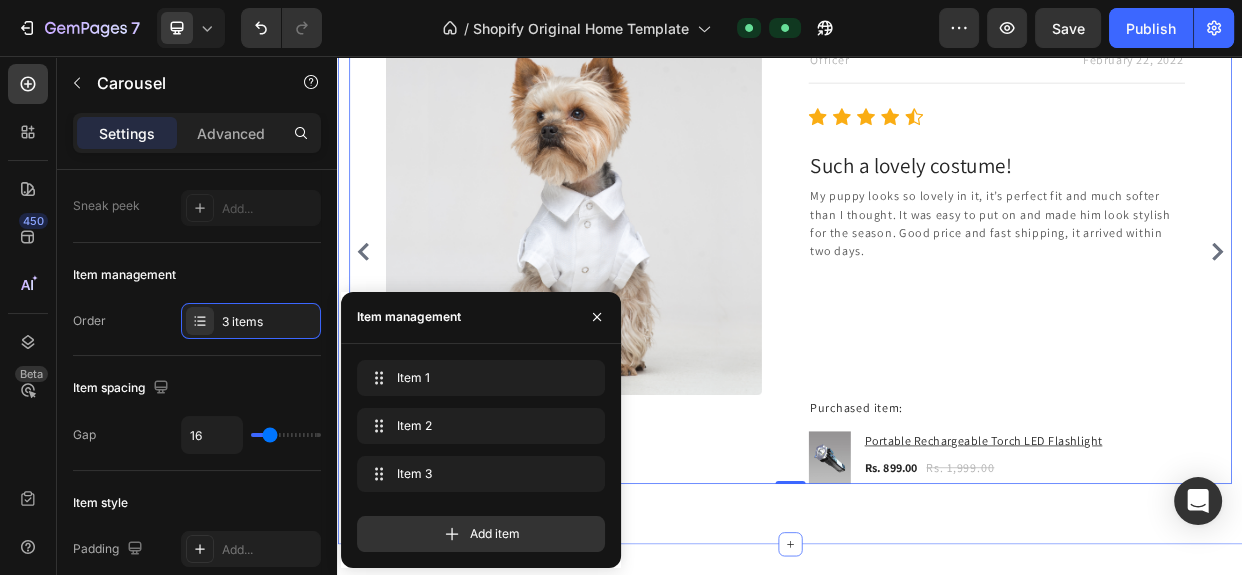 scroll, scrollTop: 1764, scrollLeft: 0, axis: vertical 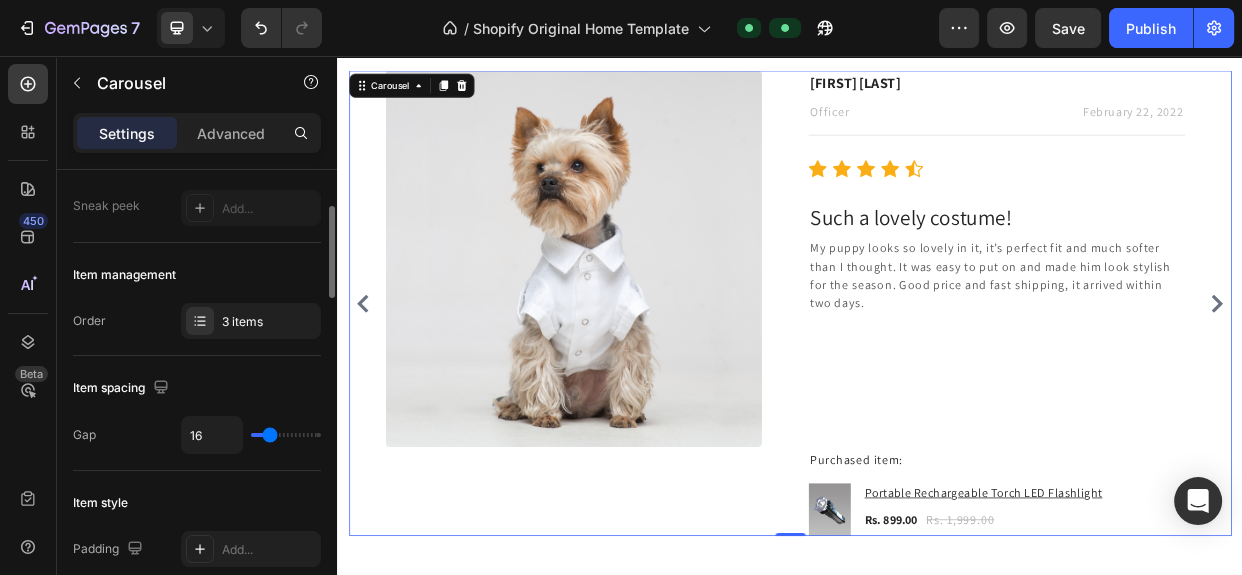 click on "Item spacing" at bounding box center (197, 388) 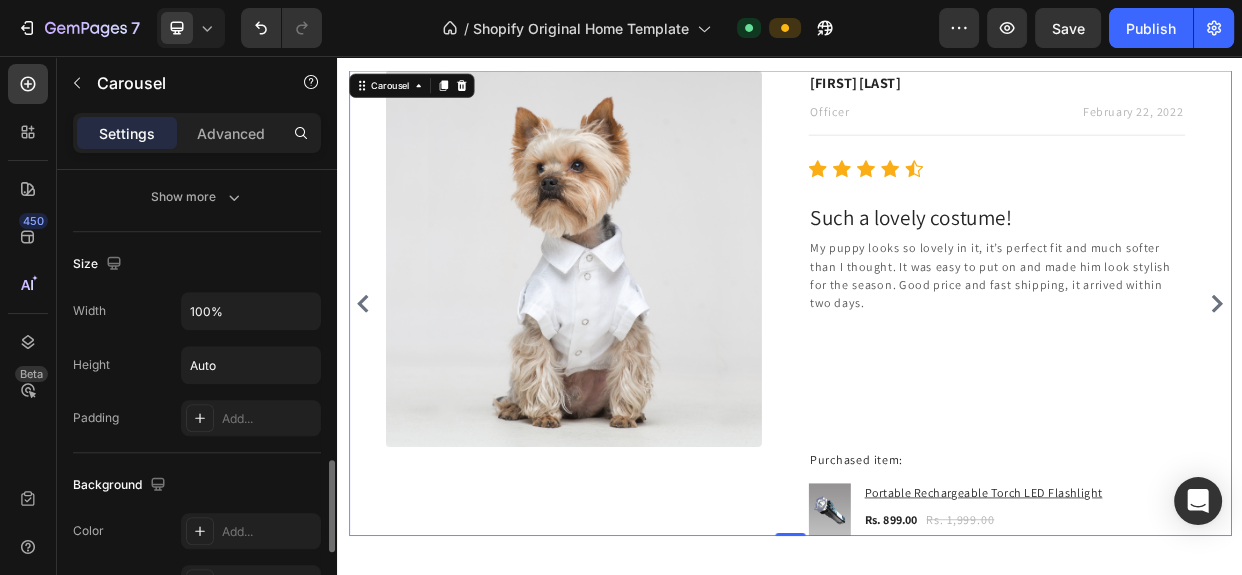 scroll, scrollTop: 1859, scrollLeft: 0, axis: vertical 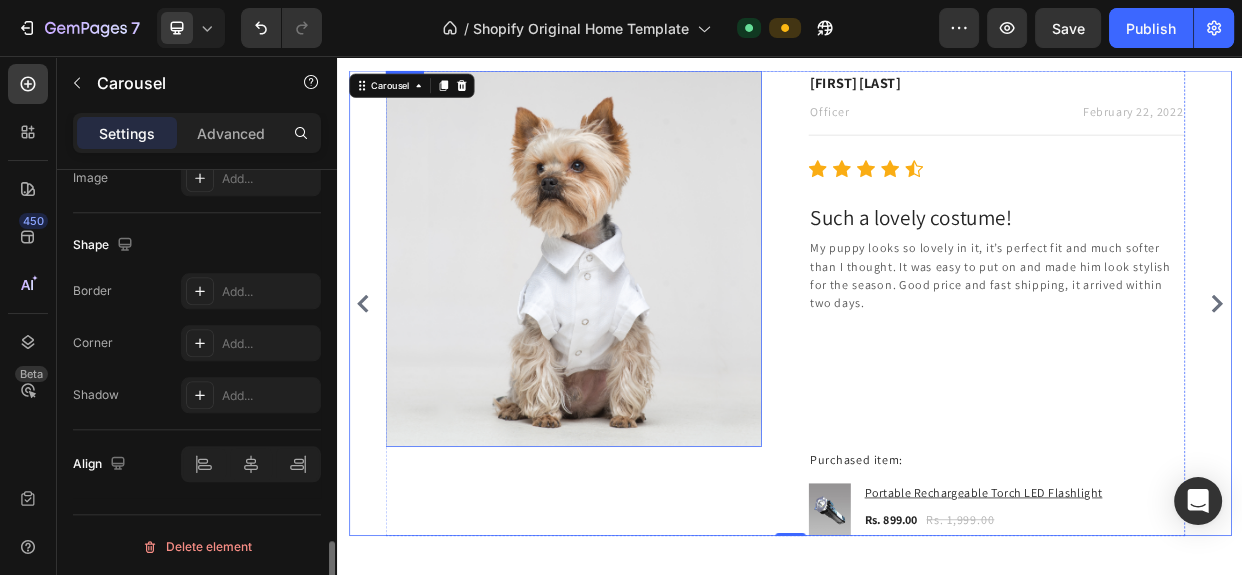 click at bounding box center [649, 325] 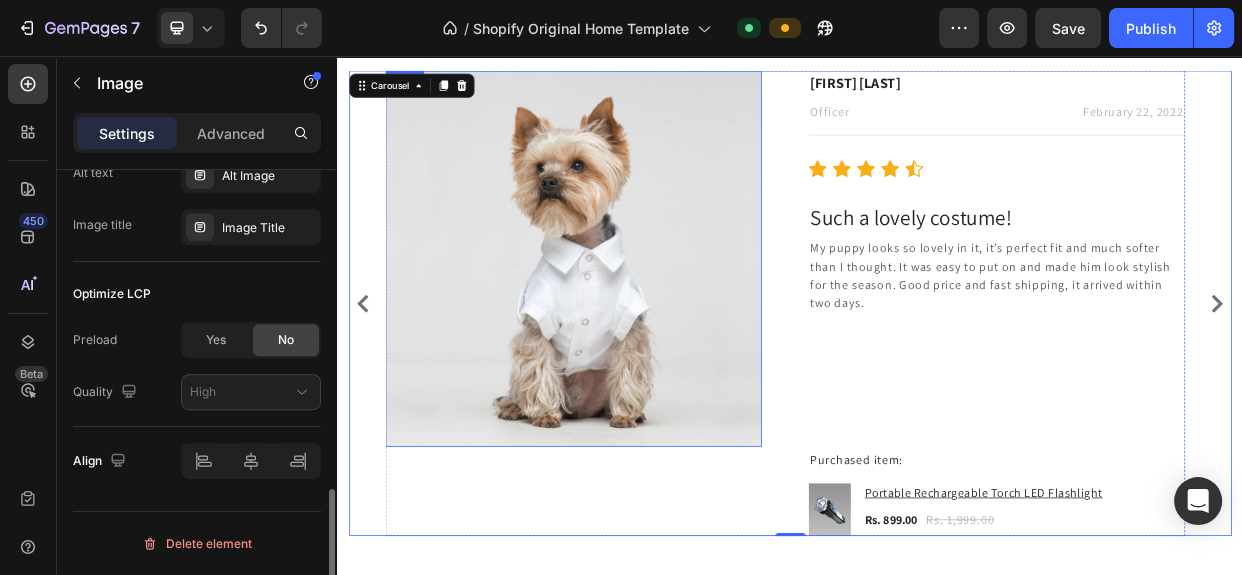 scroll, scrollTop: 0, scrollLeft: 0, axis: both 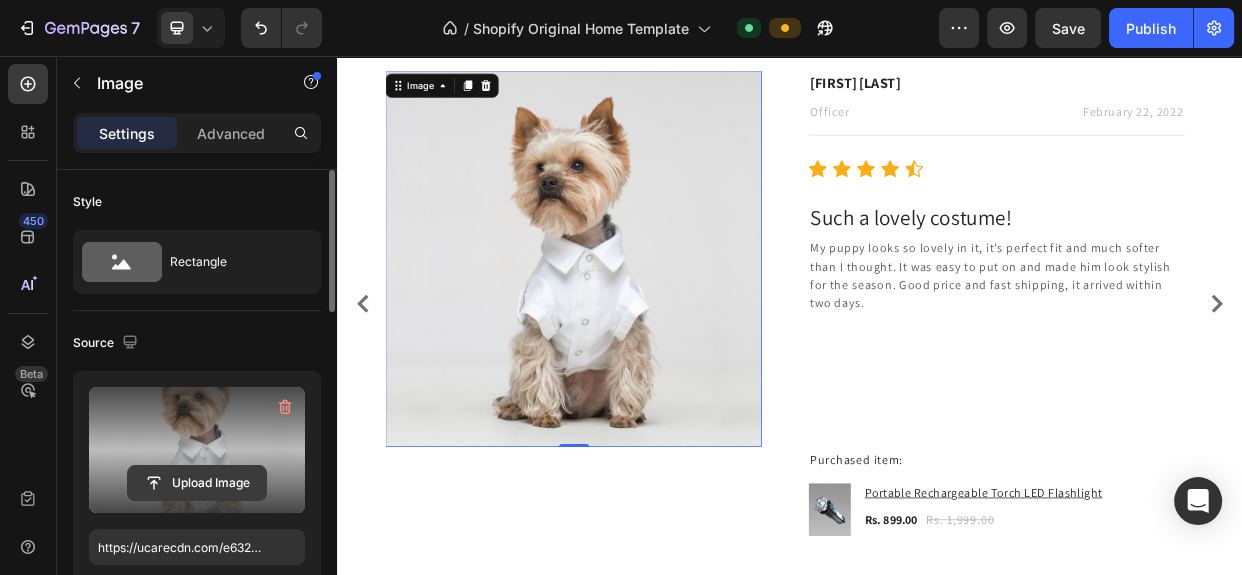 click 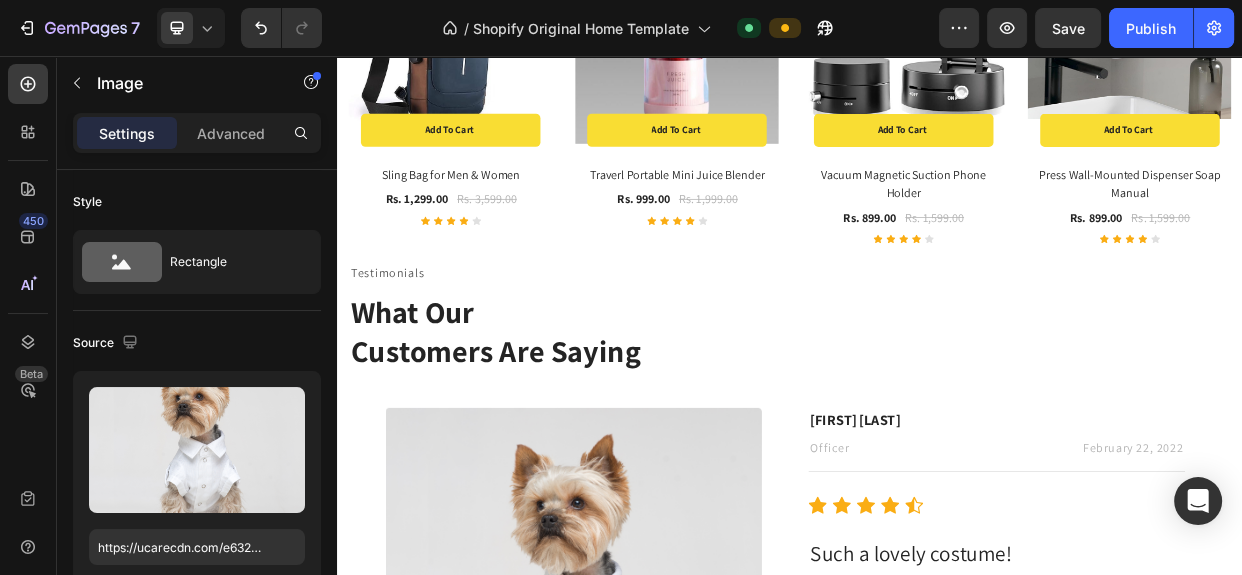 scroll, scrollTop: 1730, scrollLeft: 0, axis: vertical 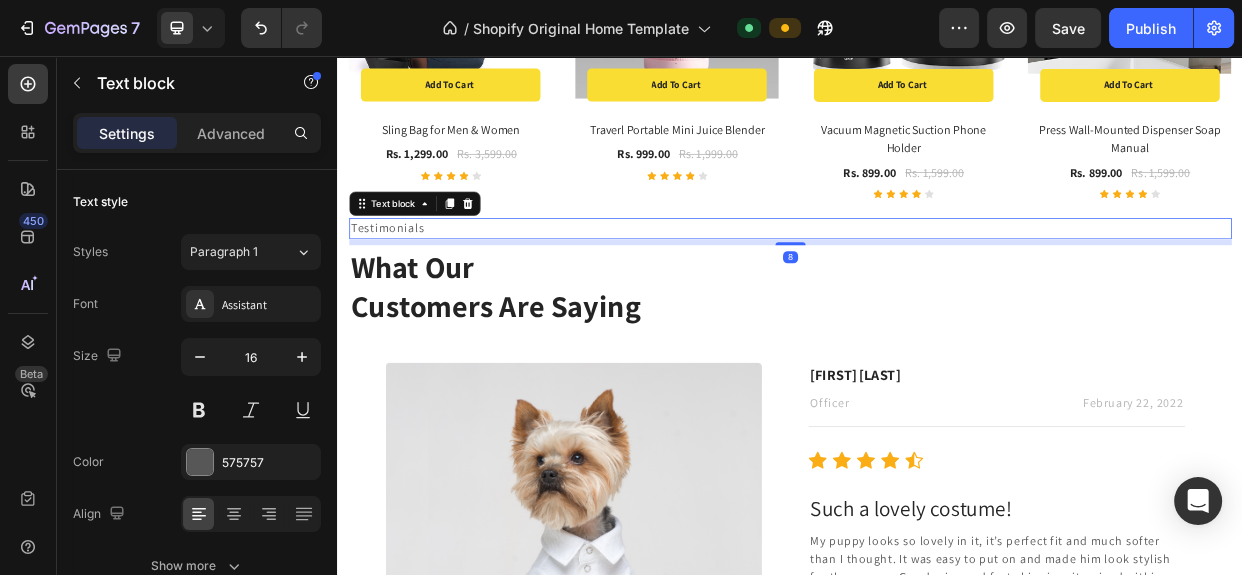 click on "Testimonials" at bounding box center (937, 285) 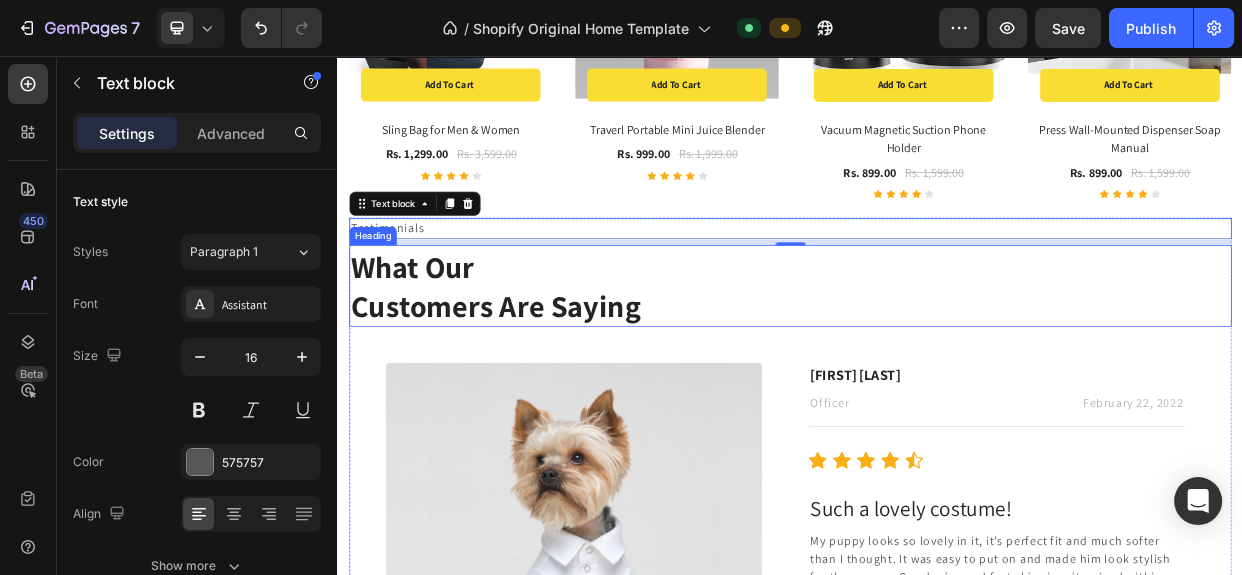click on "What Our  Customers Are Saying" at bounding box center (937, 361) 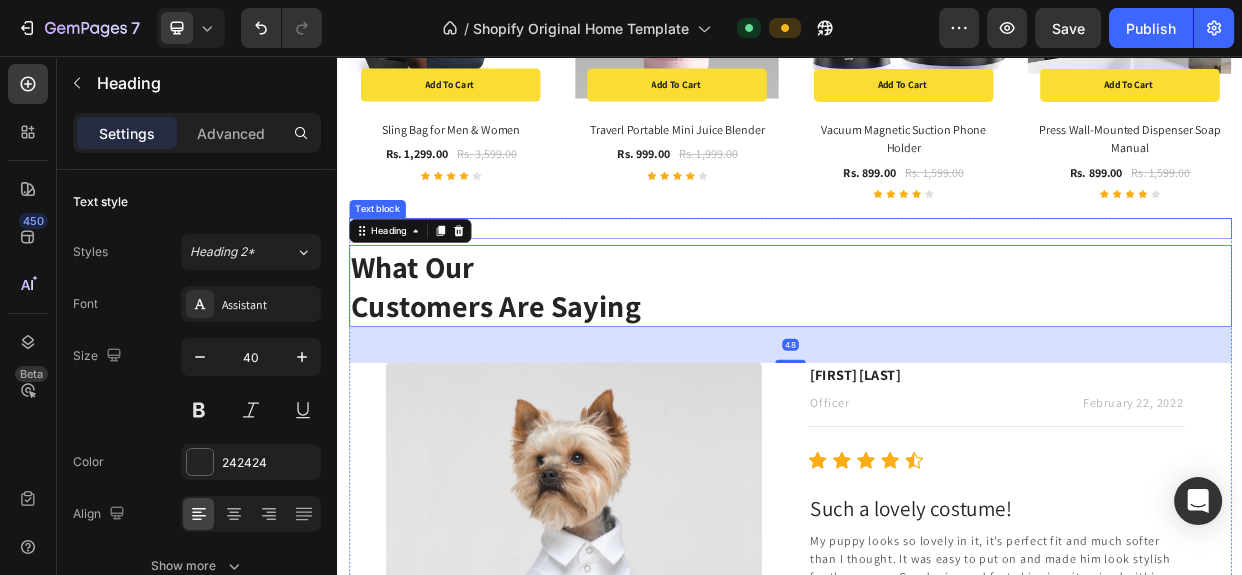 click on "Testimonials" at bounding box center [937, 285] 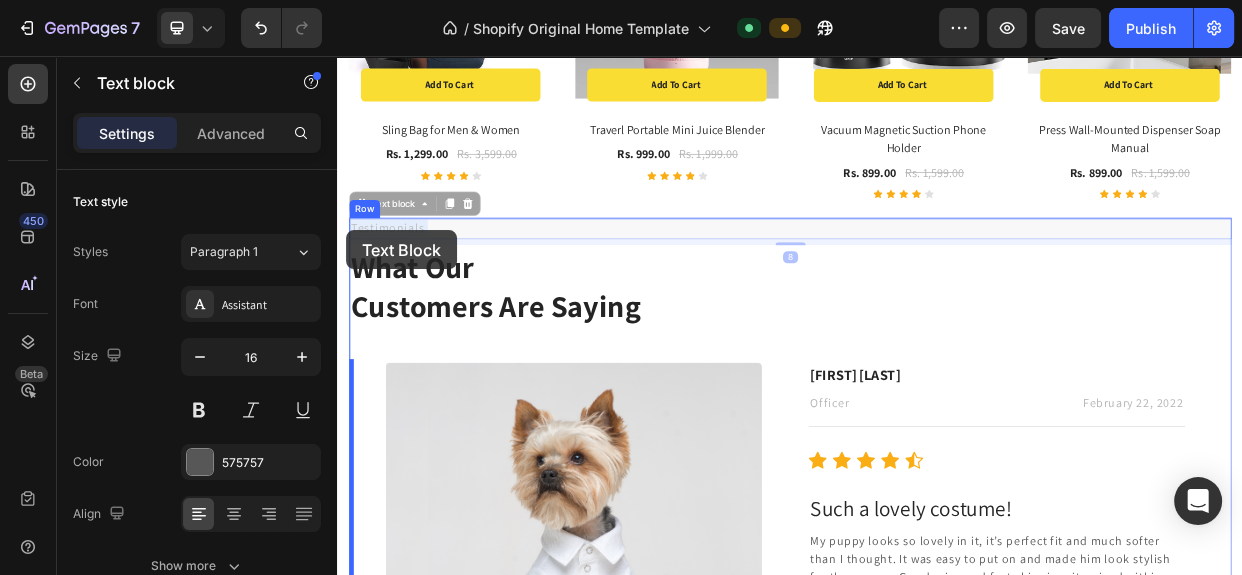 drag, startPoint x: 473, startPoint y: 284, endPoint x: 349, endPoint y: 287, distance: 124.036285 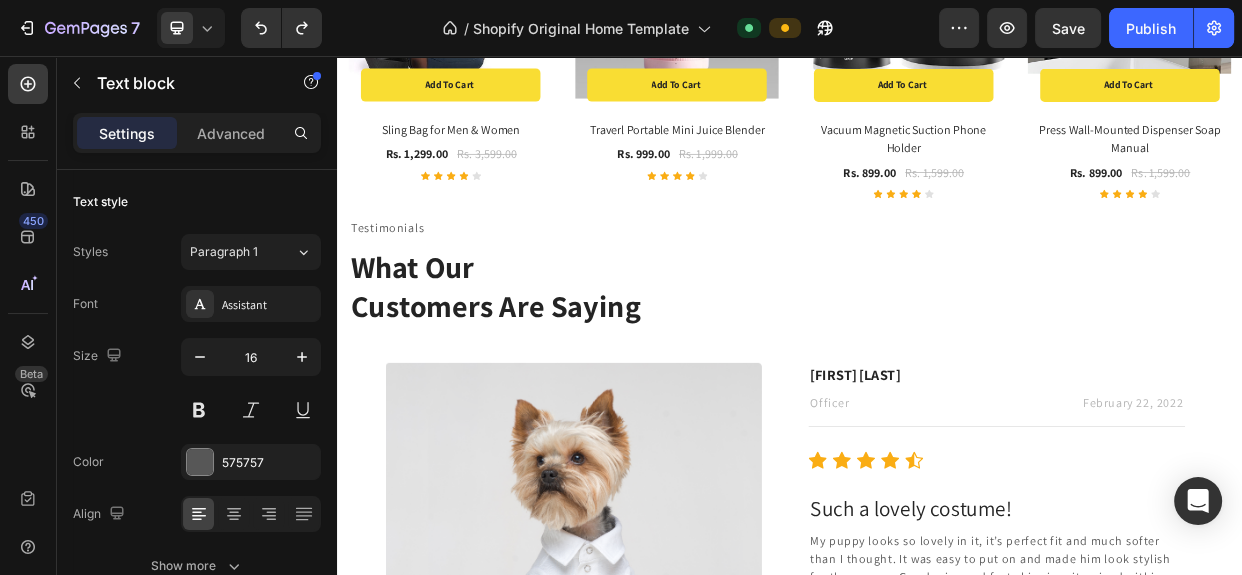 click on "Testimonials" at bounding box center (937, 285) 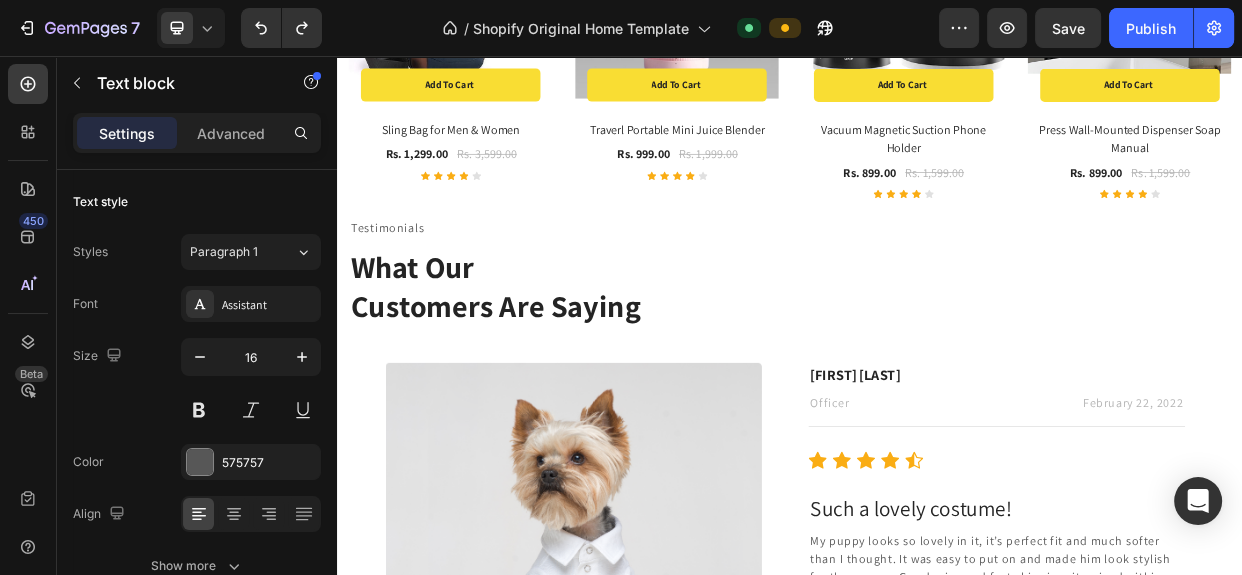 click on "Testimonials" at bounding box center [937, 285] 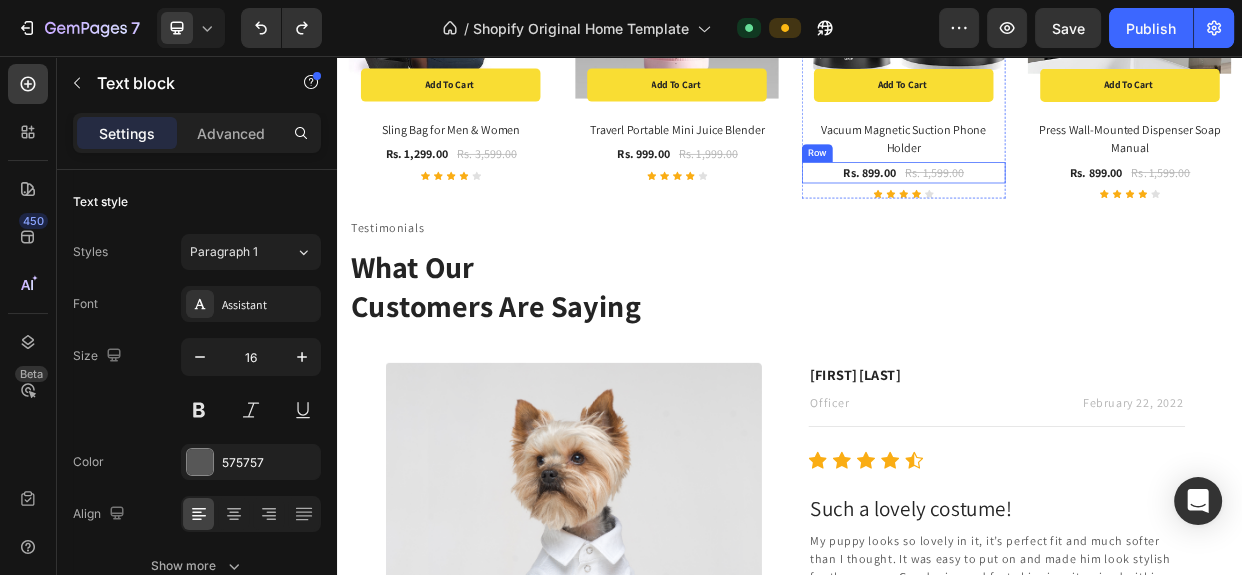 click on "Rs. 899.00 Product Price Product Price Rs. 1,599.00 Product Price Product Price Row" at bounding box center (487, 187) 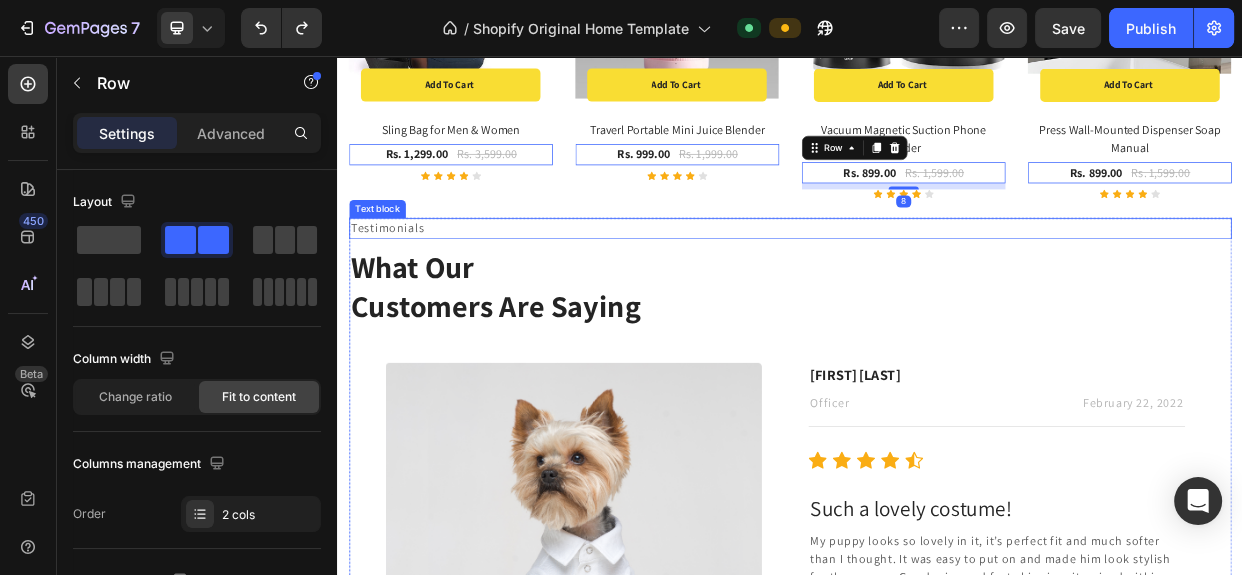 click on "Testimonials" at bounding box center (937, 285) 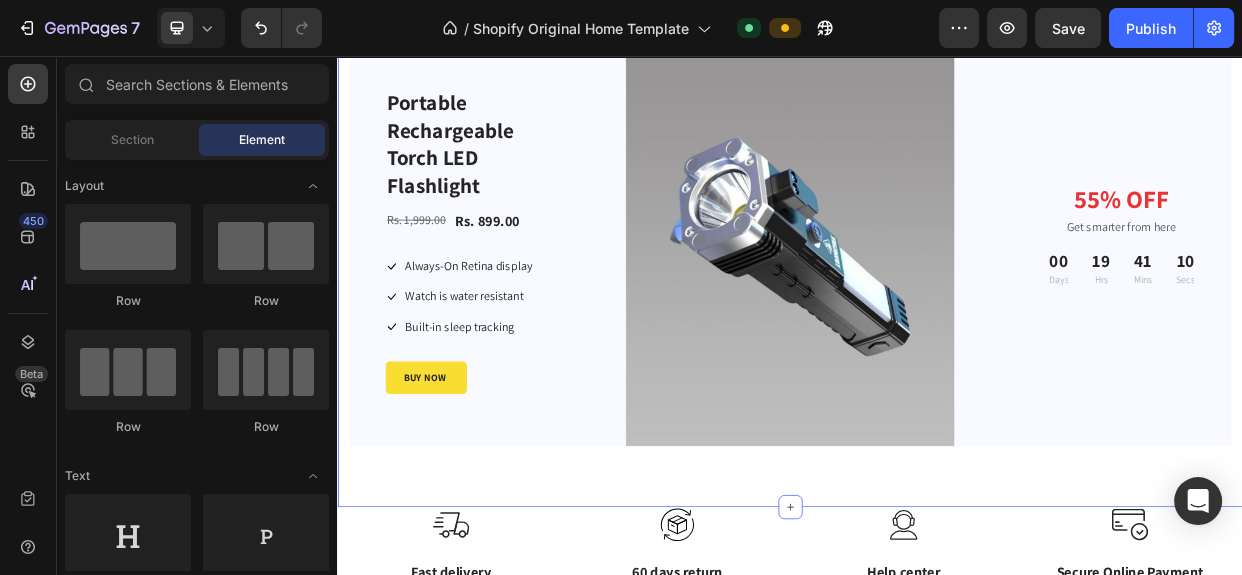 scroll, scrollTop: 3366, scrollLeft: 0, axis: vertical 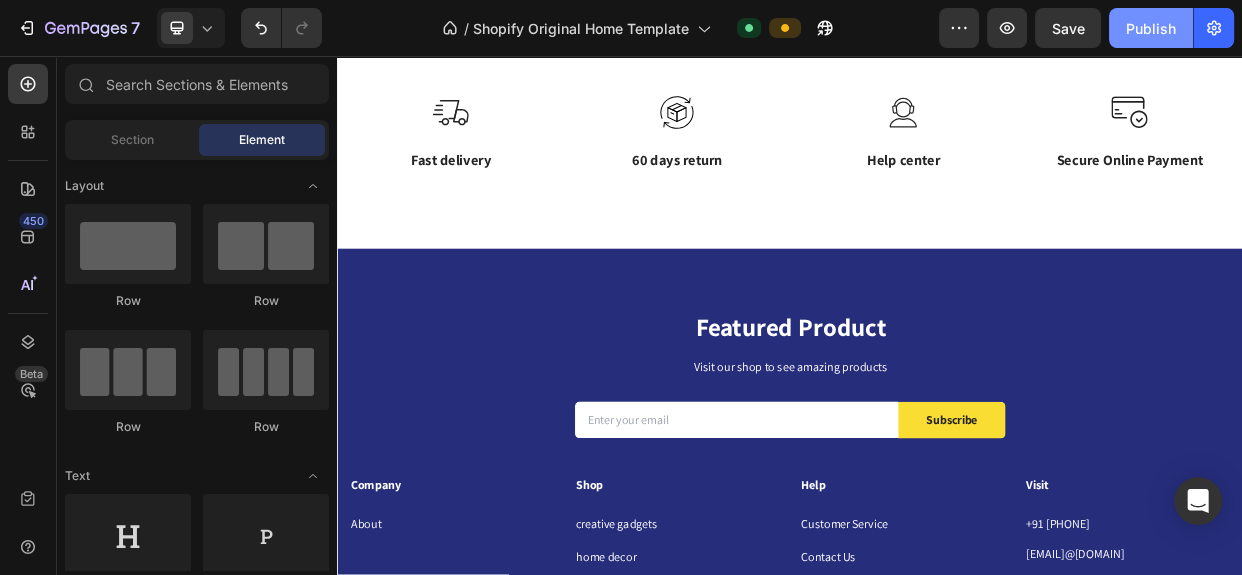 click on "Publish" at bounding box center (1151, 28) 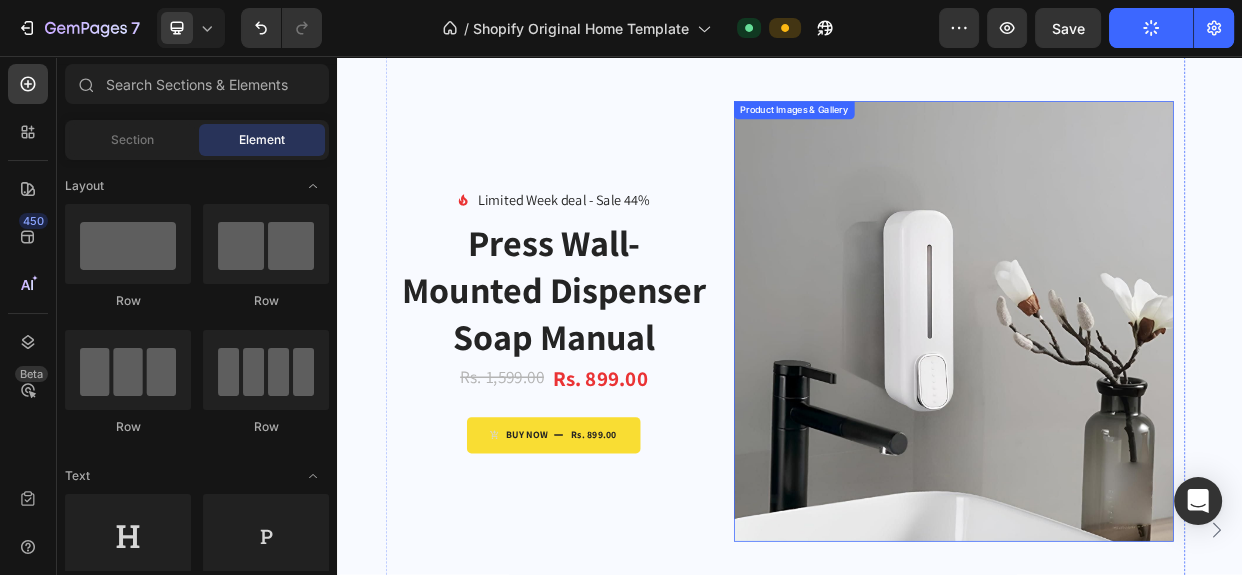 scroll, scrollTop: 0, scrollLeft: 0, axis: both 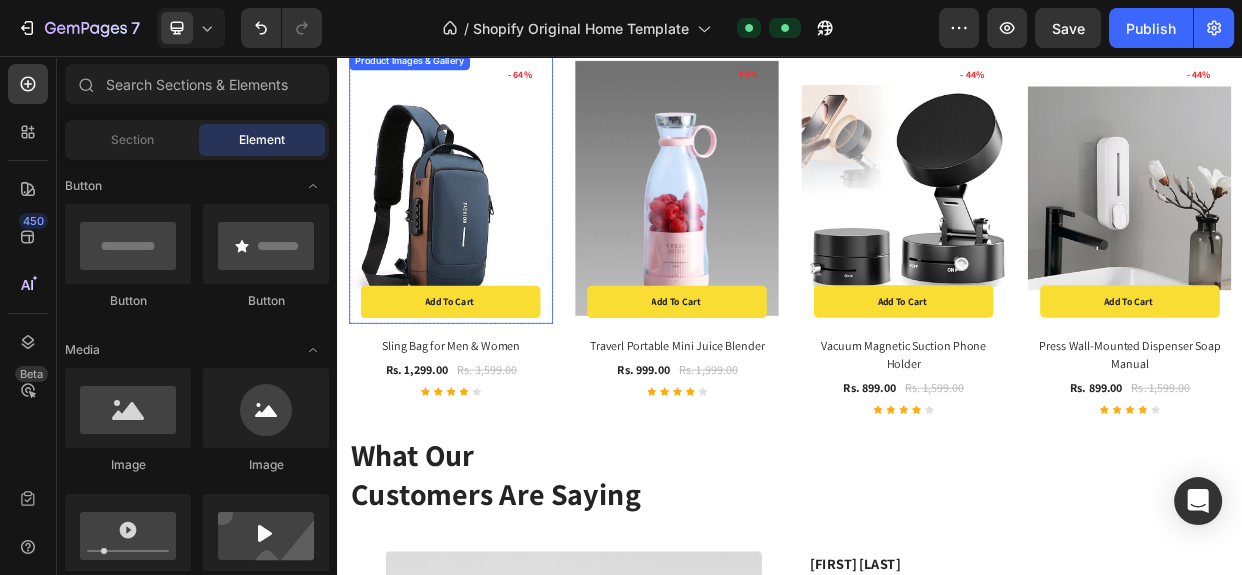 click at bounding box center [487, 232] 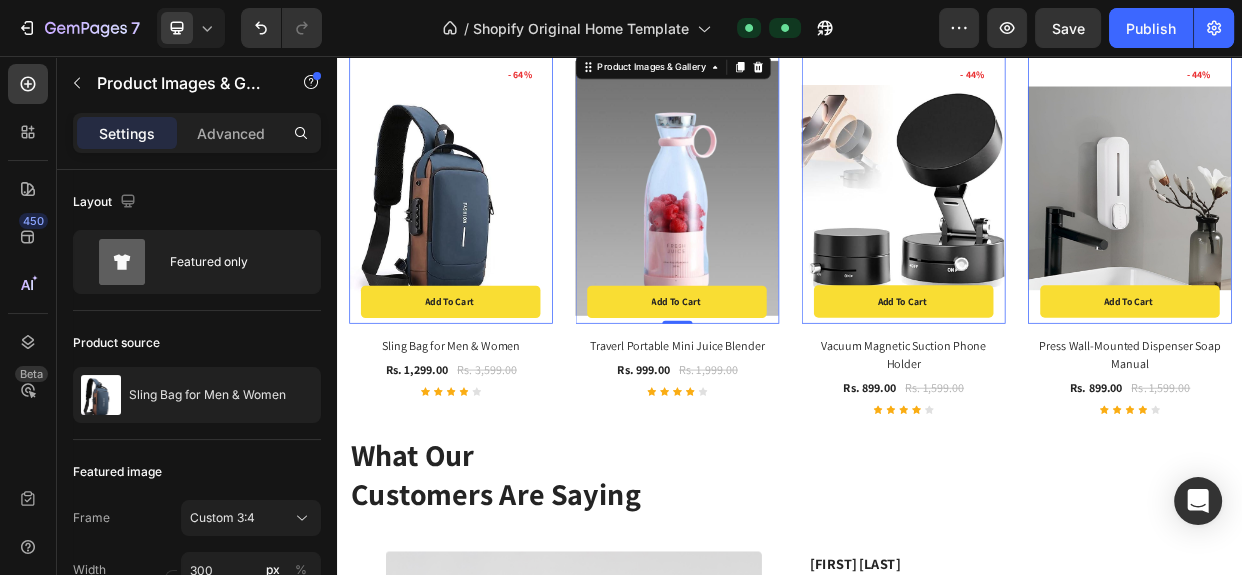click at bounding box center (787, 232) 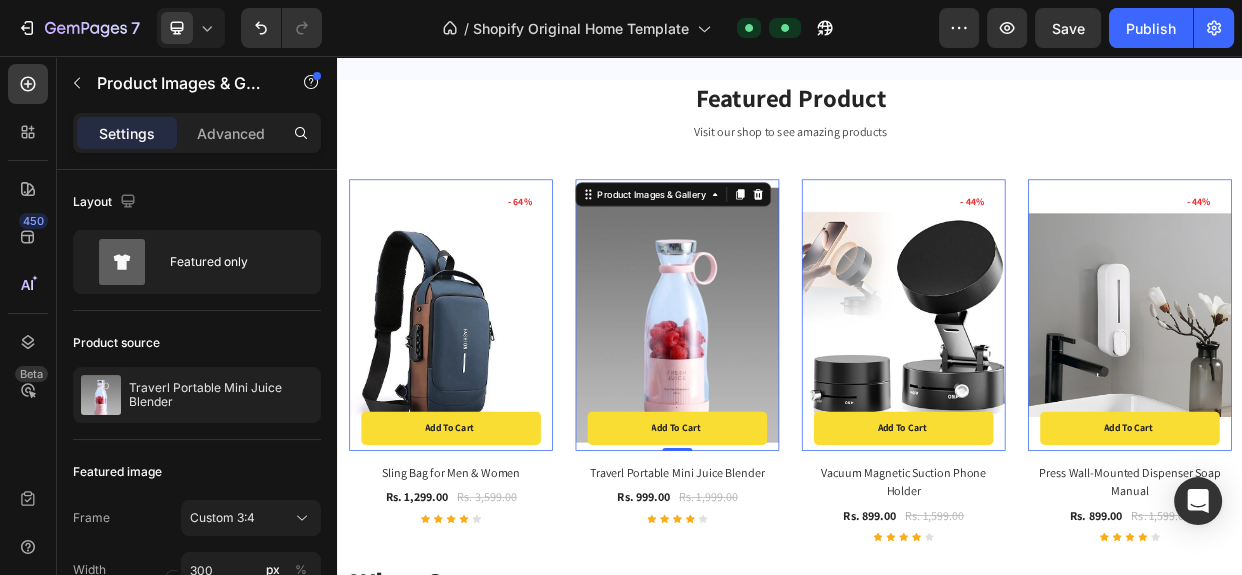 scroll, scrollTop: 1363, scrollLeft: 0, axis: vertical 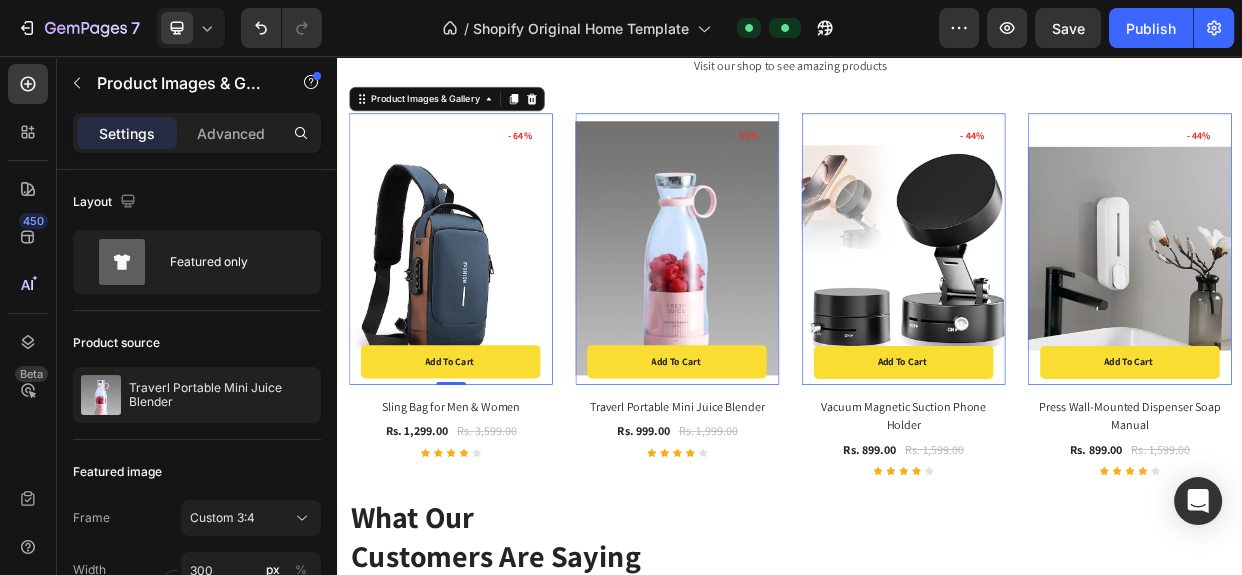 click at bounding box center [487, 312] 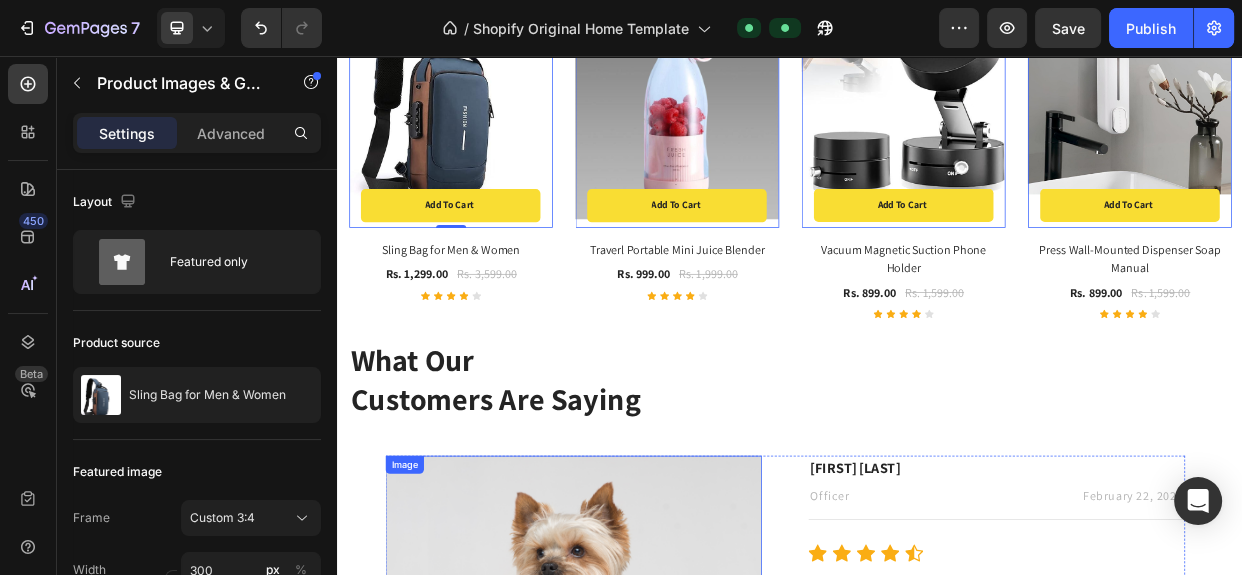 scroll, scrollTop: 1545, scrollLeft: 0, axis: vertical 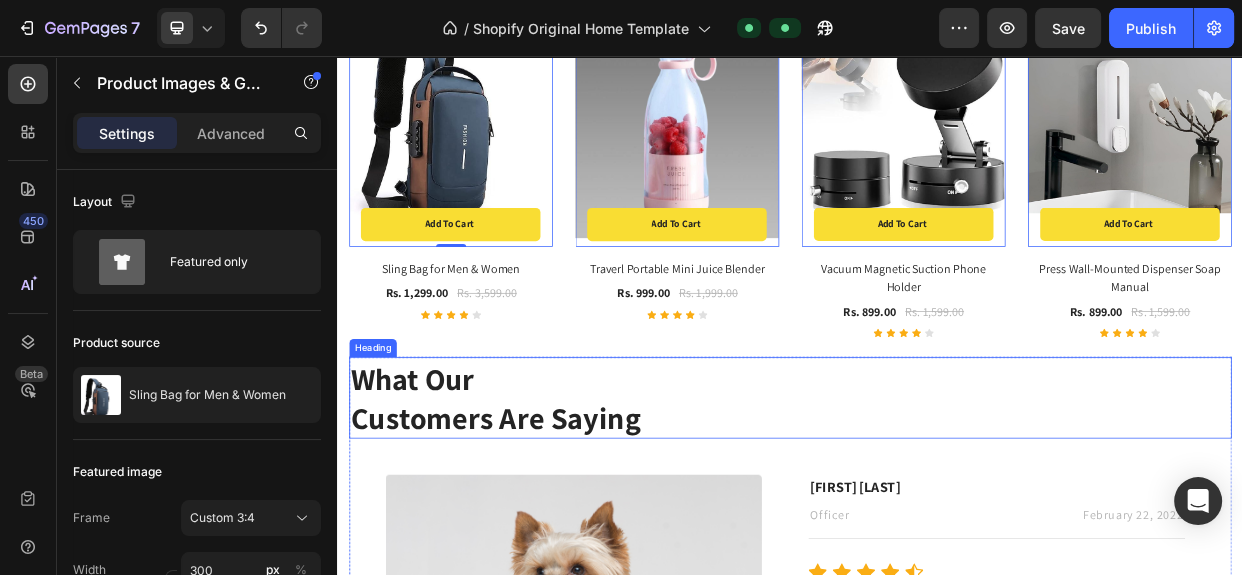 click on "What Our  Customers Are Saying" at bounding box center [937, 510] 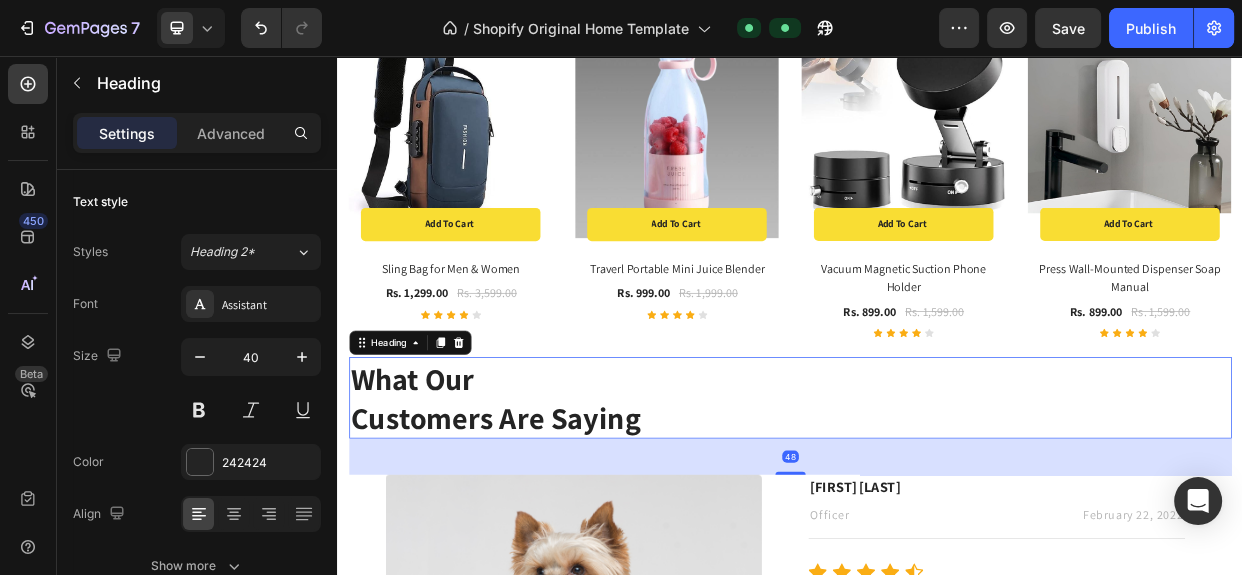 click on "What Our  Customers Are Saying" at bounding box center [937, 510] 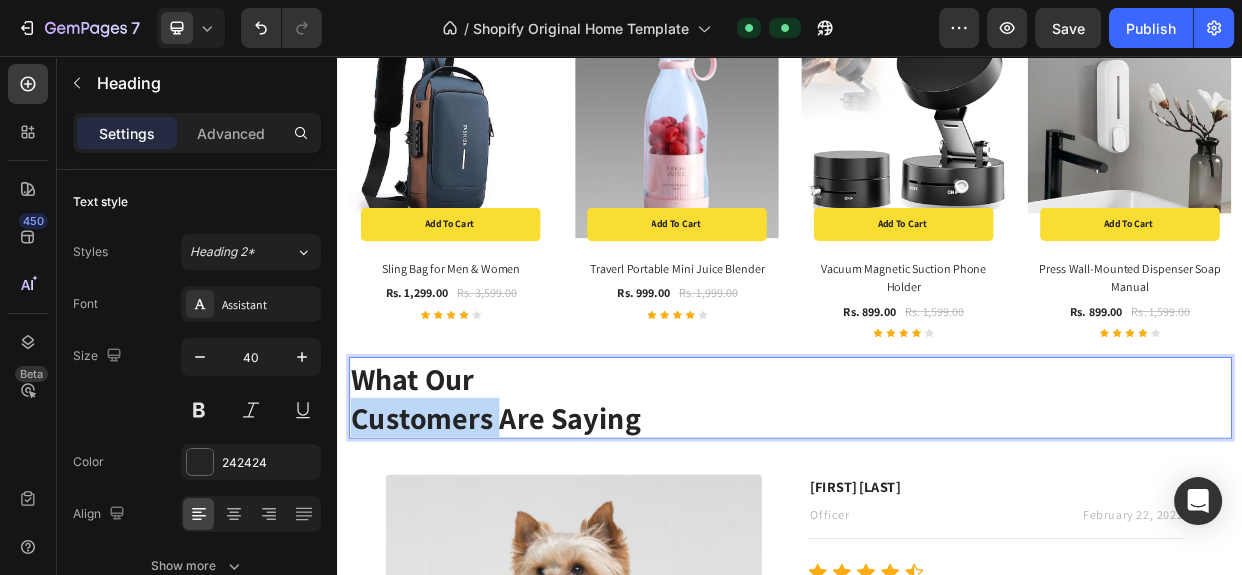 click on "What Our  Customers Are Saying" at bounding box center (937, 510) 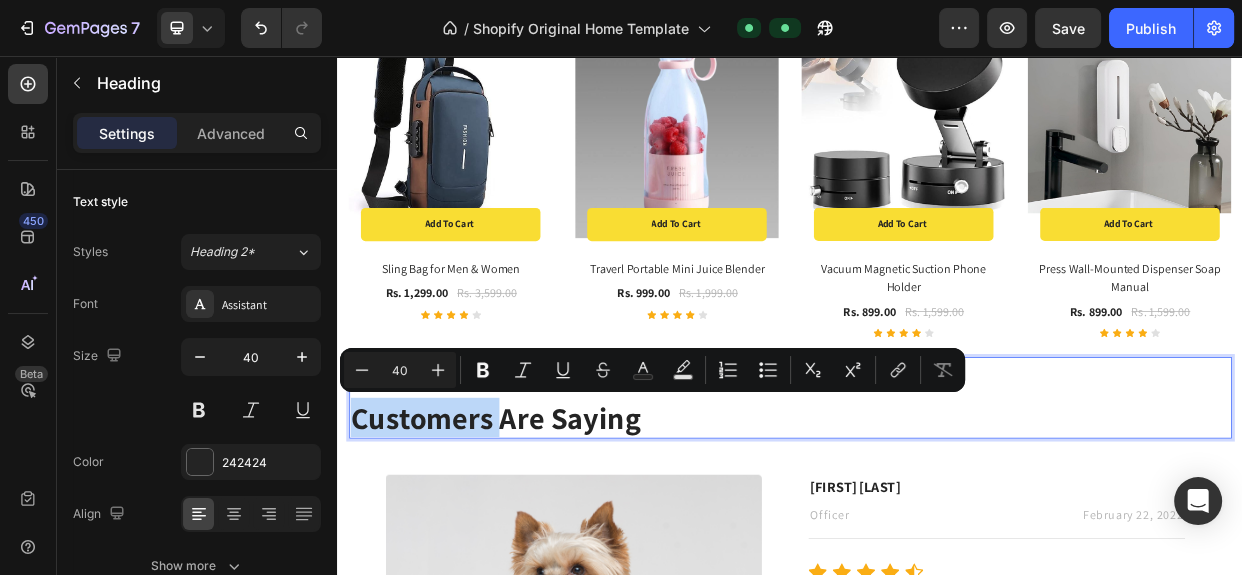 click on "What Our  Customers Are Saying" at bounding box center (937, 510) 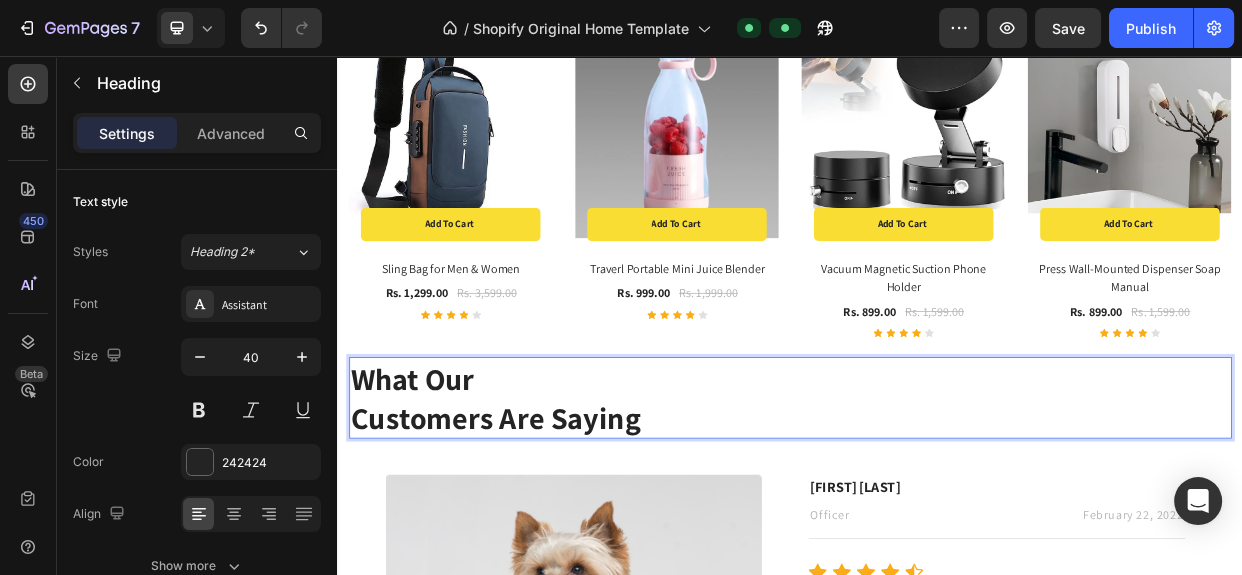 click on "What Our  Customers Are Saying" at bounding box center (937, 510) 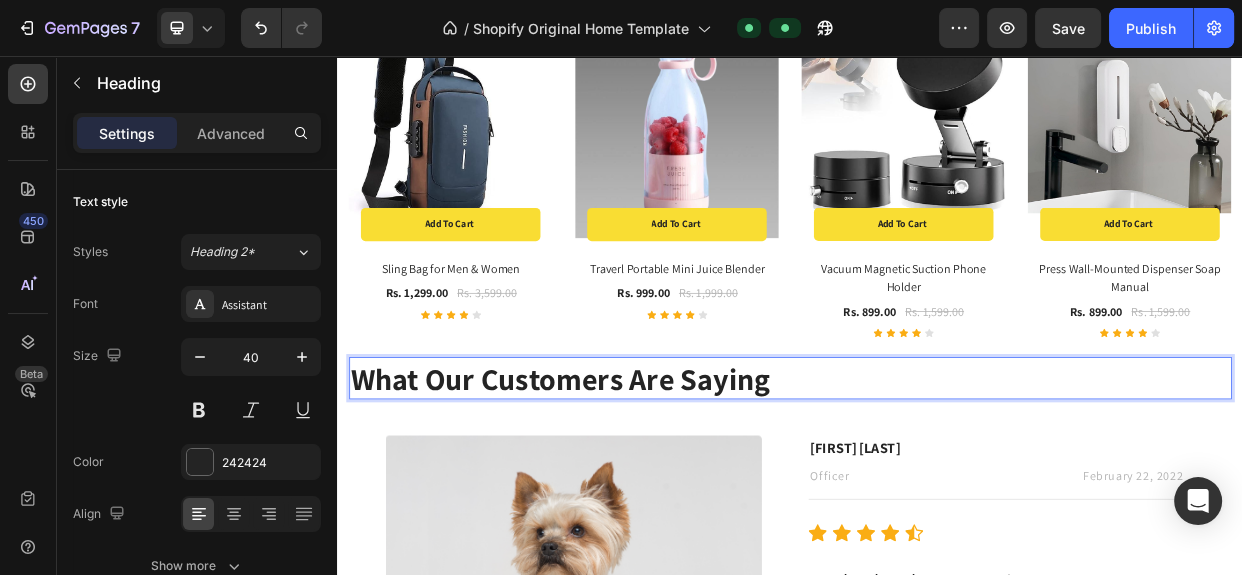 click on "What Our Customers Are Saying" at bounding box center [937, 484] 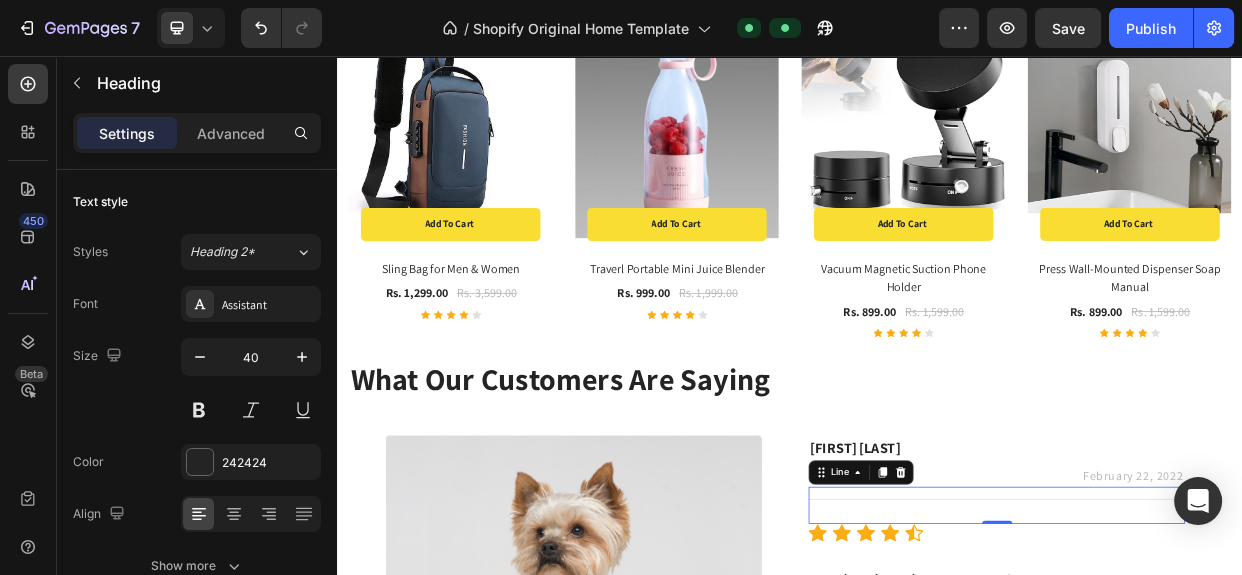 click on "Title Line   0" at bounding box center (1210, 652) 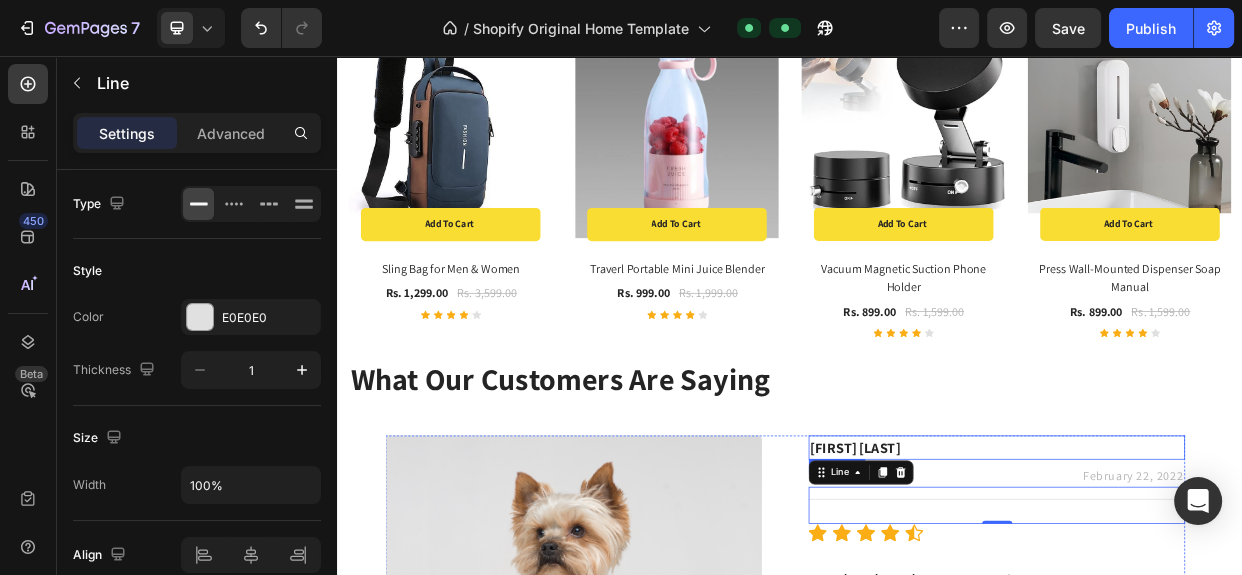 click on "What Our Customers Are Saying Heading Image [FIRST] [LAST] Text block Officer Text block [DATE] [TIME] Text block Row                Title Line   0                Icon                Icon                Icon                Icon
Icon Icon List Hoz Such a lovely costume! Heading My puppy looks so lovely in it, it’s perfect fit and much softer than I thought. It was easy to put on and made him look stylish for the season. Good price and fast shipping, it arrived within two days. Text block Purchased item: Text block Product Images & Gallery Portable Rechargeable Torch LED Flashlight Product Title Rs. 899.00 Product Price Product Price Rs. 1,999.00 Product Price Product Price Row Product Row Image [FIRST] [LAST] Text block Officer Text block [DATE] [TIME] Text block Row                Title Line                Icon                Icon                Icon                Icon
Icon Icon List Hoz Such a lovely costume! Heading Text block Purchased item: Text block Product Title Row" at bounding box center (937, 816) 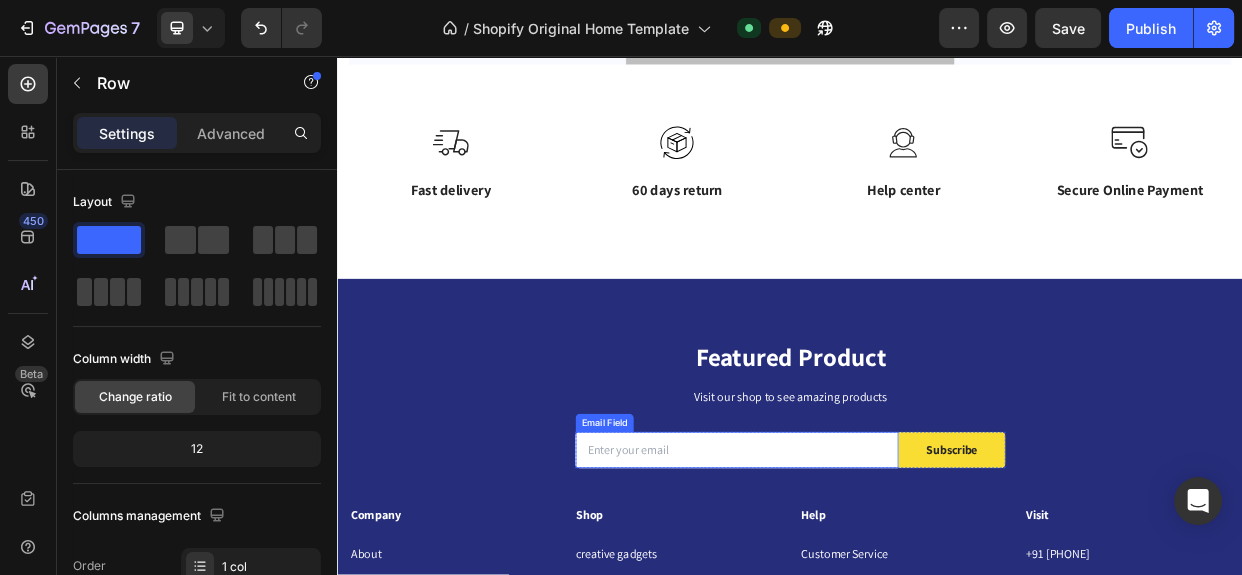 scroll, scrollTop: 3278, scrollLeft: 0, axis: vertical 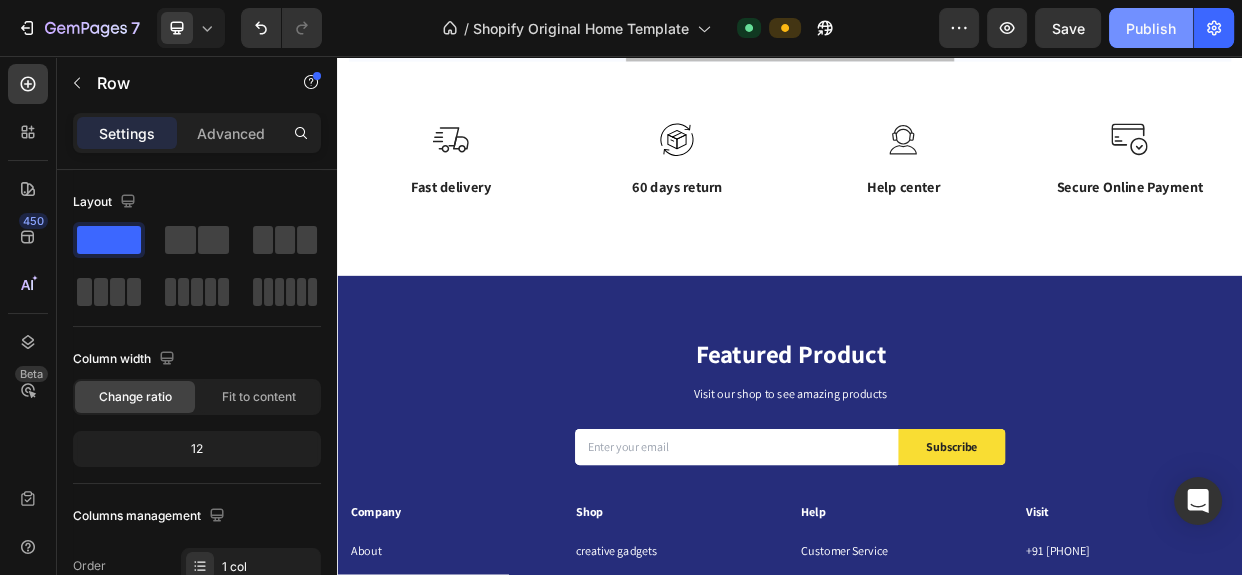 click on "Publish" 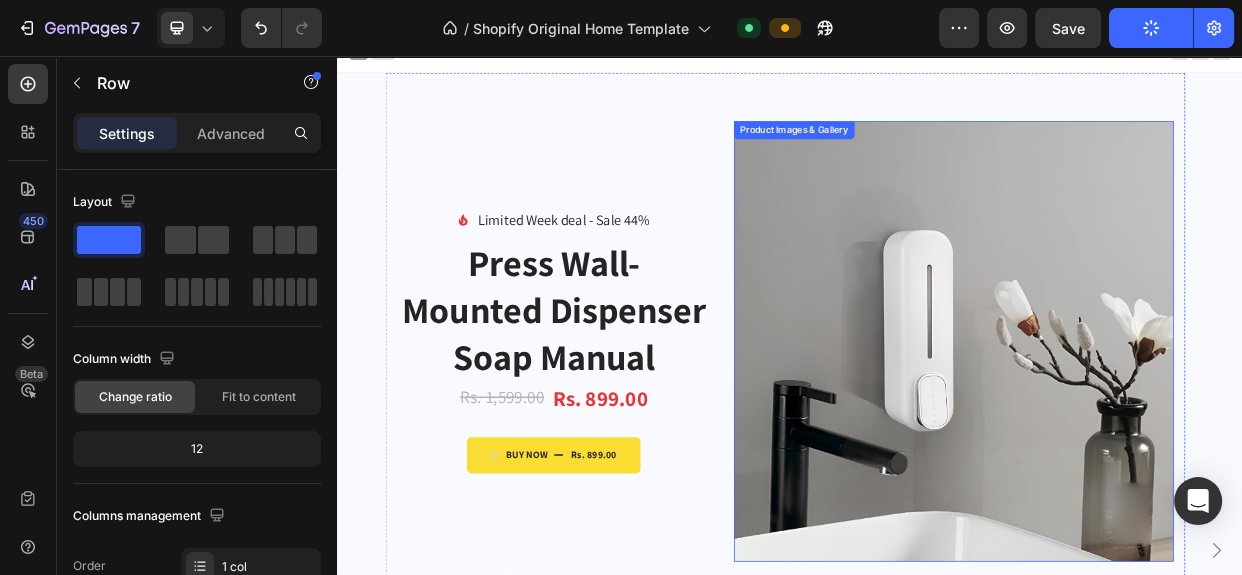 scroll, scrollTop: 0, scrollLeft: 0, axis: both 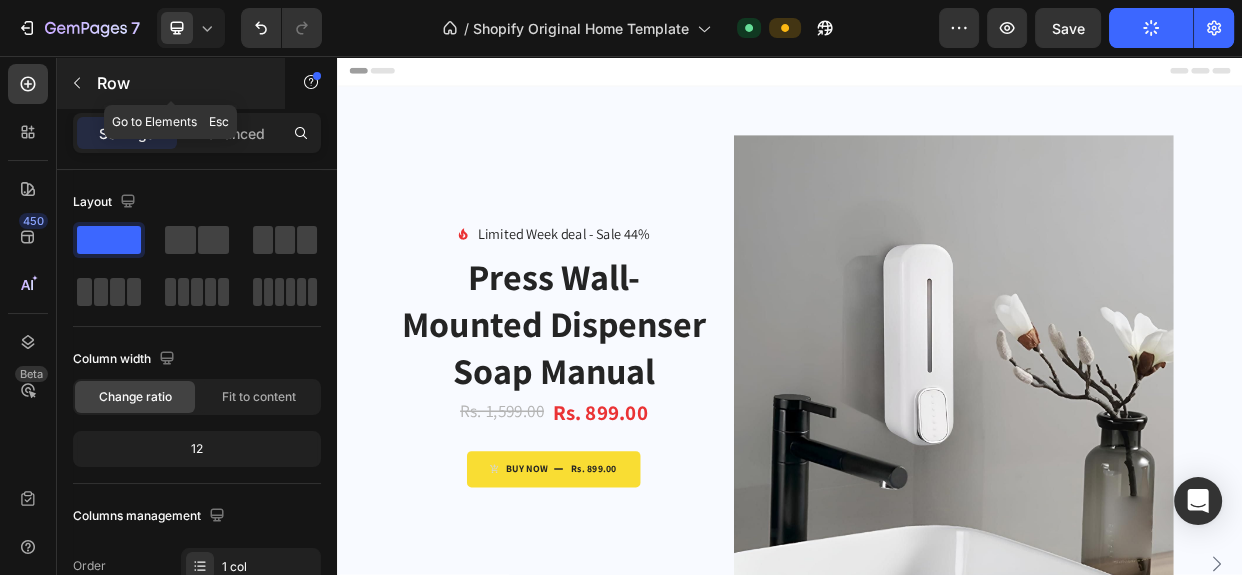 click at bounding box center [77, 83] 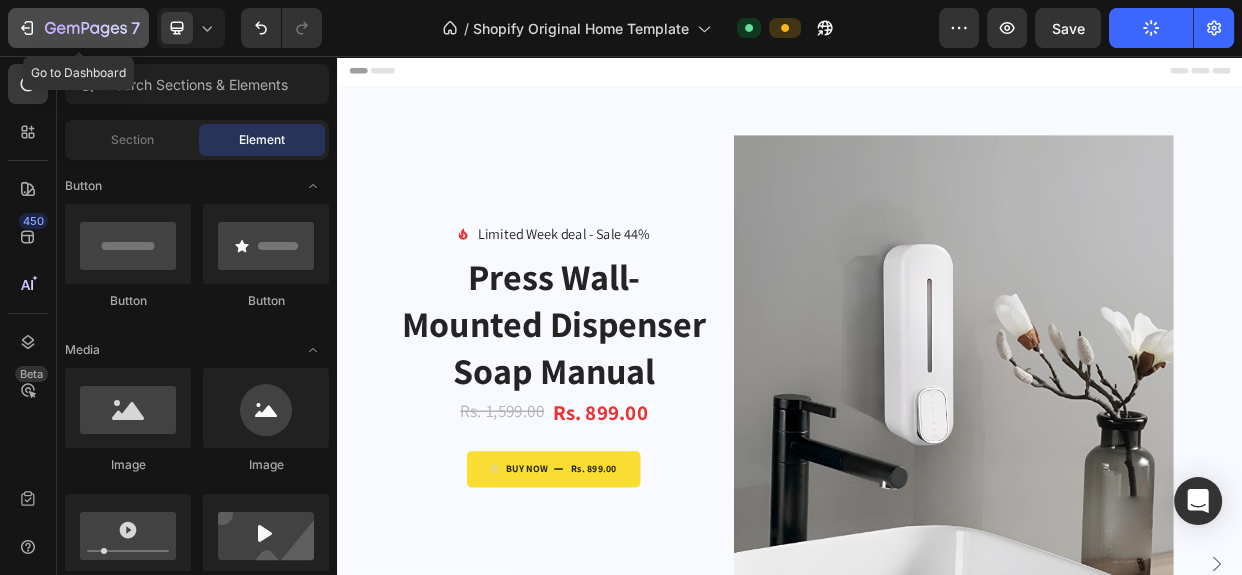click 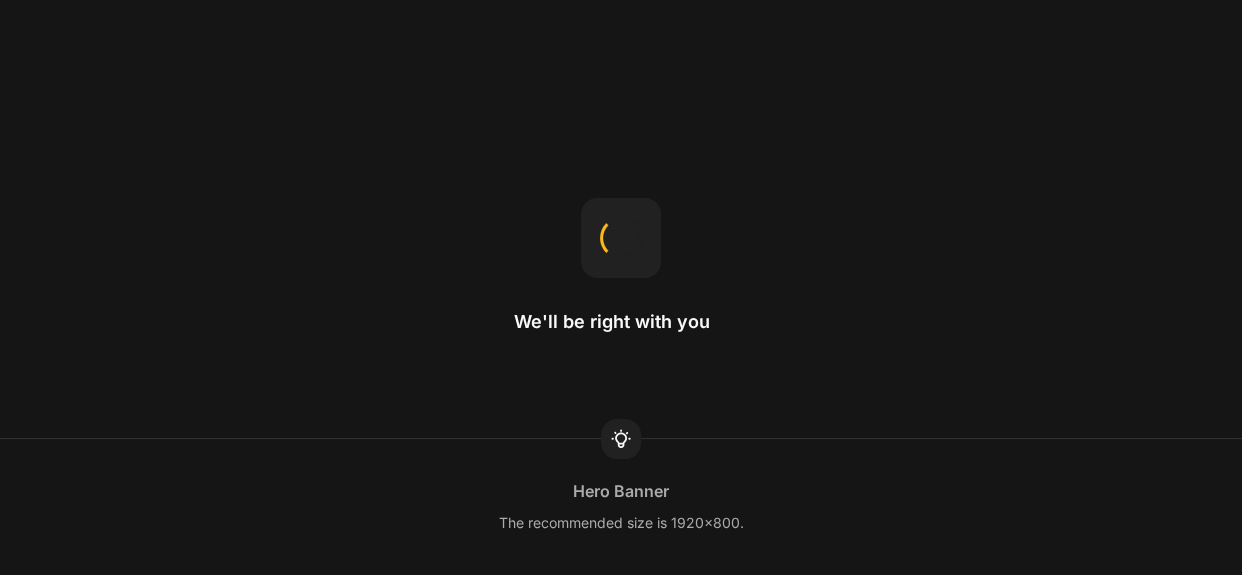 scroll, scrollTop: 0, scrollLeft: 0, axis: both 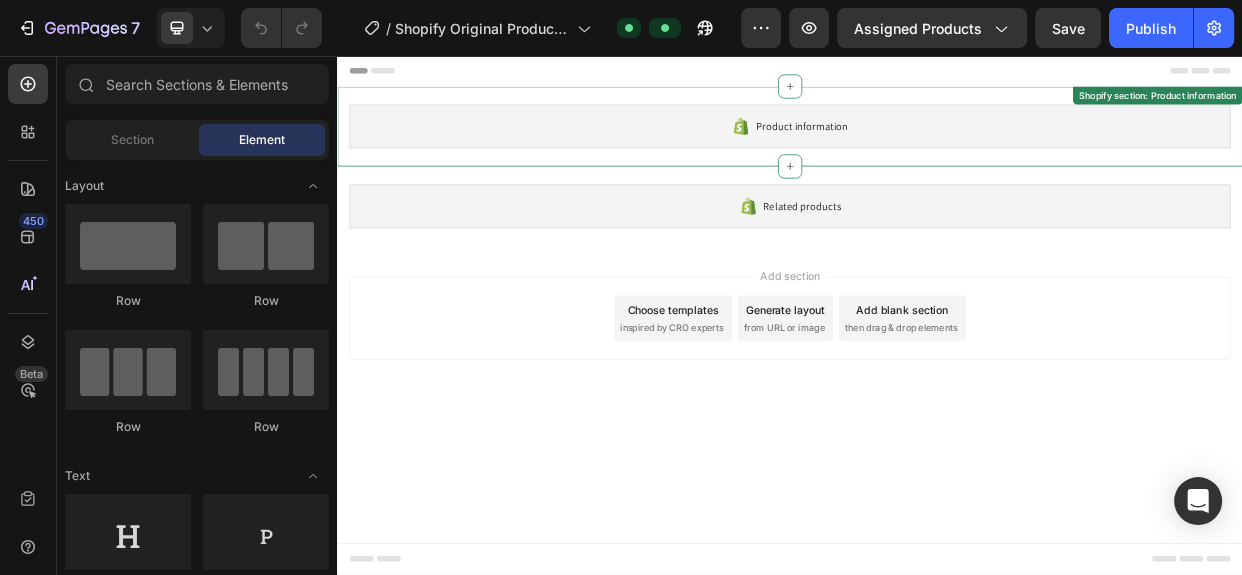 click on "Product information Shopify section: Product information" at bounding box center [937, 150] 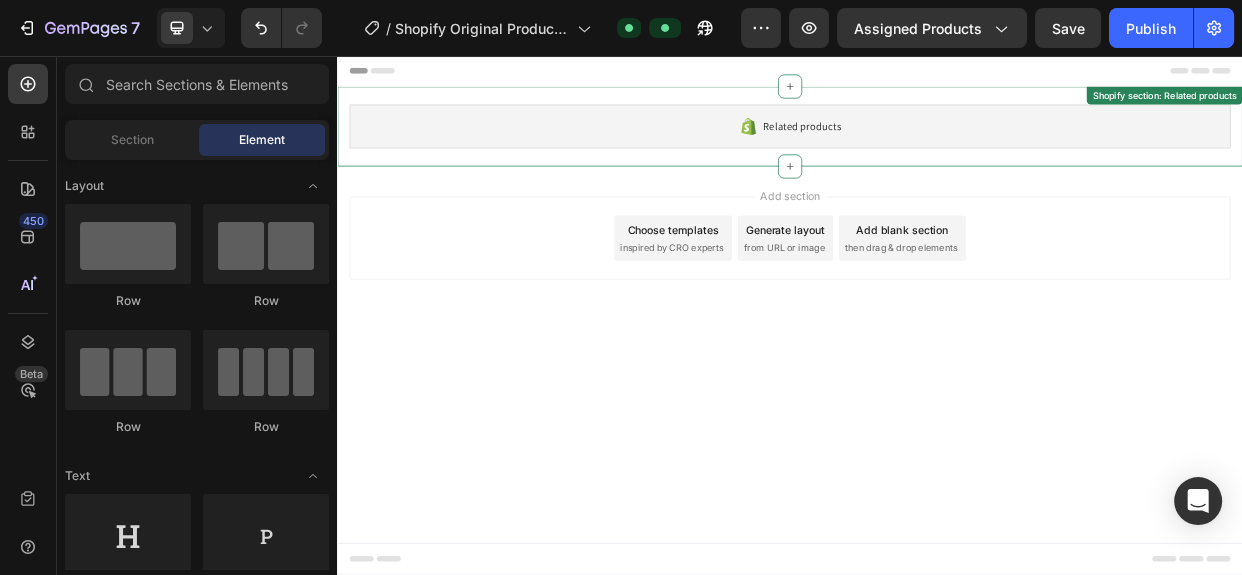 click on "Related products" at bounding box center (937, 150) 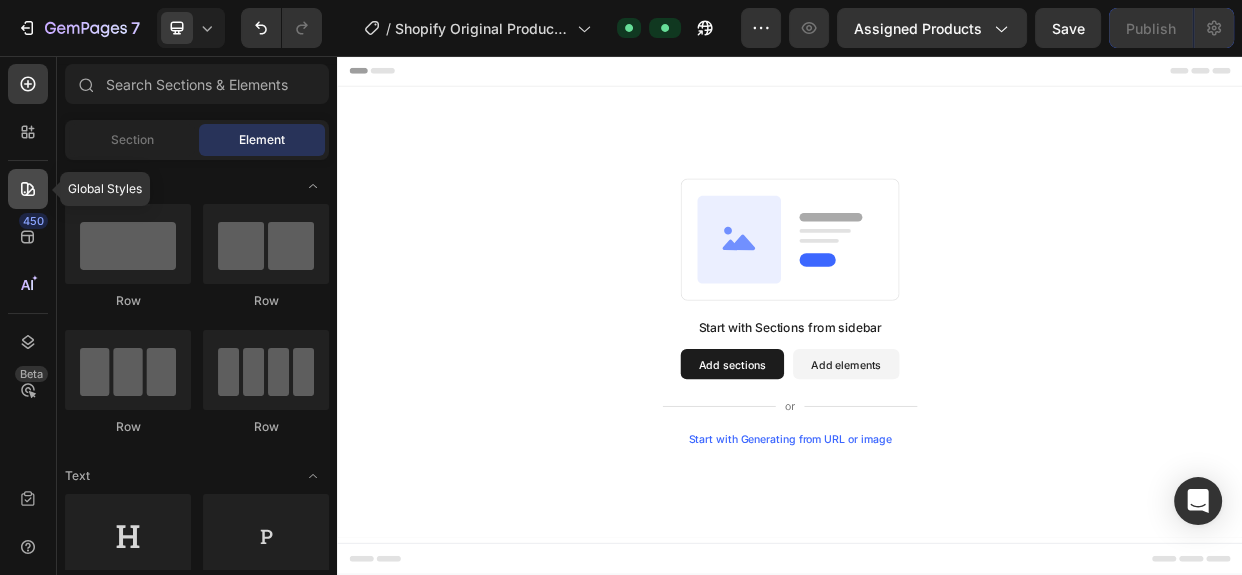 click 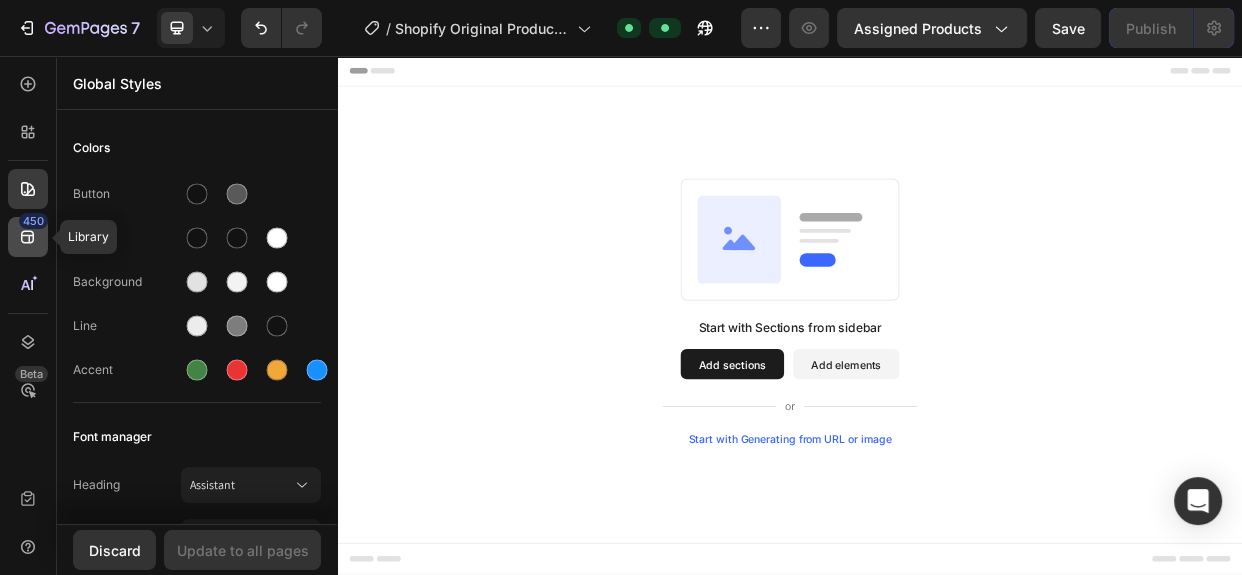 click on "450" 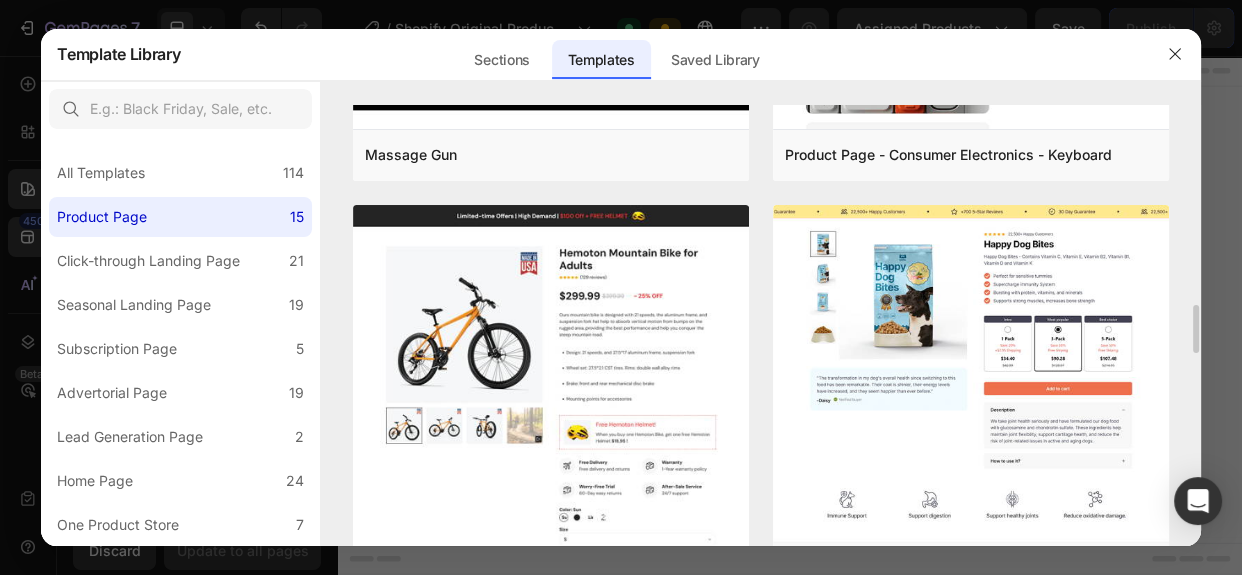 scroll, scrollTop: 1000, scrollLeft: 0, axis: vertical 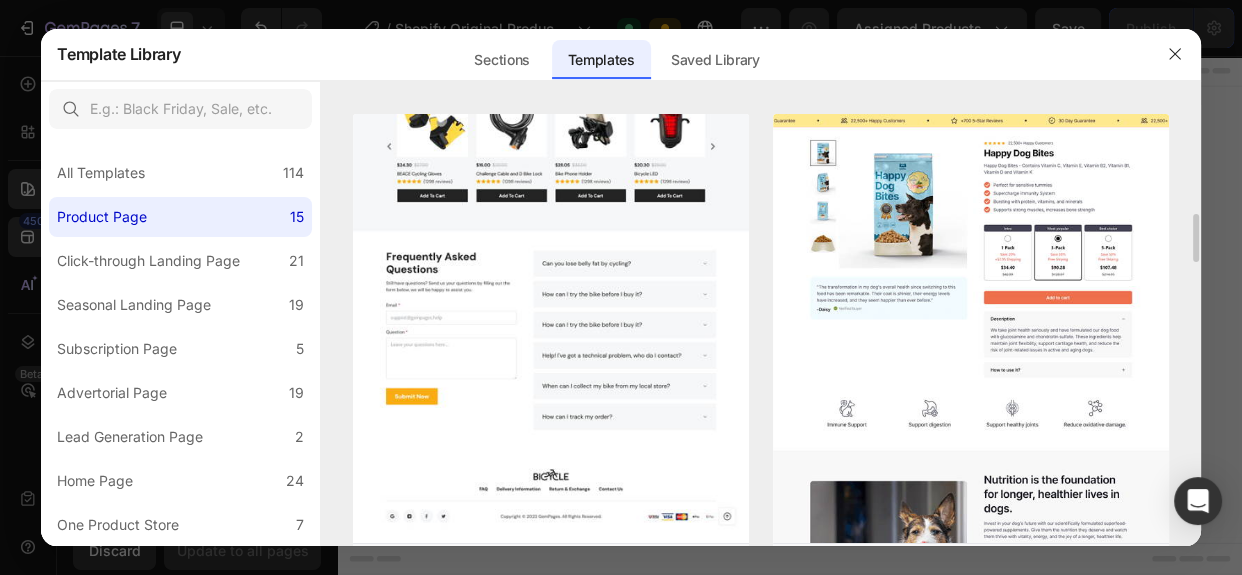 click at bounding box center [551, -722] 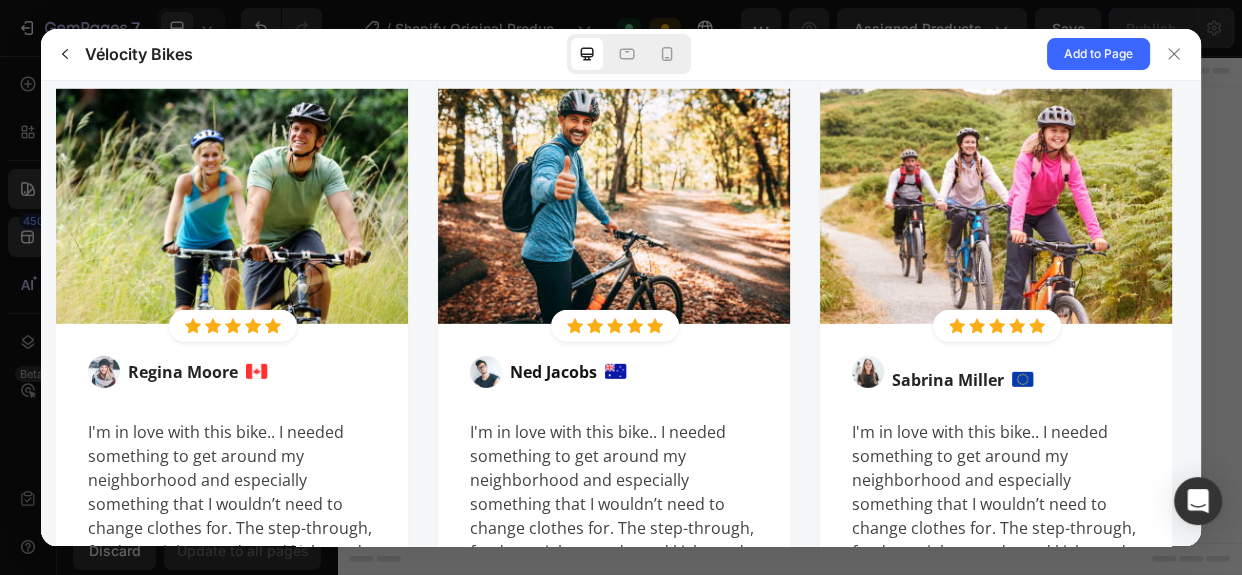 scroll, scrollTop: 5454, scrollLeft: 0, axis: vertical 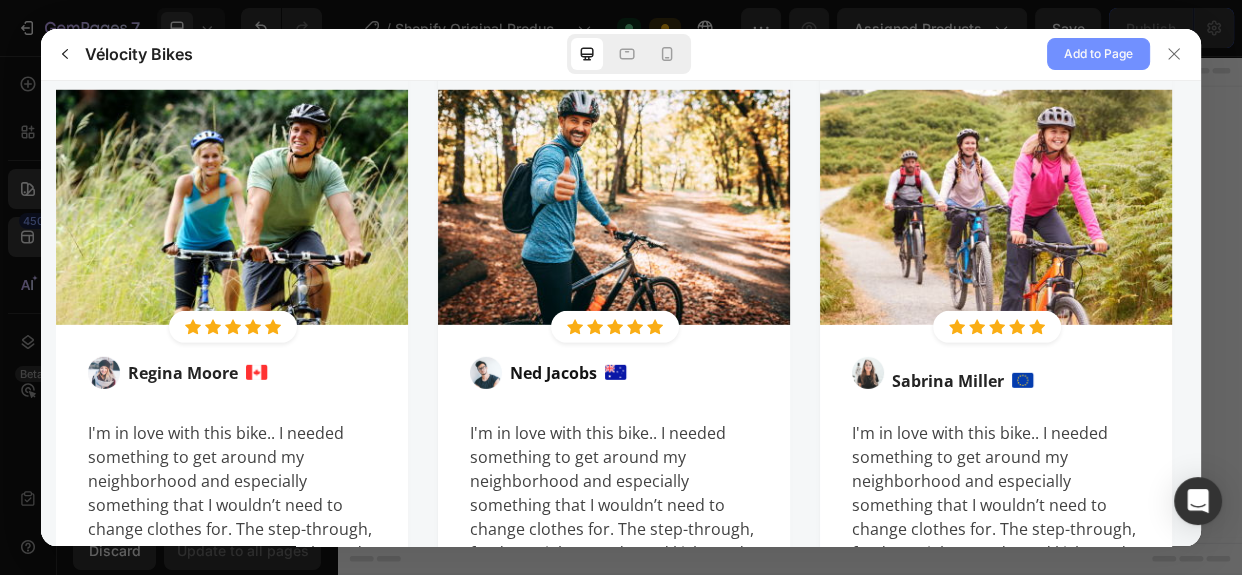 click on "Add to Page" 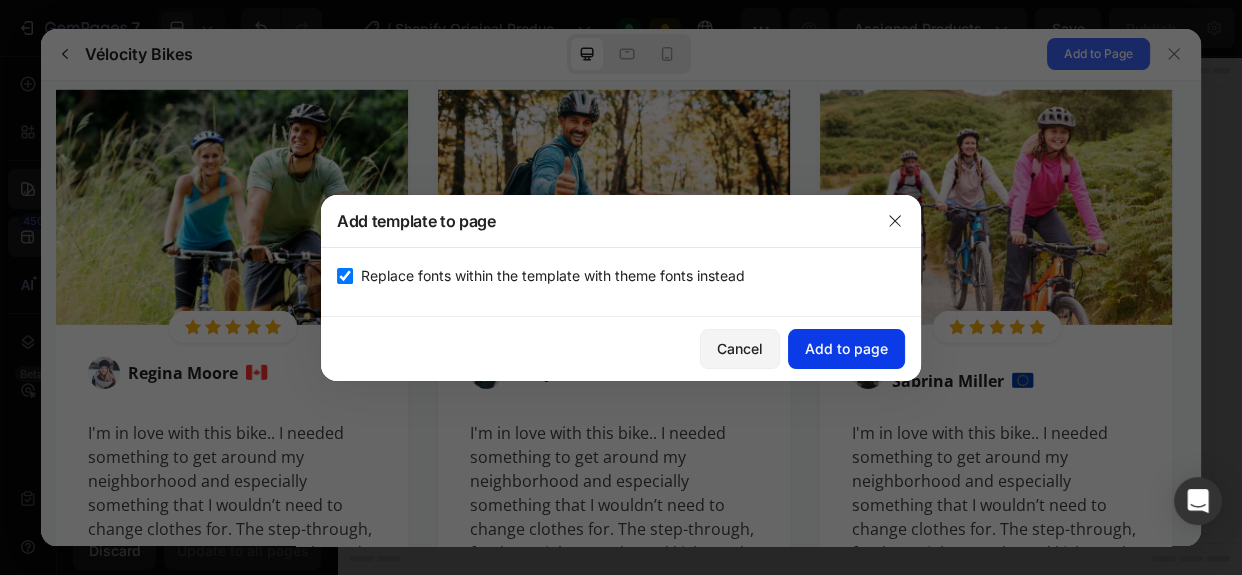 click on "Add to page" at bounding box center [846, 348] 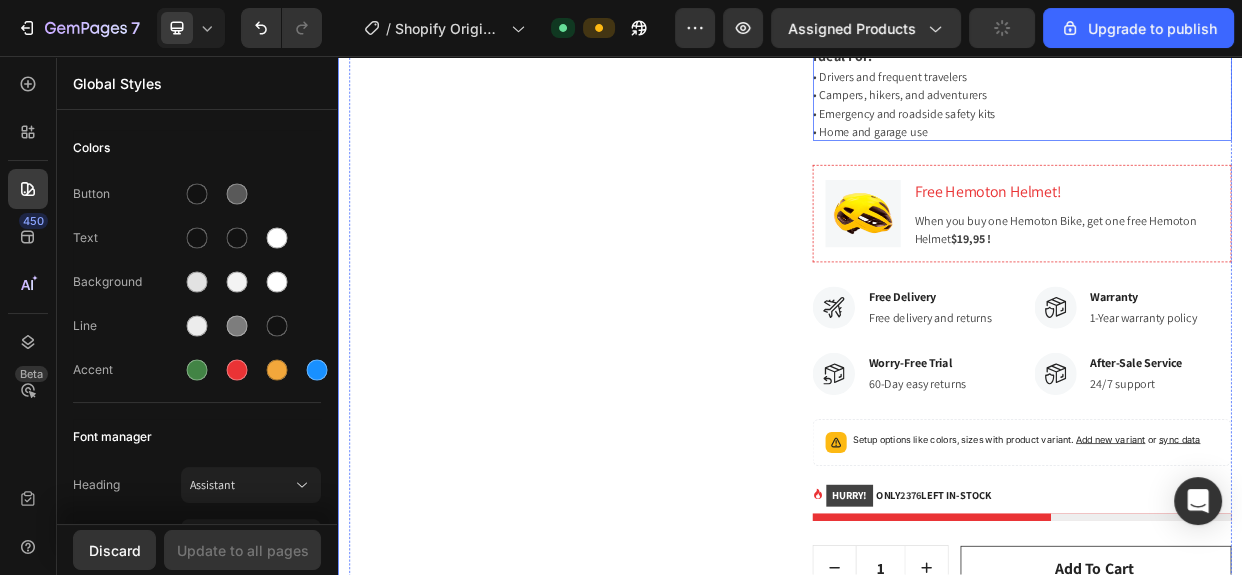 scroll, scrollTop: 1454, scrollLeft: 0, axis: vertical 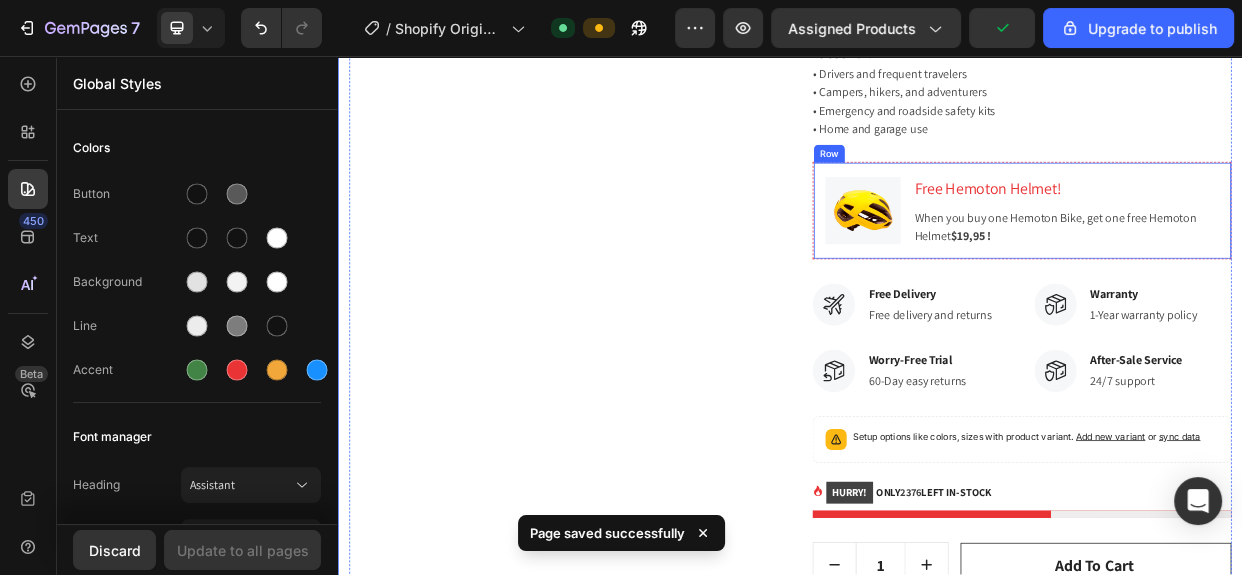 click on "Image Free Hemoton Helmet! Heading When you buy one Hemoton Bike, get one free Hemoton Helmet  $19,95 ! Text block Row" at bounding box center [1244, 262] 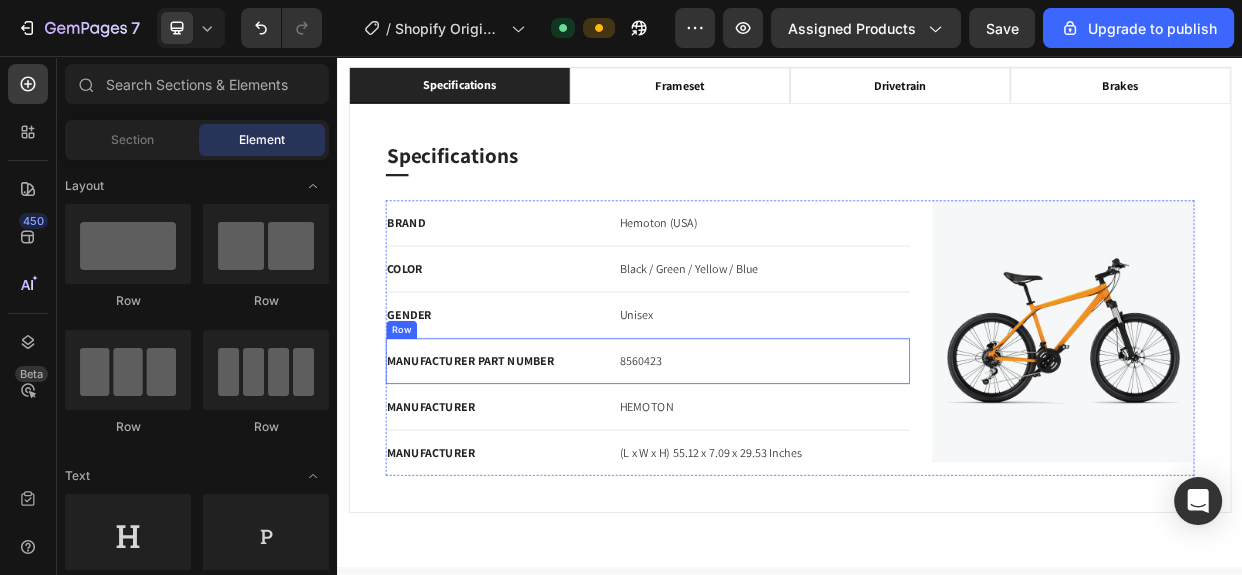 scroll, scrollTop: 2090, scrollLeft: 0, axis: vertical 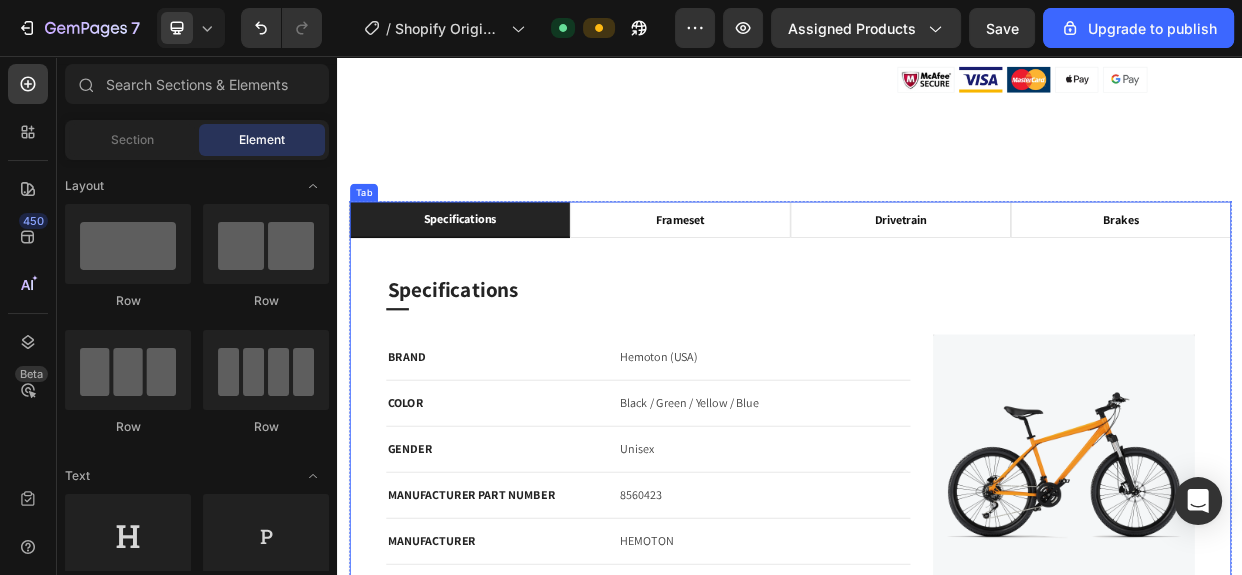 click on "Specifications Heading                Title Line BRAND Text block Hemoton (USA) Text block Row COLOR Text block Black / Green / Yellow / Blue Text block Row GENDER Text block Unisex Text block Row MANUFACTURER PART NUMBER Text block 8560423 Text block Row MANUFACTURER Text block HEMOTON Text block Row MANUFACTURER Text block (L x W x H) 55.12 x 7.09 x 29.53 Inches Text block Row Image Row Row Frameset Heading                Title Line FRAME Text block Full Carbon, 170mm Travel, Ride Aligned™ Text block Row REAR DERAILLEUR Text block RockShox ZEB, Charger R, 170mm Travel, 44mm offset Text block Row EAR SHOCK Text block FOX DHX2 Factory Coil, HSC/LSC, HSR/LSR, Custom Tune, 205x62.5mm Trunnion, 400lb/in (S), 450lb/in (M), 500lb/in (L), 550lb/in (XL) Text block Row Image Row Row Drivetrain Heading                Title Line REAR SHIFTER Text block Shimano SLX SL-M7100-R Text block Row REAR DERAILLEUR Text block Shimano SLX RD-M7100 Text block Row CRANKSET Text block Shimano Deore FC-MT510-1, 32T, 170mm Row Row" at bounding box center (937, 568) 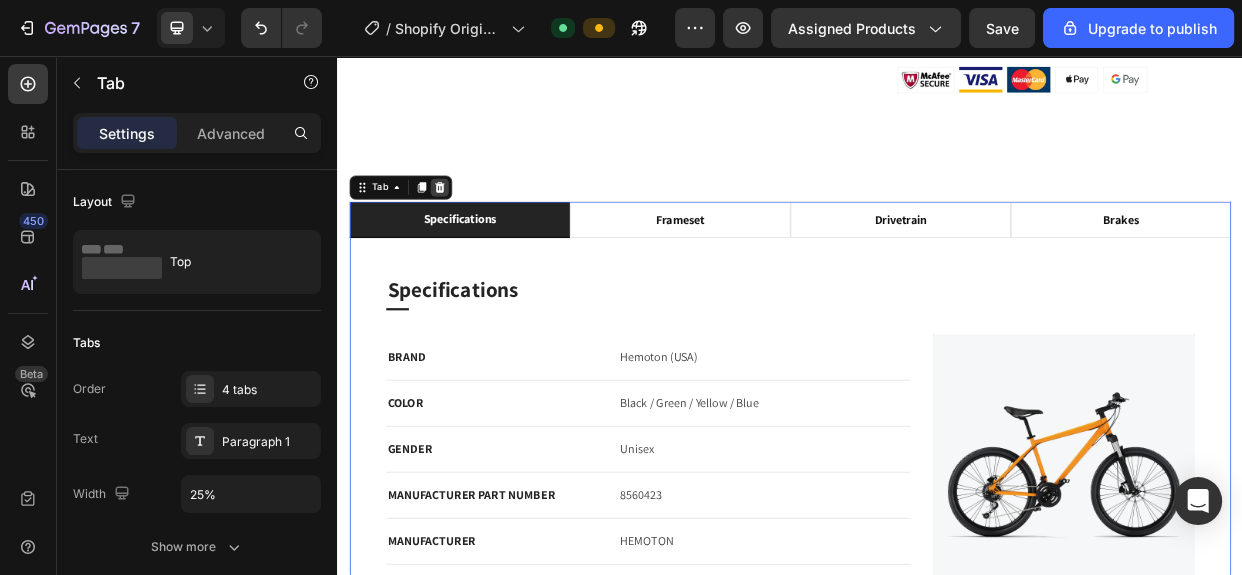 click 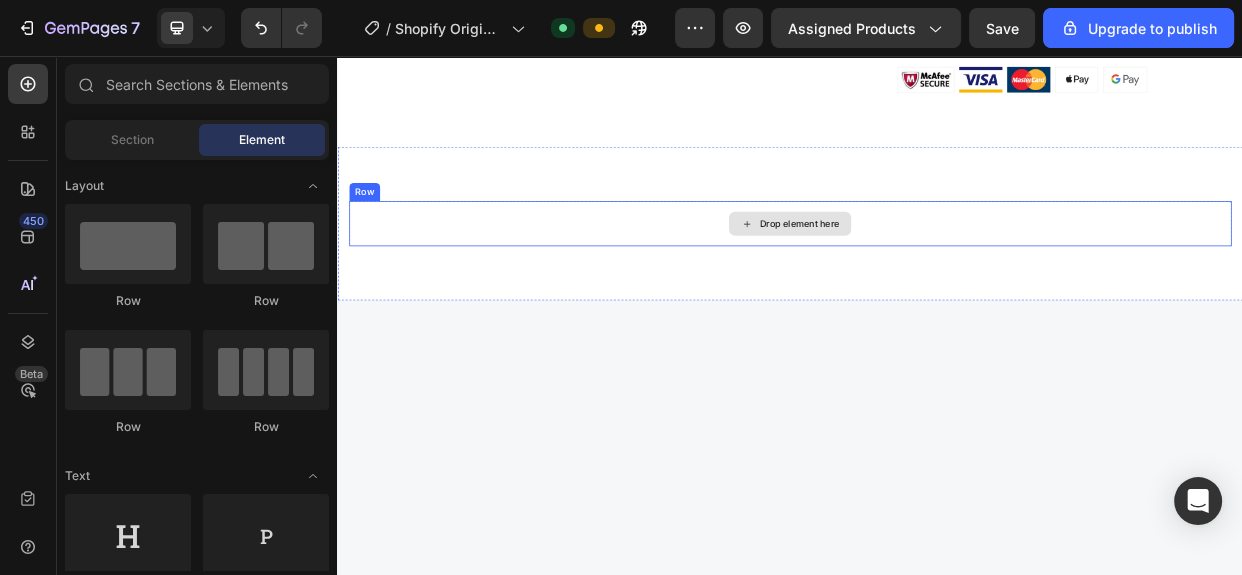 click on "Drop element here" at bounding box center [937, 279] 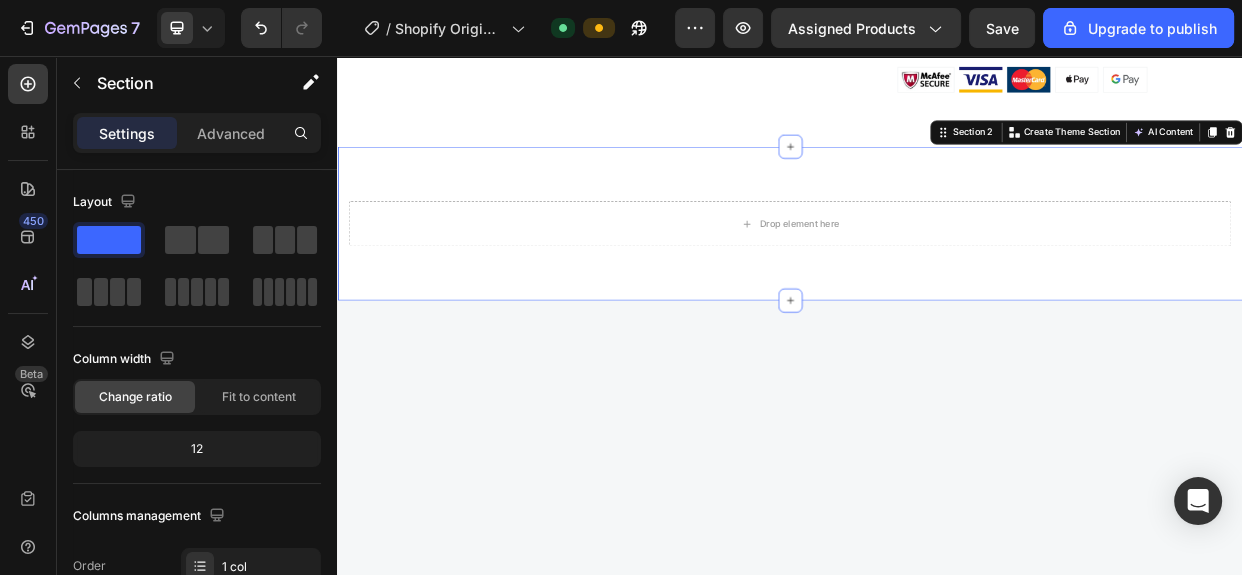 click on "Drop element here Row Section 2   You can create reusable sections Create Theme Section AI Content Write with GemAI What would you like to describe here? Tone and Voice Persuasive Product Getting products... Show more Generate" at bounding box center [937, 279] 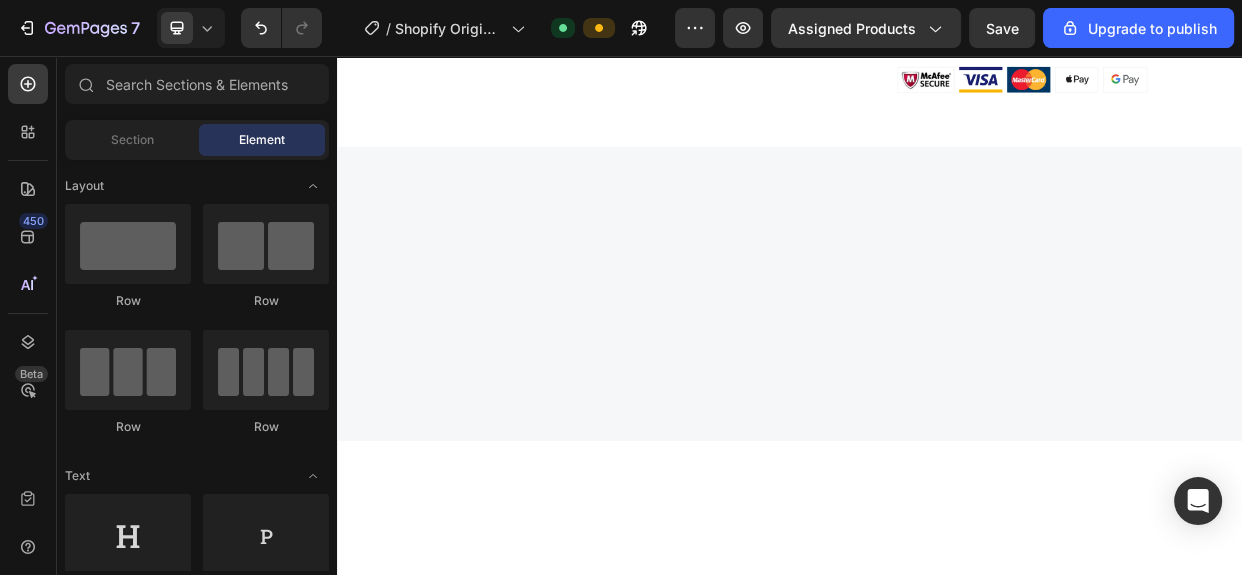click at bounding box center (937, 372) 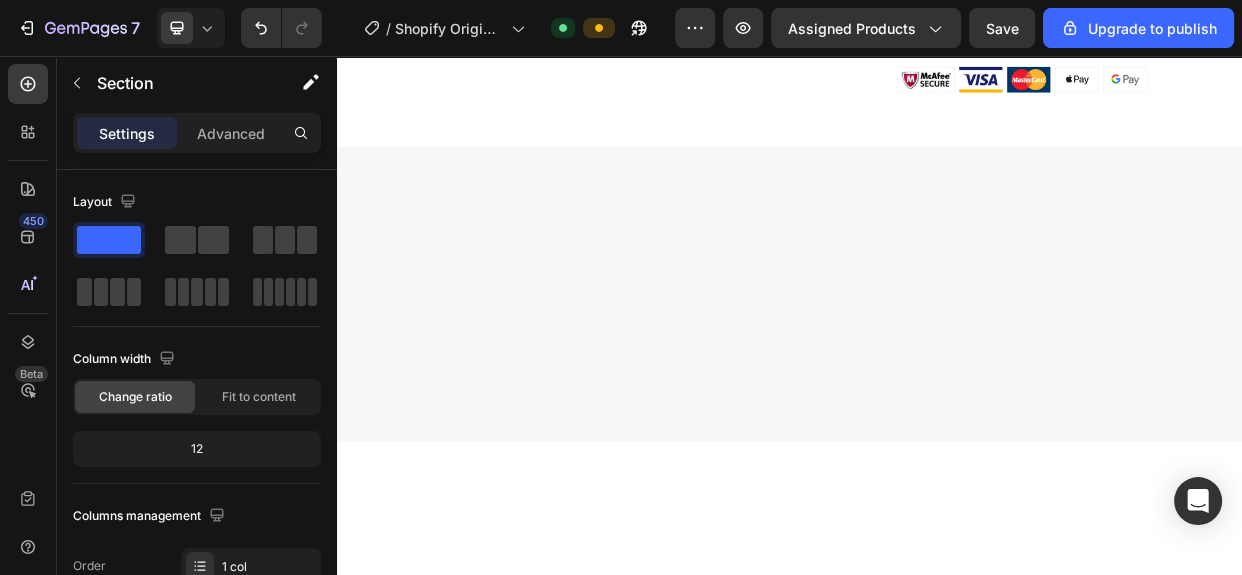 click at bounding box center [937, 372] 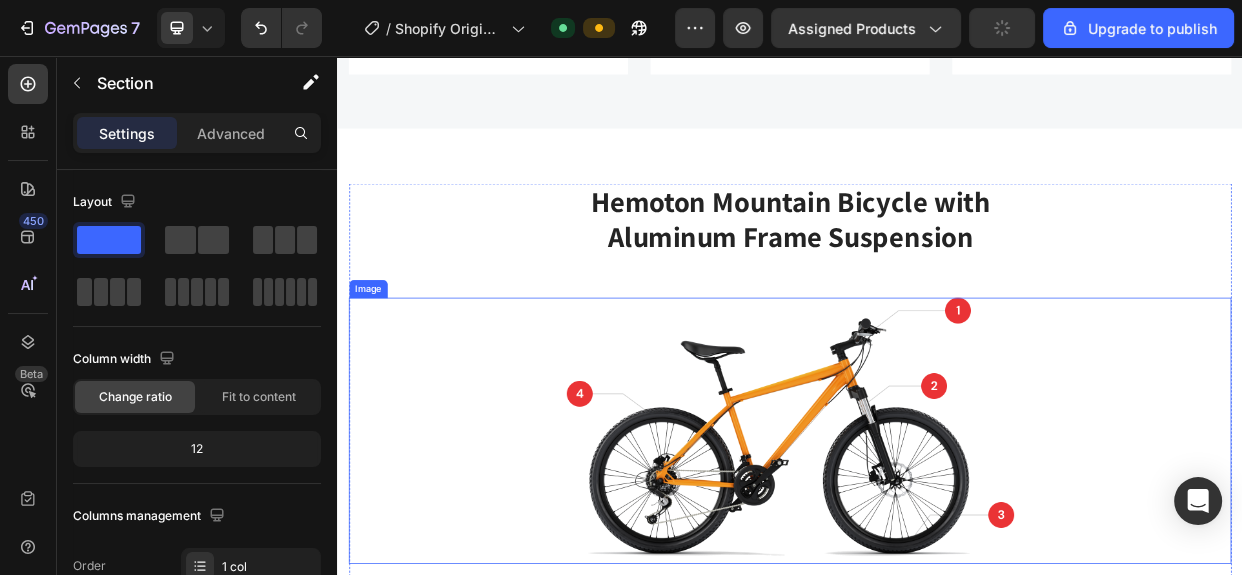 scroll, scrollTop: 2545, scrollLeft: 0, axis: vertical 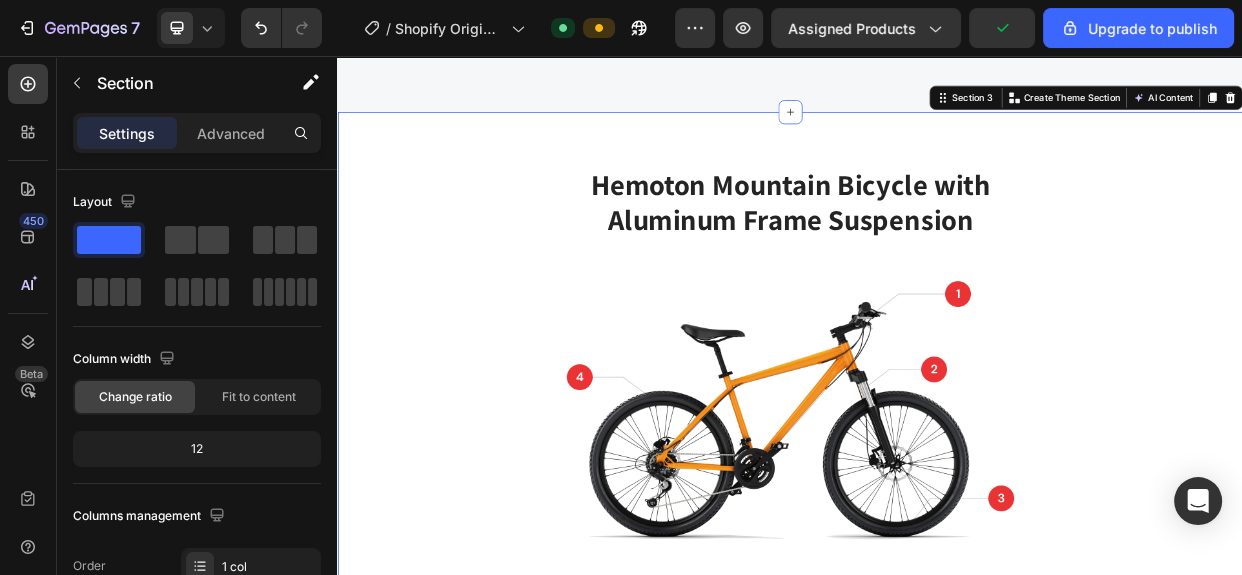 click on "Hemoton Mountain Bicycle with Aluminum Frame Suspension Heading Image Row Image 1. Safety-Focused Brakes Heading Always help you can control the bike safely. Text block Row Image 2. Fork Shock Absorber Heading Effective shock absorber when traveling on all difficult terrain. Text block Row Image 3. Excellent Stability Heading Double-wall alloy rims give you great stability. Text block Row Image 4. Non-Slip Tires Heading Wear-resistant and explosion-proof tire with wide tread groove. Text block Row Row Section 3   You can create reusable sections Create Theme Section AI Content Write with GemAI What would you like to describe here? Tone and Voice Persuasive Product Traverl Portable Mini Juice Blender Show more Generate" at bounding box center (937, 612) 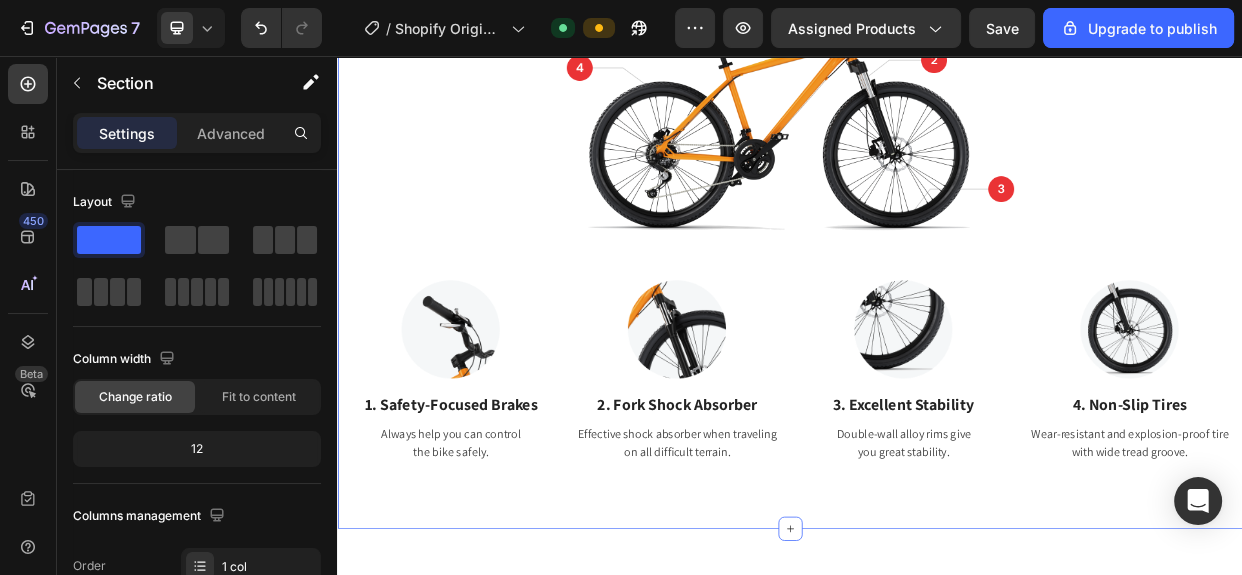 scroll, scrollTop: 3000, scrollLeft: 0, axis: vertical 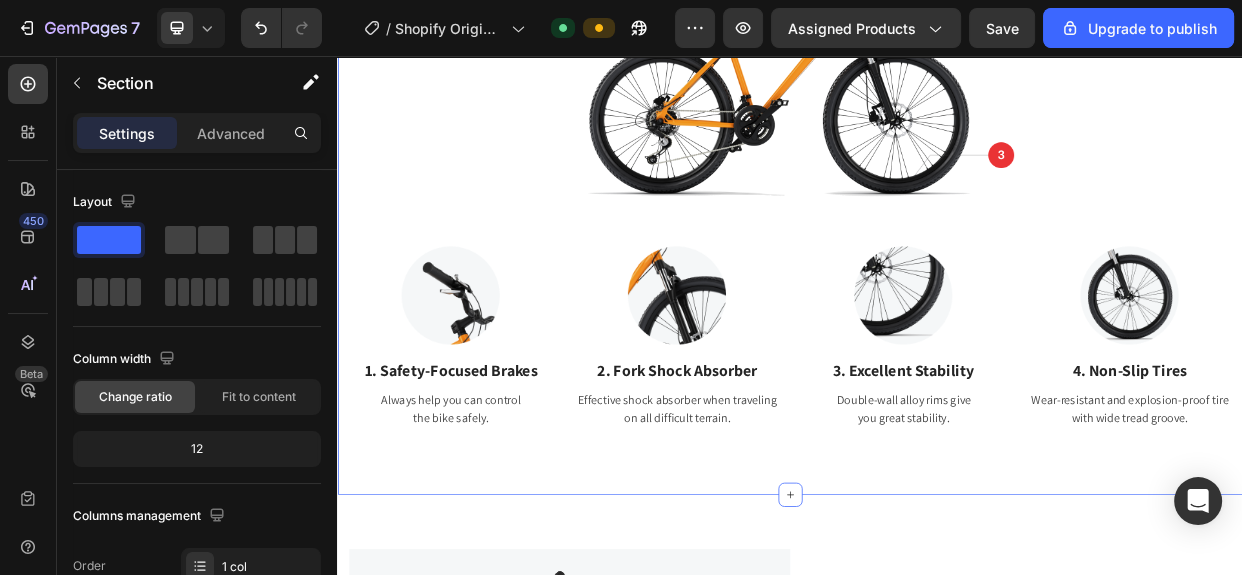 click on "Hemoton Mountain Bicycle with Aluminum Frame Suspension Heading Image Row Image 1. Safety-Focused Brakes Heading Always help you can control the bike safely. Text block Row Image 2. Fork Shock Absorber Heading Effective shock absorber when traveling on all difficult terrain. Text block Row Image 3. Excellent Stability Heading Double-wall alloy rims give you great stability. Text block Row Image 4. Non-Slip Tires Heading Wear-resistant and explosion-proof tire with wide tread groove. Text block Row Row Section 3   You can create reusable sections Create Theme Section AI Content Write with GemAI What would you like to describe here? Tone and Voice Persuasive Product Traverl Portable Mini Juice Blender Show more Generate" at bounding box center (937, 157) 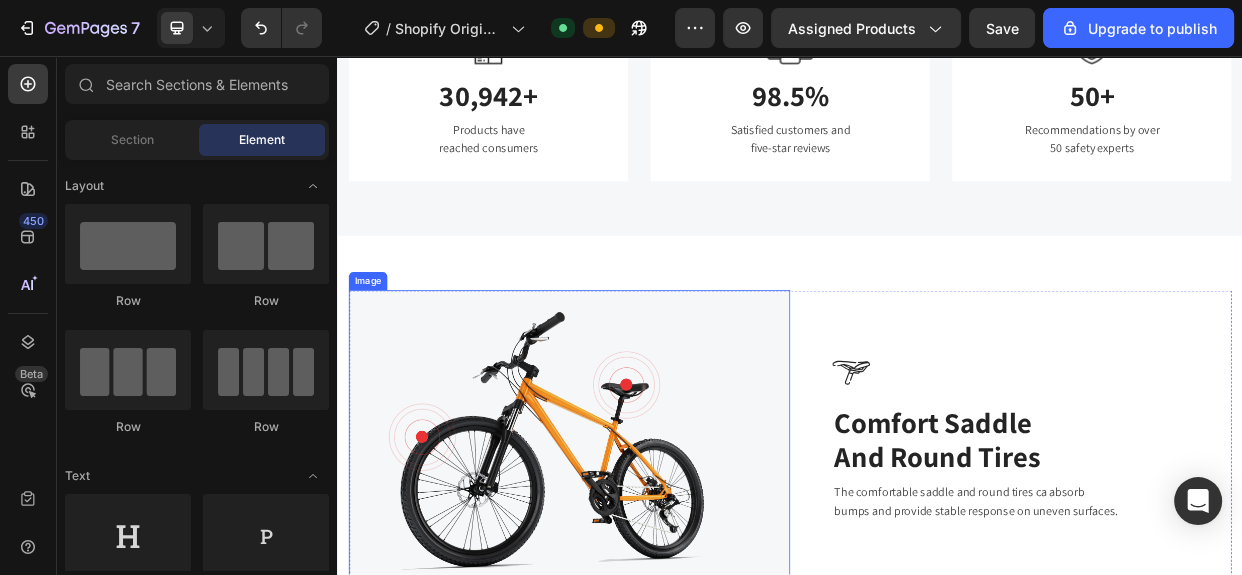 scroll, scrollTop: 2492, scrollLeft: 0, axis: vertical 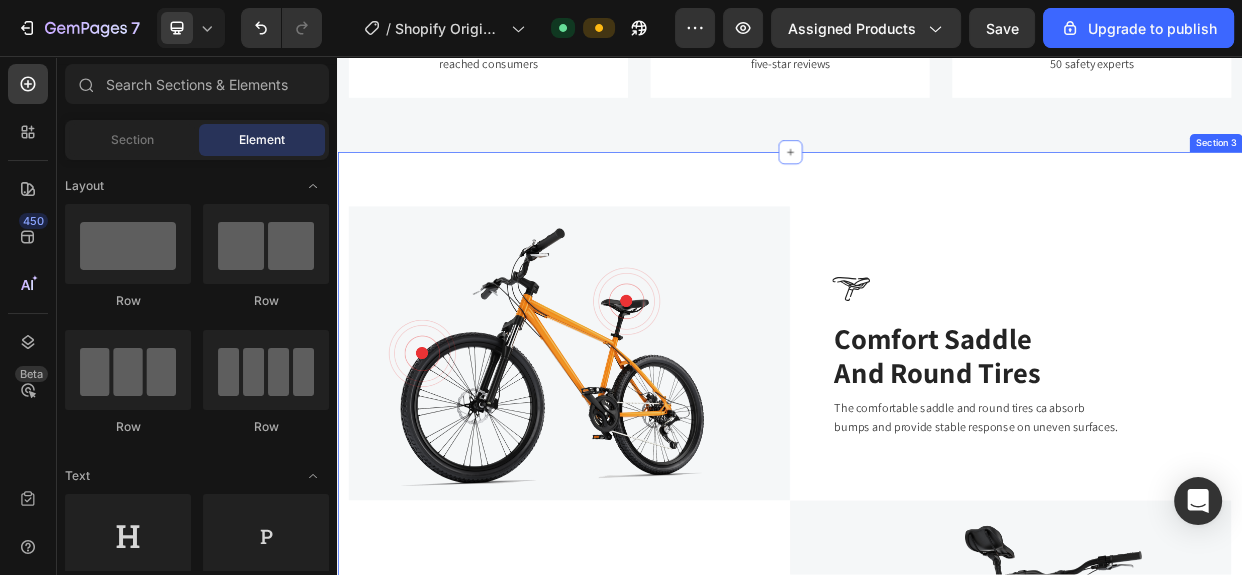 click on "Image Image Comfort Saddle And Round Tires Heading The comfortable saddle and round tires ca absorb bumps and provide stable response on uneven surfaces. Text block Row Row Image Greater Security Heading The comfortable saddle and round tires ca absorb bumps and provide stable response on uneven surfaces. Text block Row Image Row Section 3" at bounding box center (937, 645) 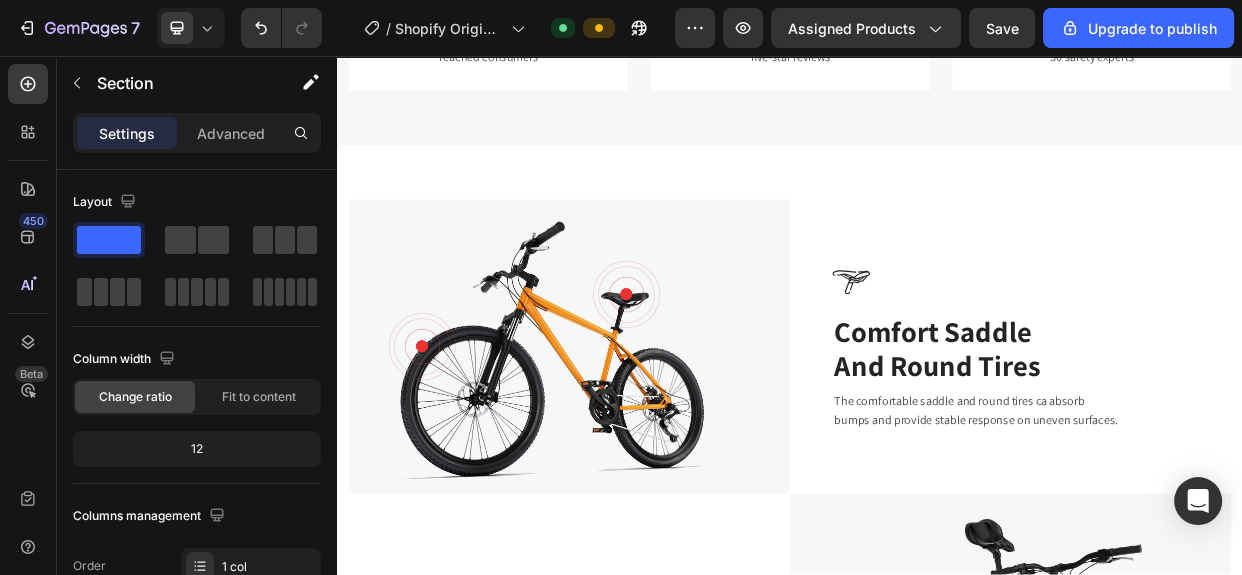 scroll, scrollTop: 2491, scrollLeft: 0, axis: vertical 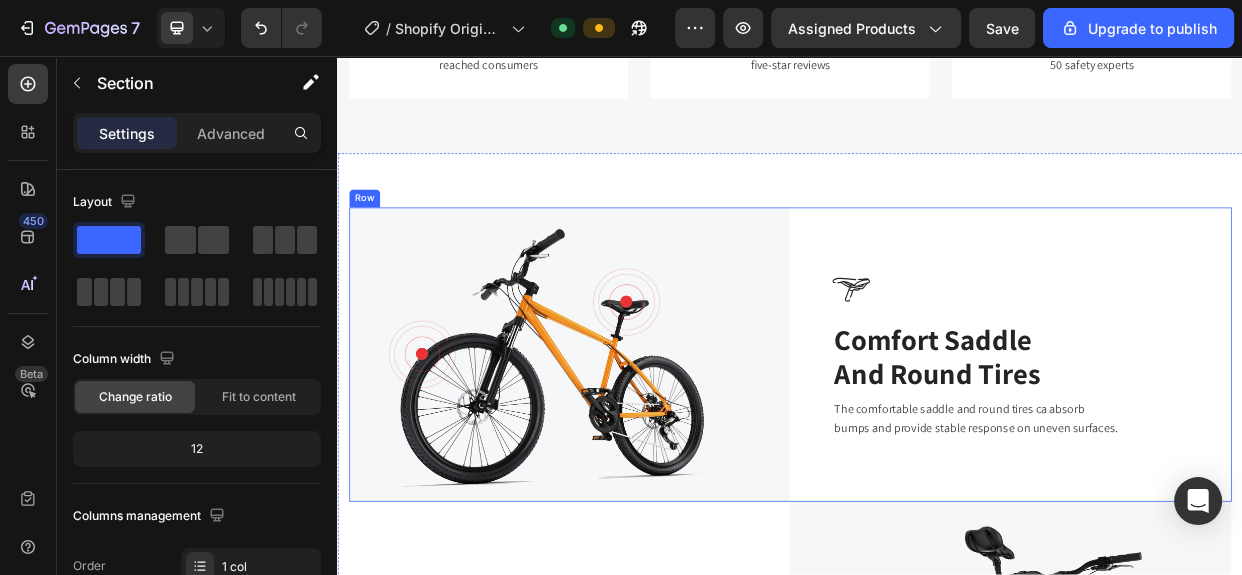 click on "Image Comfort Saddle And Round Tires Heading The comfortable saddle and round tires ca absorb bumps and provide stable response on uneven surfaces. Text block Row" at bounding box center (1229, 451) 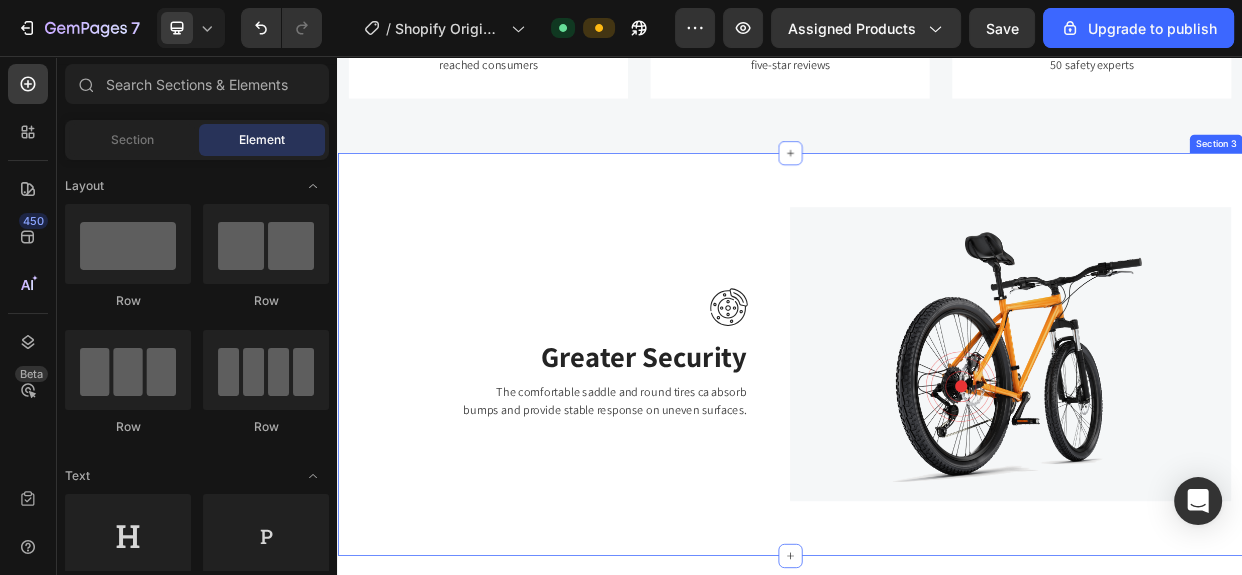 click on "Image Greater Security Heading The comfortable saddle and round tires ca absorb bumps and provide stable response on uneven surfaces. Text block Row Image Row Section 3" at bounding box center (937, 451) 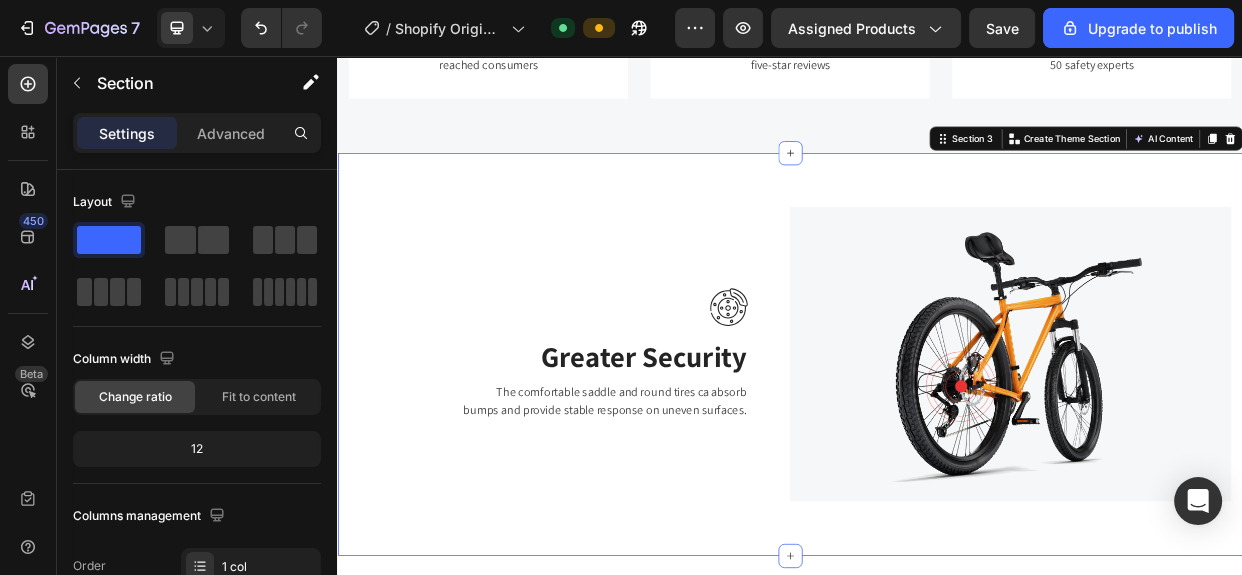 click on "Image Greater Security Heading The comfortable saddle and round tires ca absorb bumps and provide stable response on uneven surfaces. Text block Row Image Row Section 3   You can create reusable sections Create Theme Section AI Content Write with GemAI What would you like to describe here? Tone and Voice Persuasive Product Traverl Portable Mini Juice Blender Show more Generate" at bounding box center [937, 451] 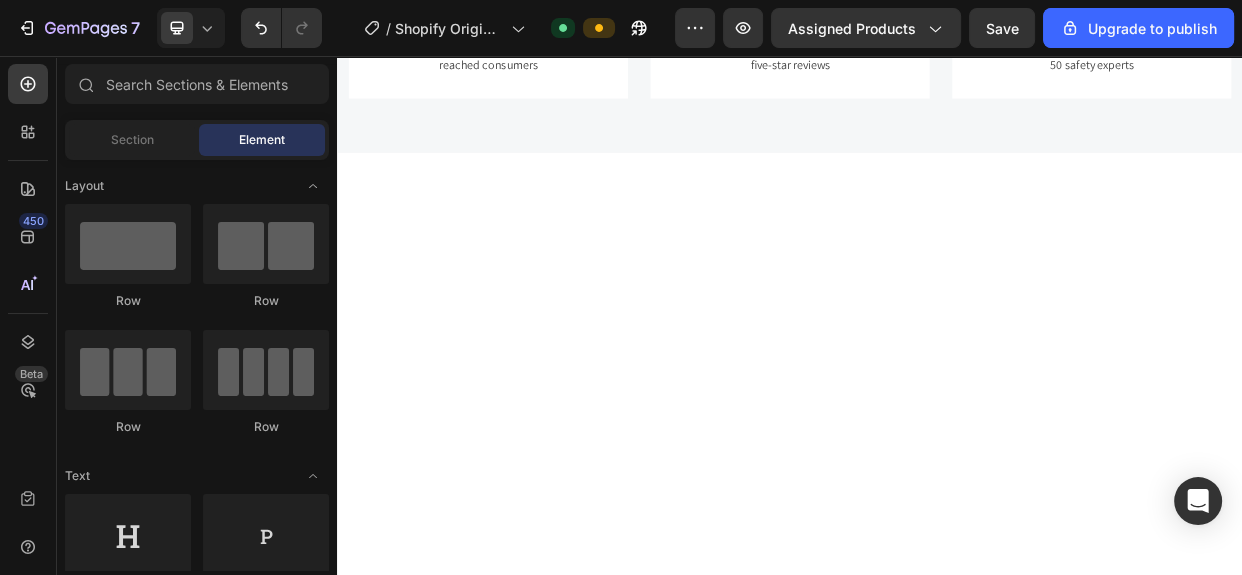 click at bounding box center (937, 518) 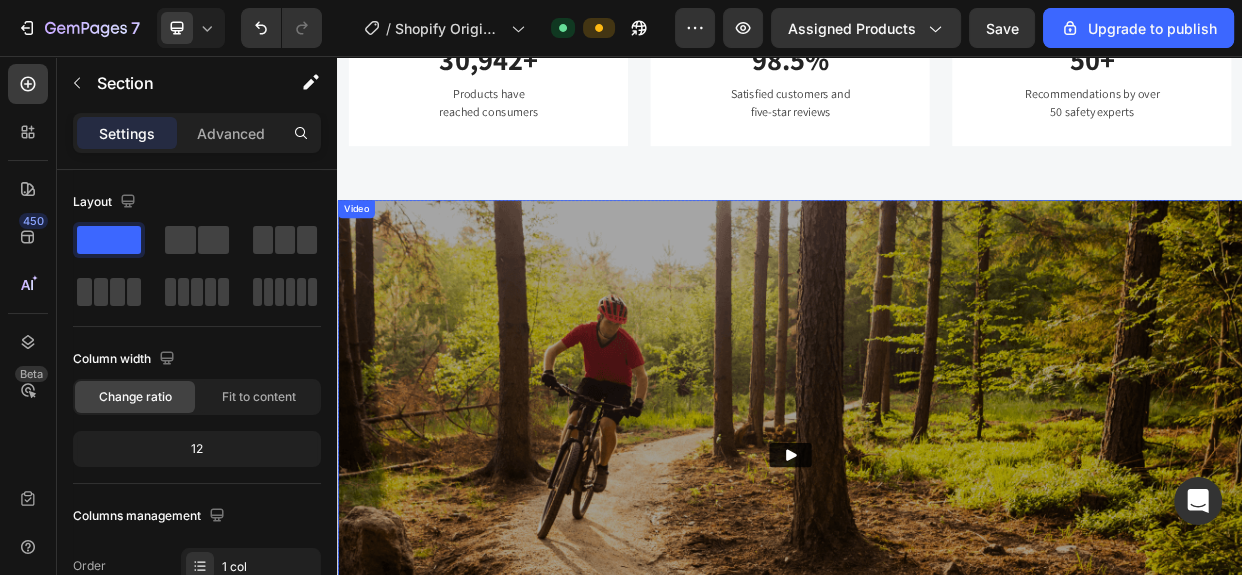 scroll, scrollTop: 2400, scrollLeft: 0, axis: vertical 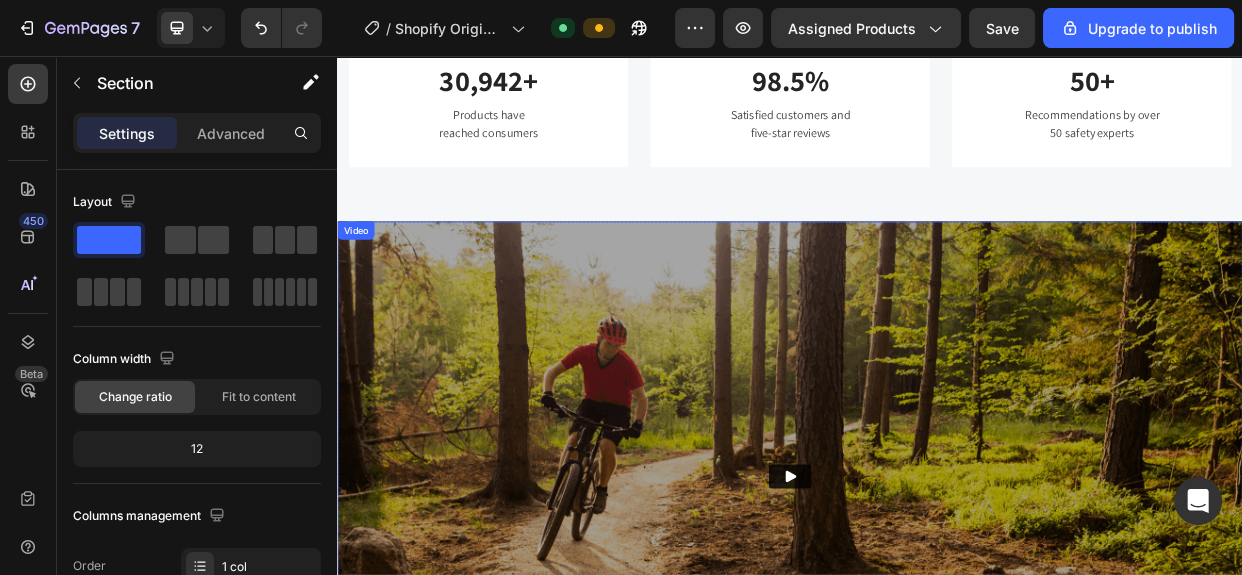 click at bounding box center [937, 613] 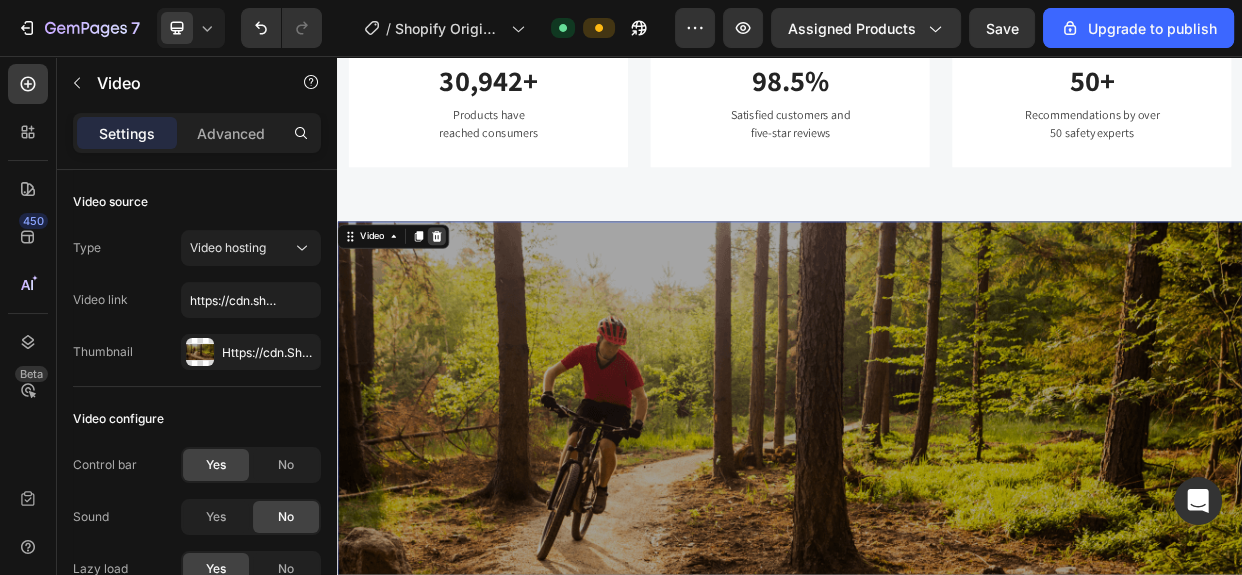 click 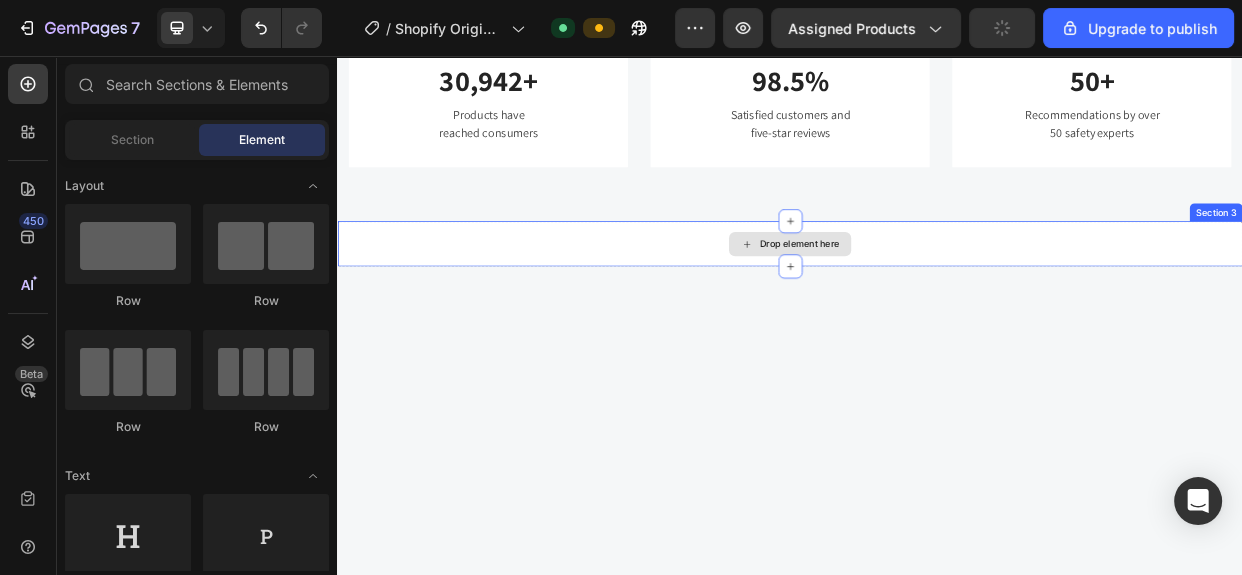 click on "Drop element here" at bounding box center [937, 306] 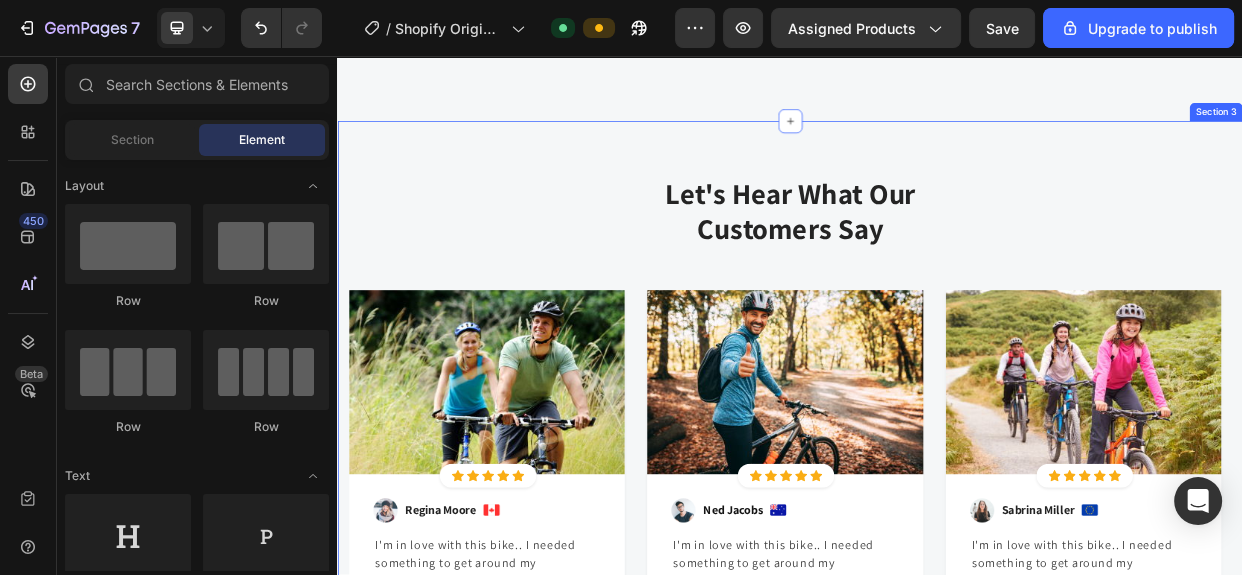 scroll, scrollTop: 2762, scrollLeft: 0, axis: vertical 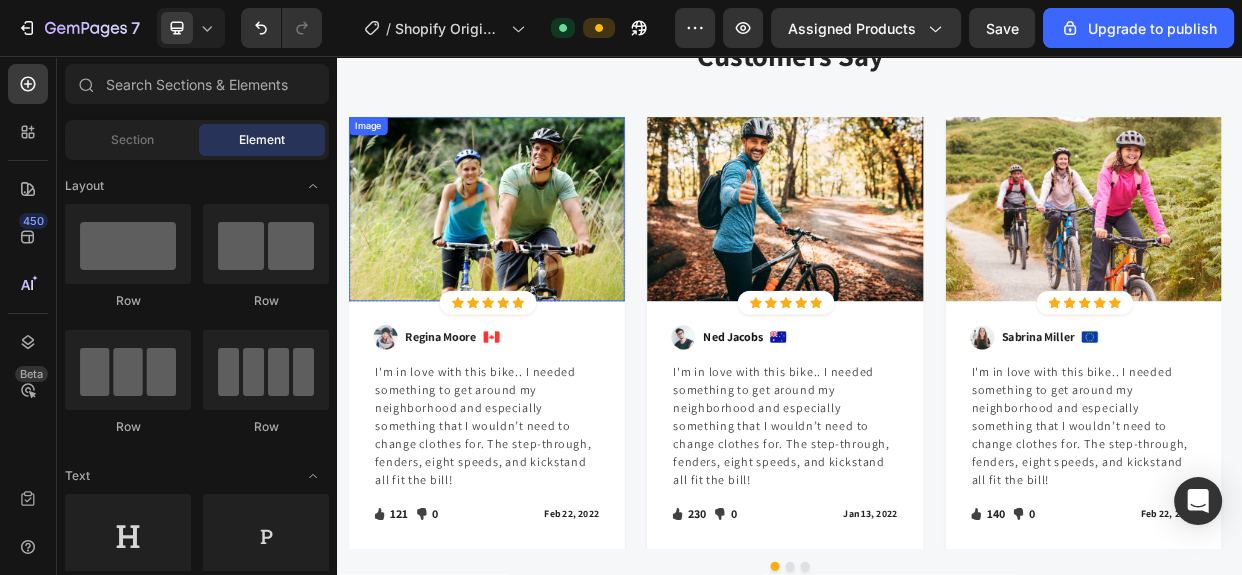 click at bounding box center (534, 260) 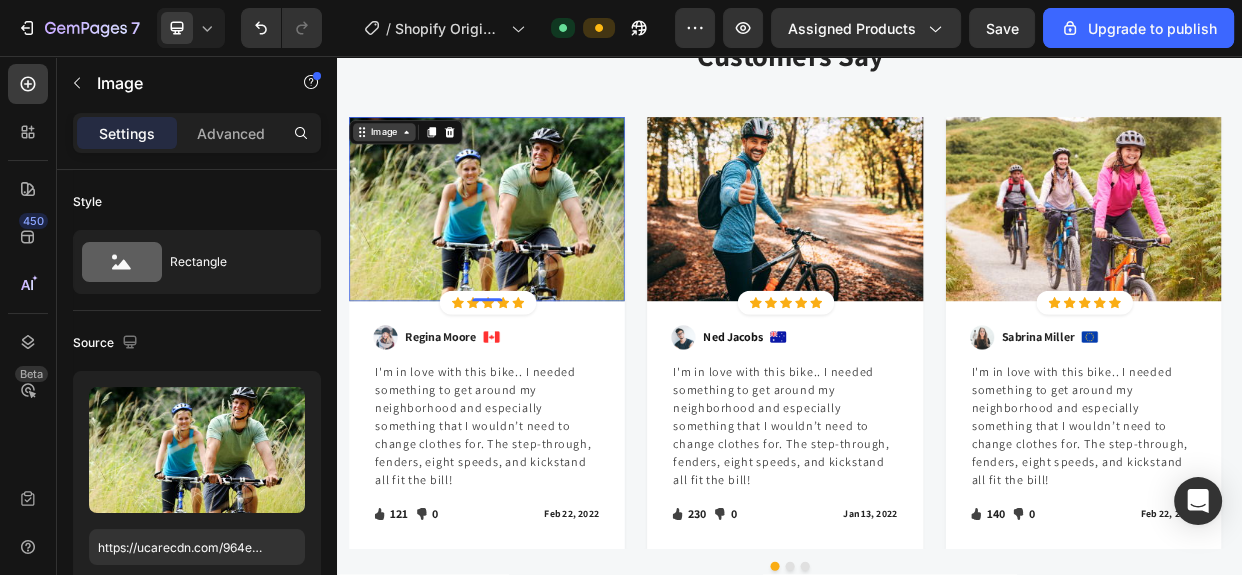 click on "Image" at bounding box center [398, 158] 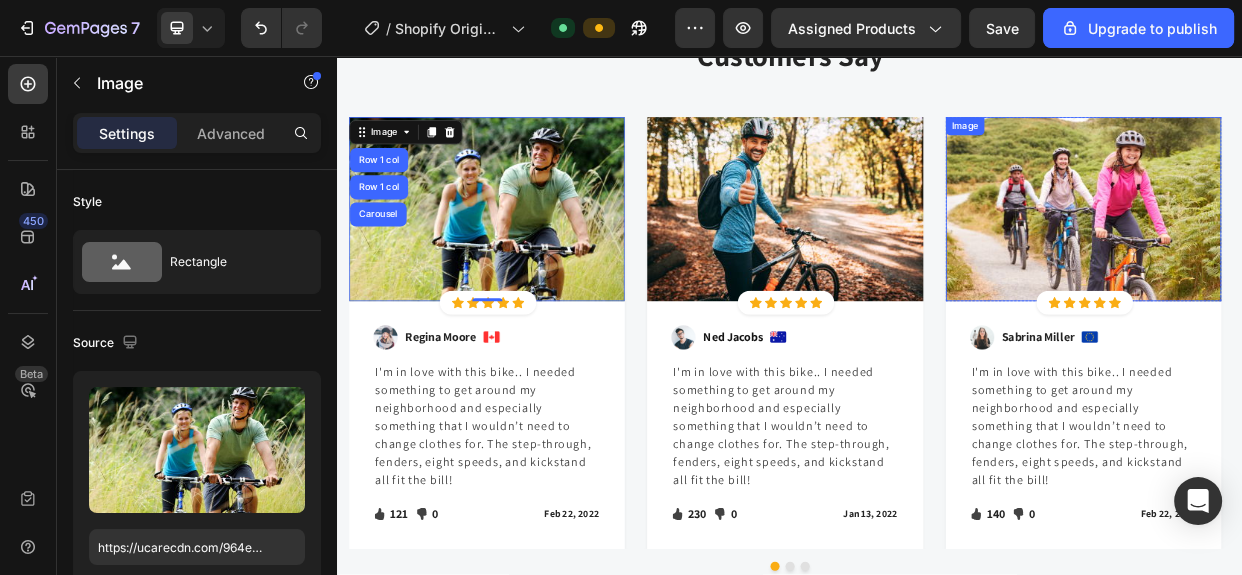 click at bounding box center (1325, 260) 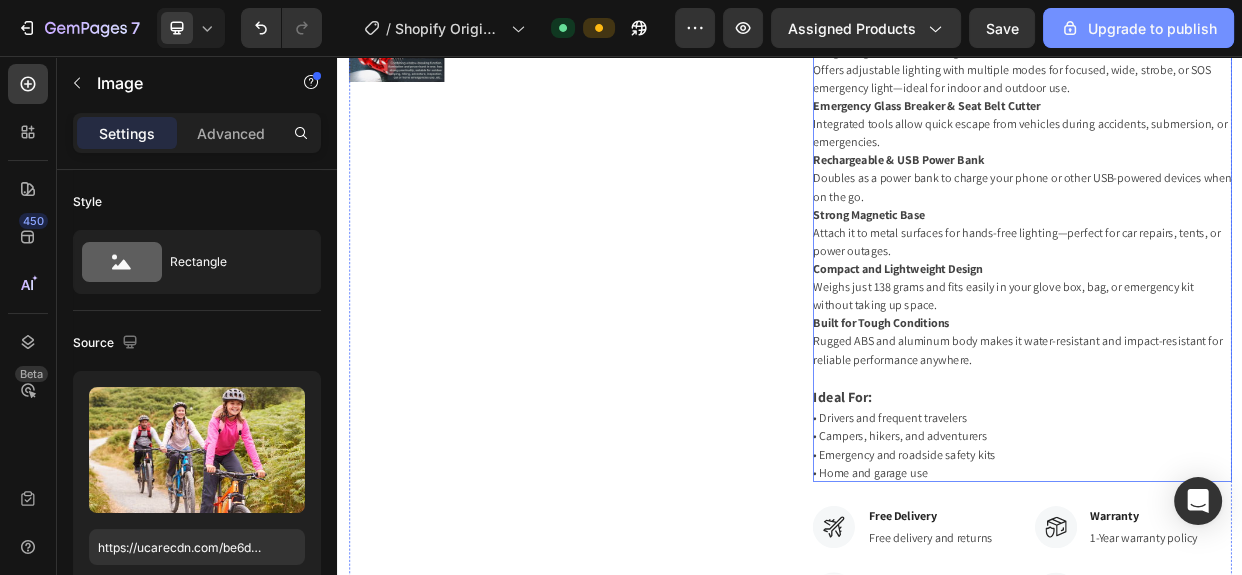 scroll, scrollTop: 1000, scrollLeft: 0, axis: vertical 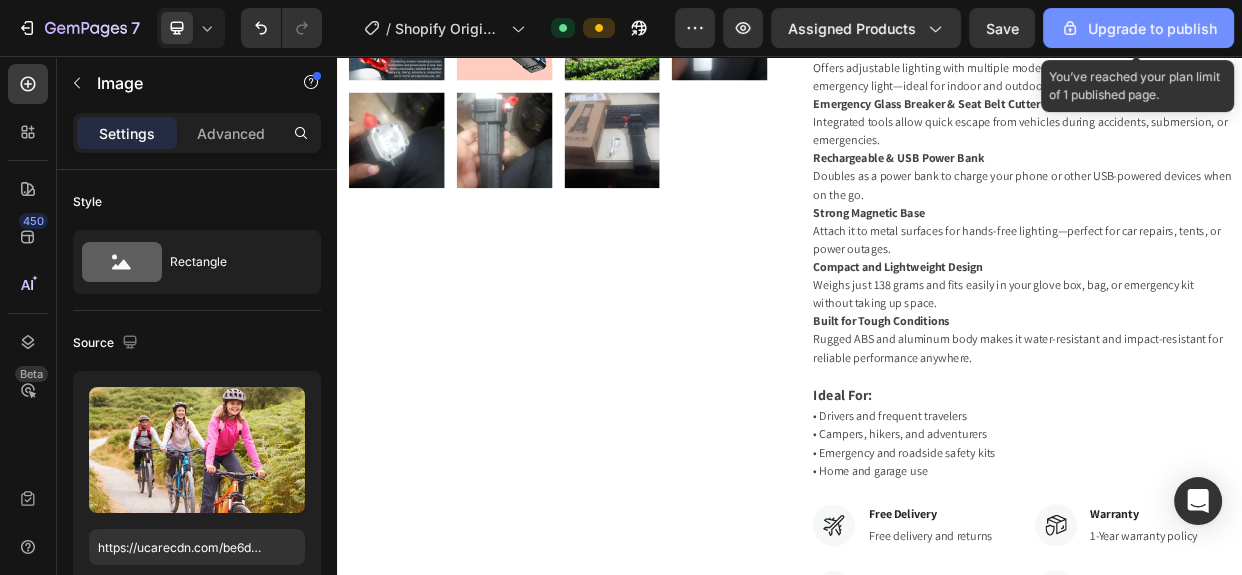 click on "Upgrade to publish" at bounding box center [1138, 28] 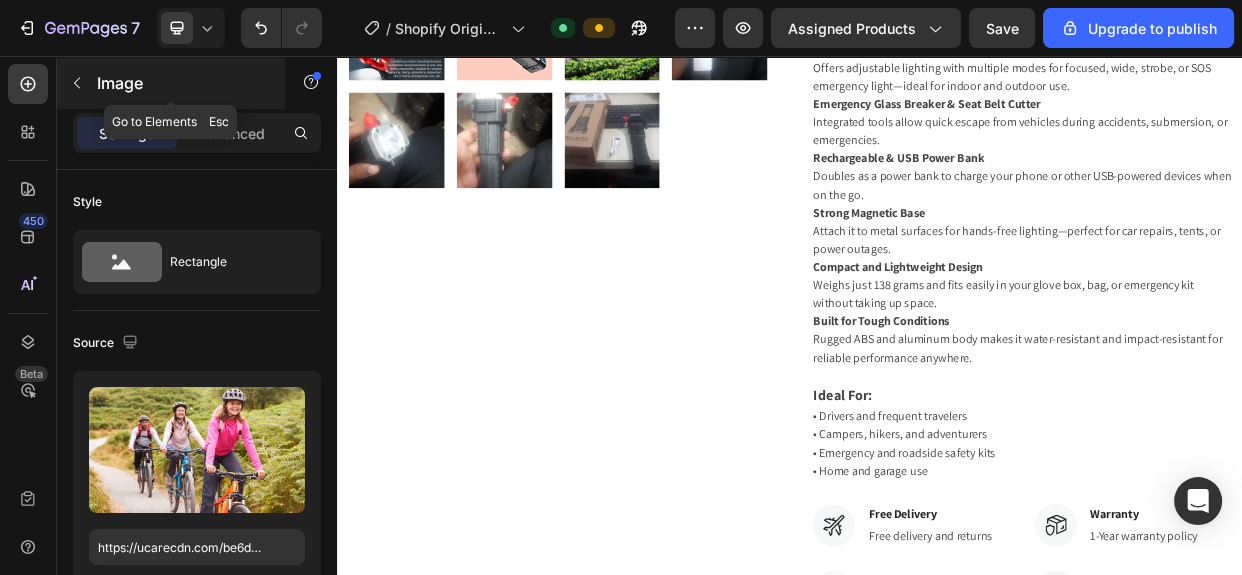 click 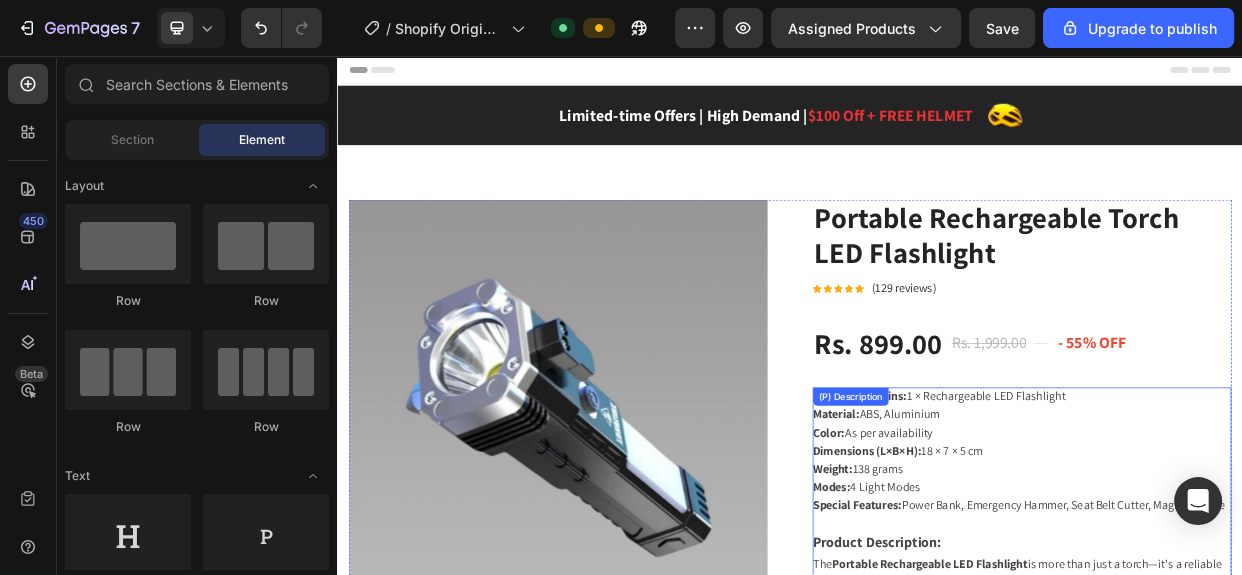 scroll, scrollTop: 0, scrollLeft: 0, axis: both 